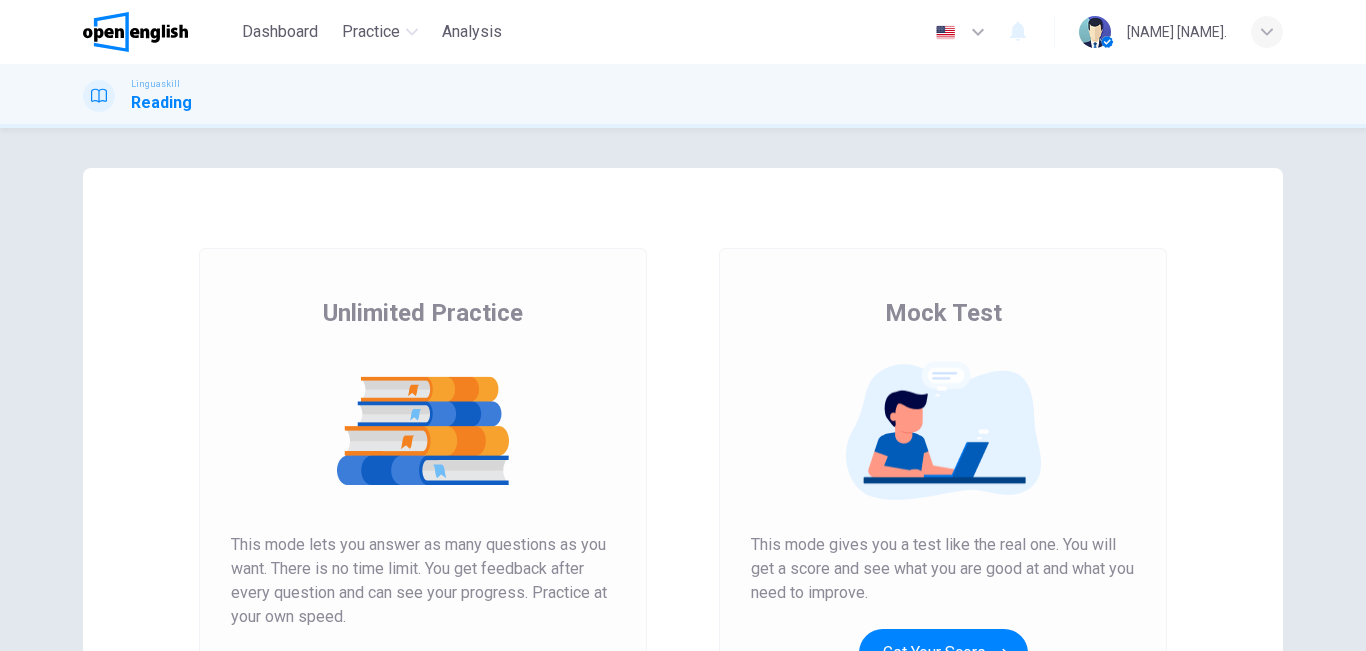 scroll, scrollTop: 0, scrollLeft: 0, axis: both 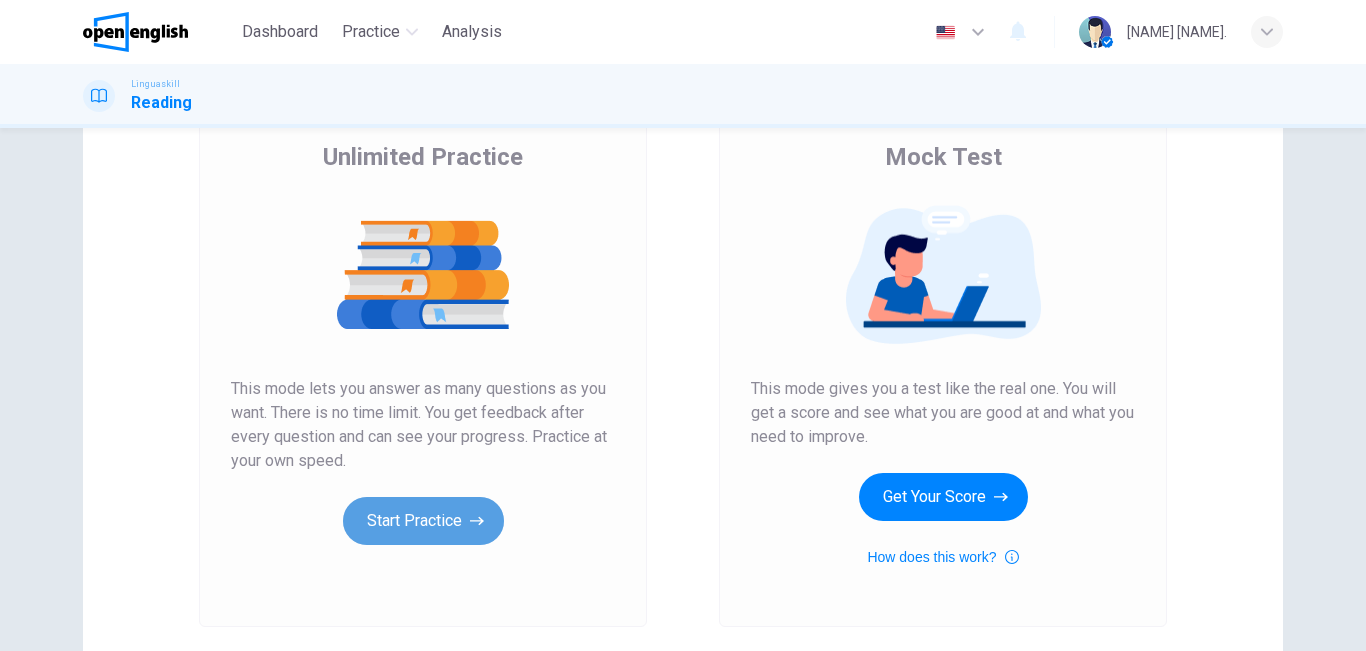 click on "Start Practice" at bounding box center (423, 521) 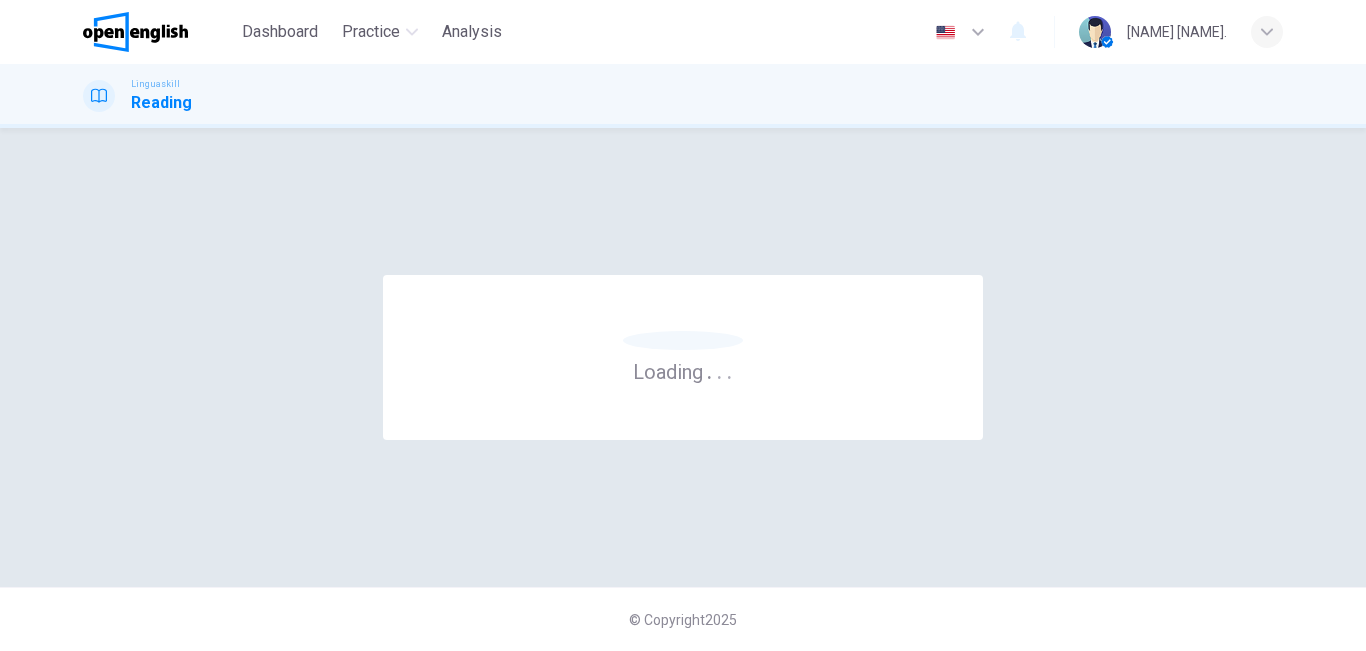 scroll, scrollTop: 0, scrollLeft: 0, axis: both 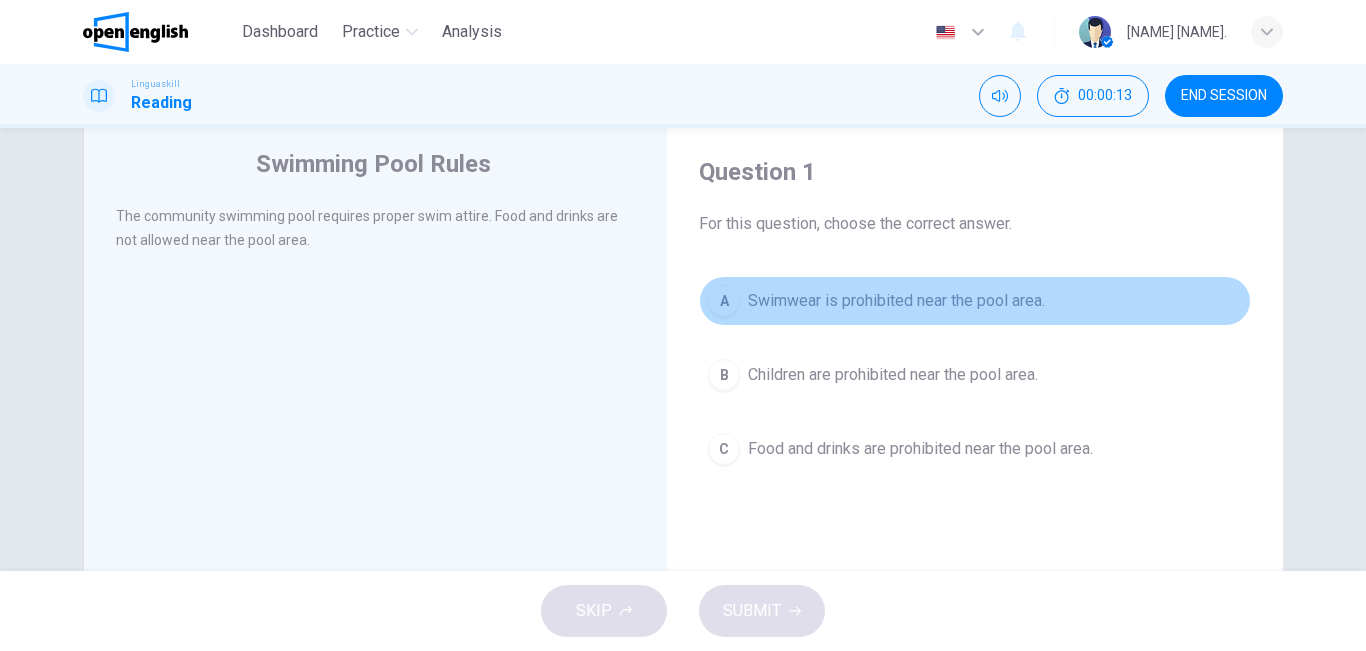 click on "Swimwear is prohibited near the pool area." at bounding box center [896, 301] 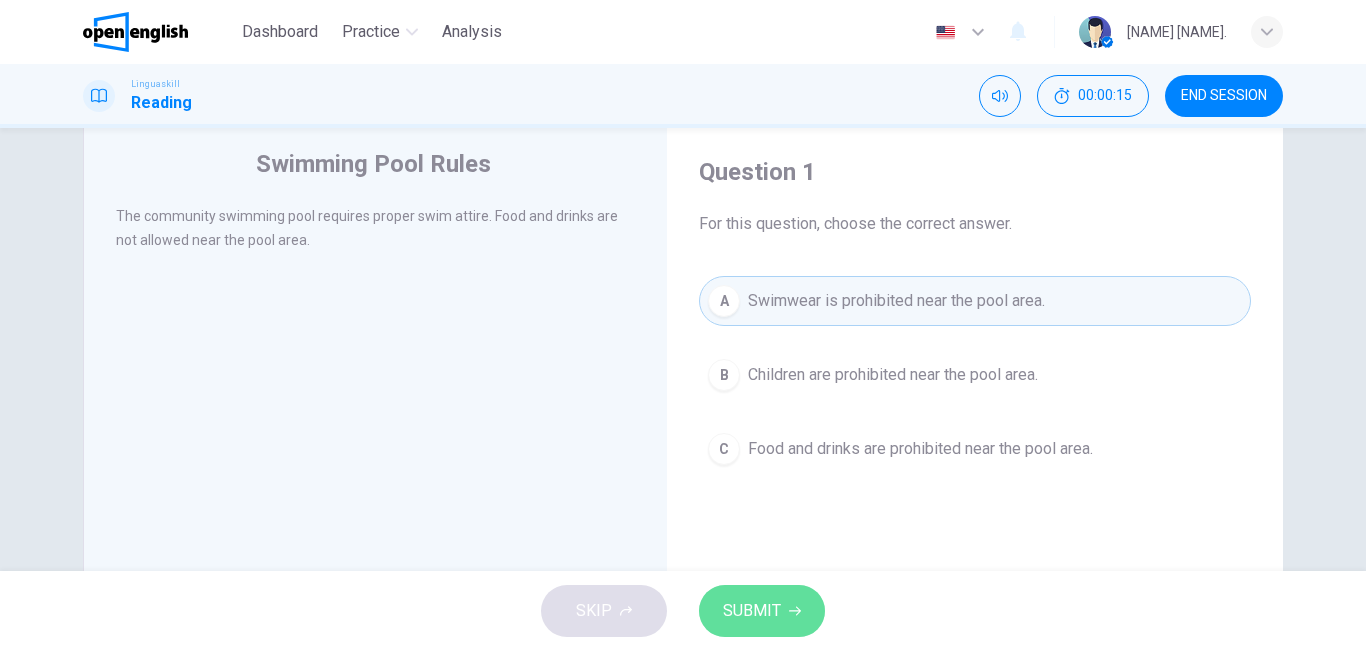 click on "SUBMIT" at bounding box center (752, 611) 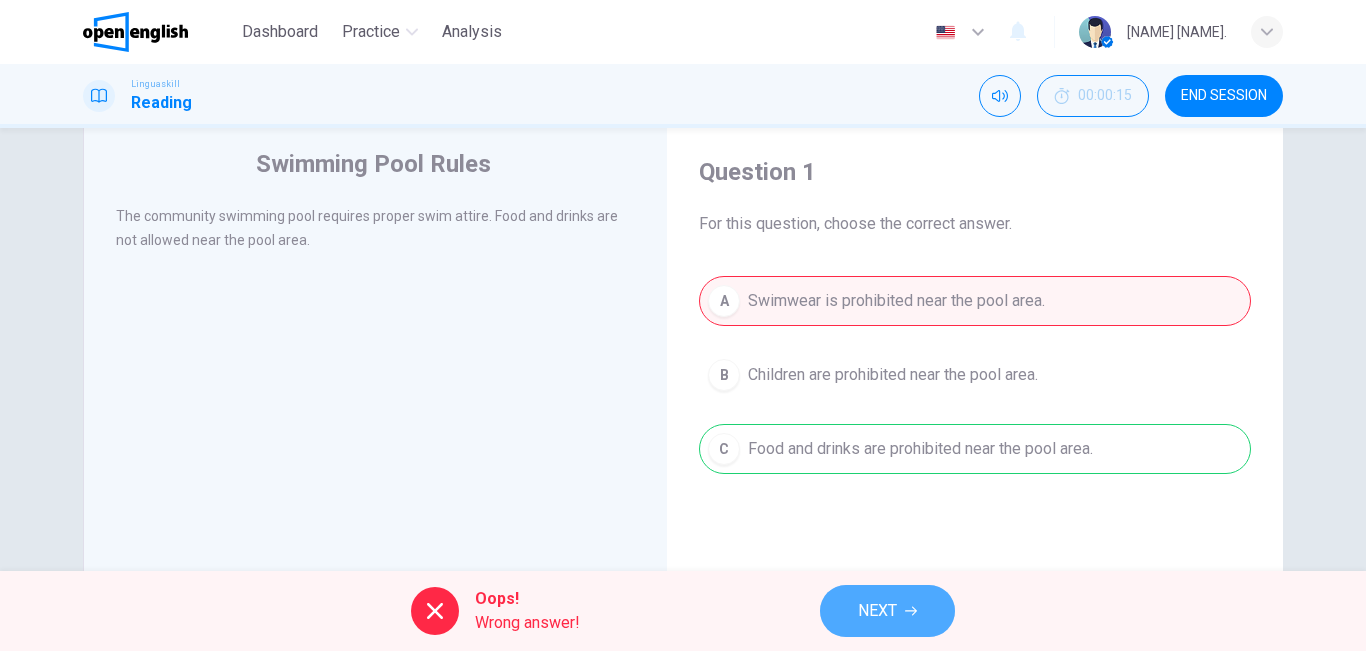 click on "NEXT" at bounding box center (887, 611) 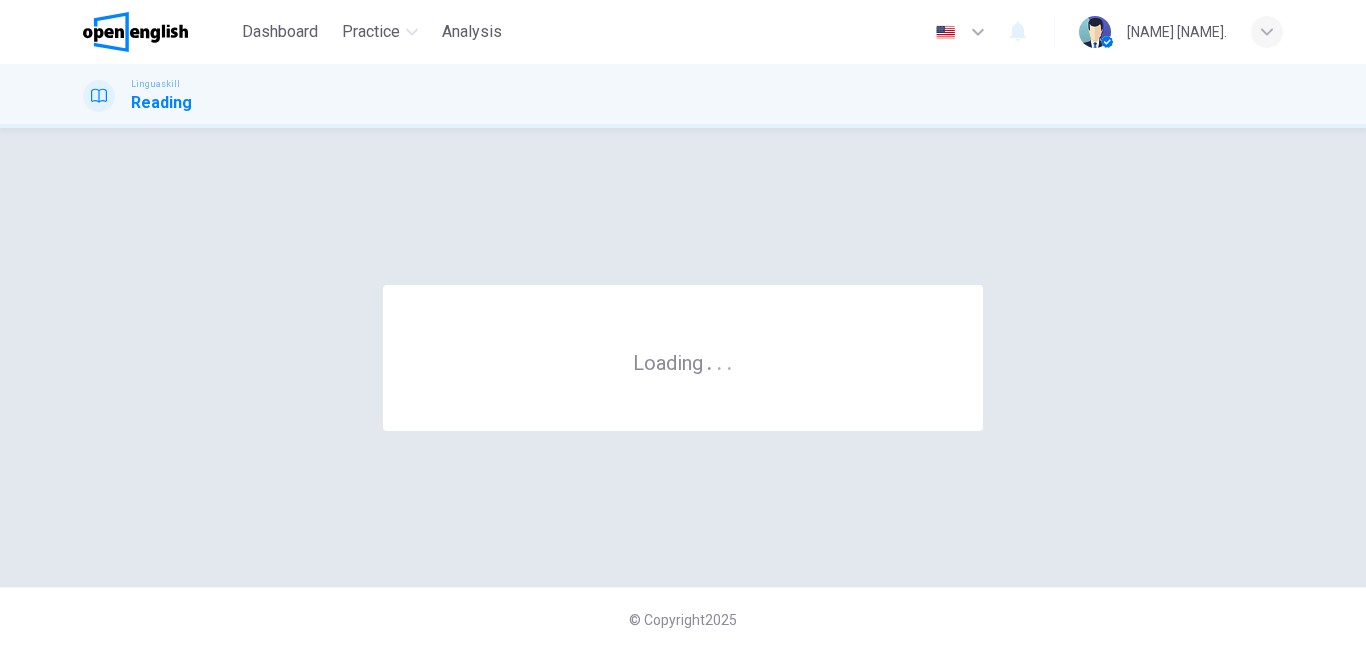 scroll, scrollTop: 0, scrollLeft: 0, axis: both 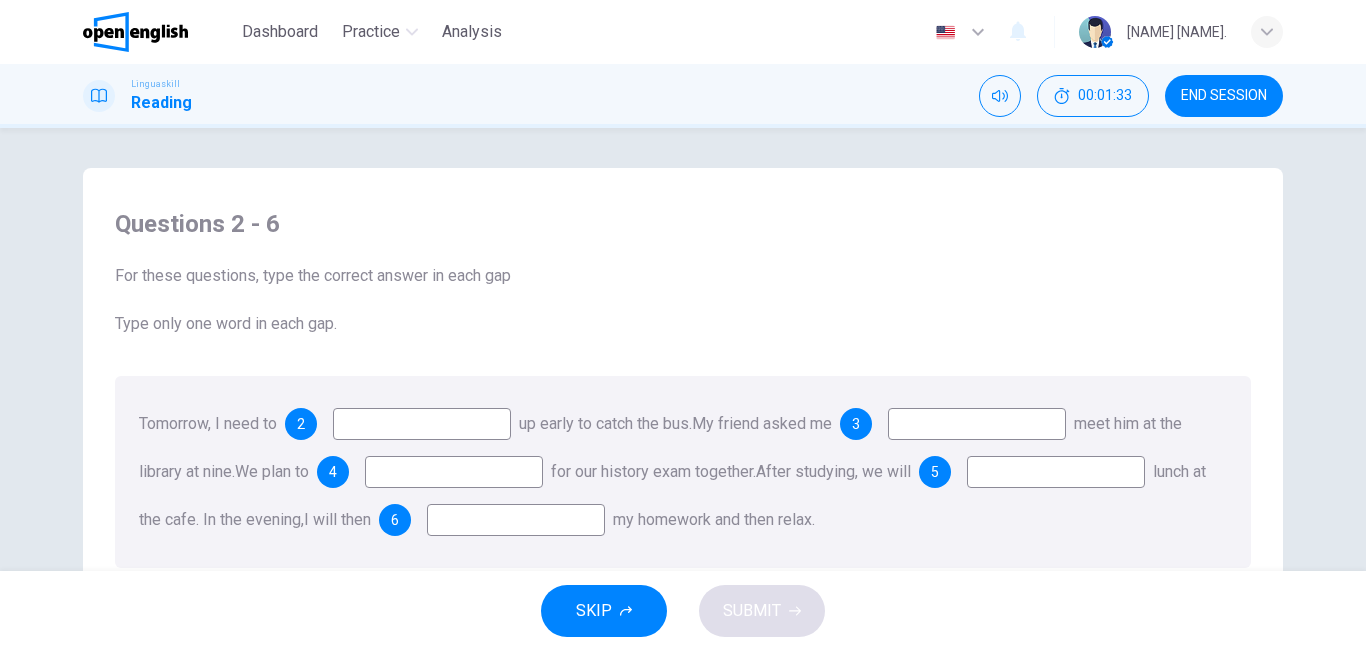 click at bounding box center [422, 424] 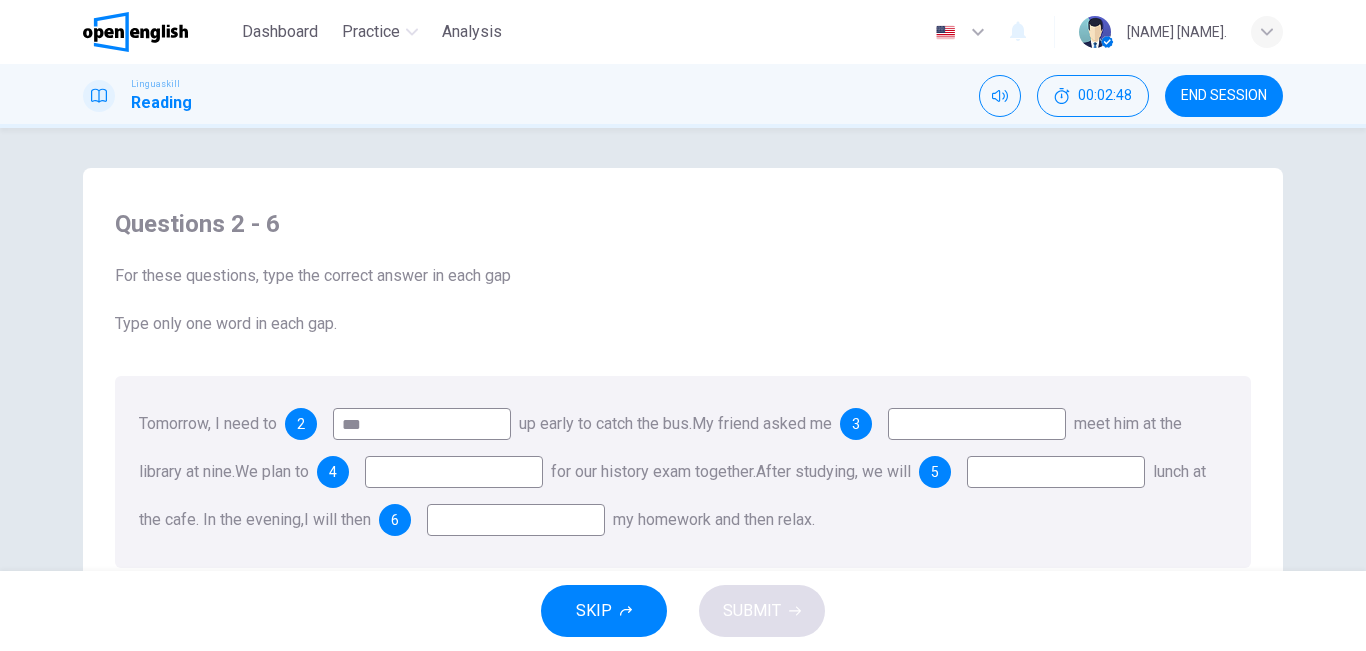 type on "***" 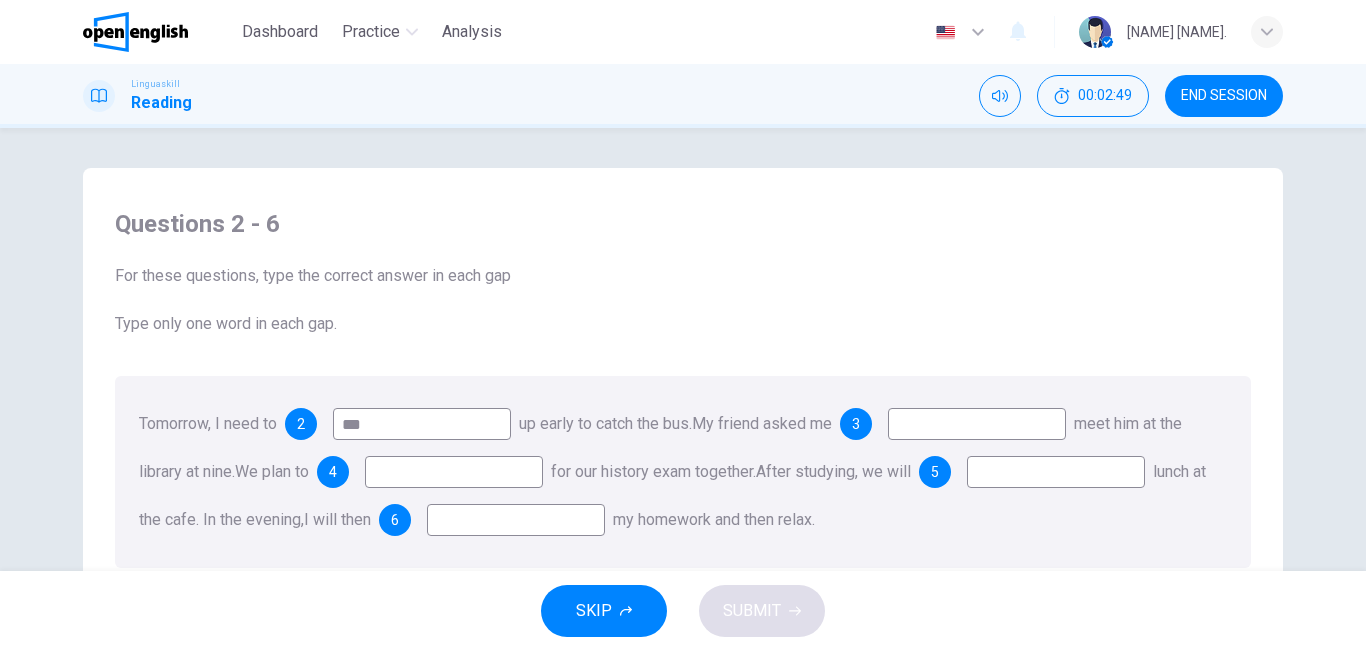 click at bounding box center [977, 424] 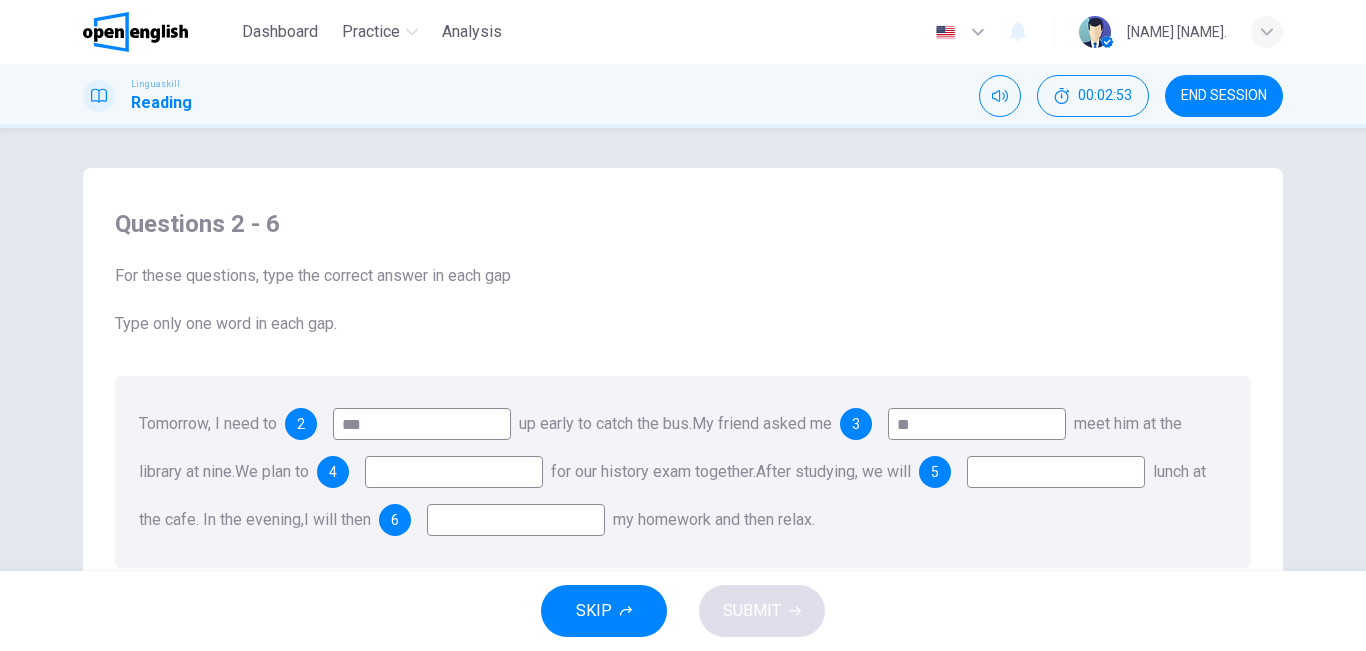 type on "**" 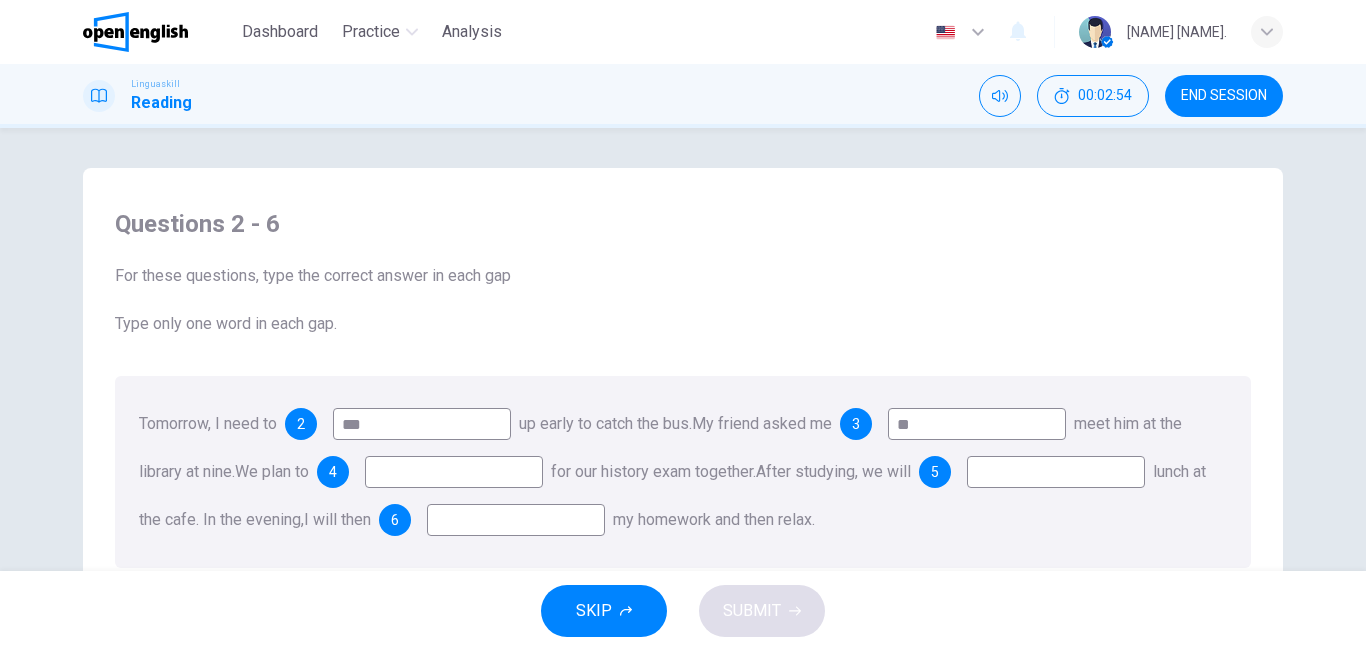 click at bounding box center [454, 472] 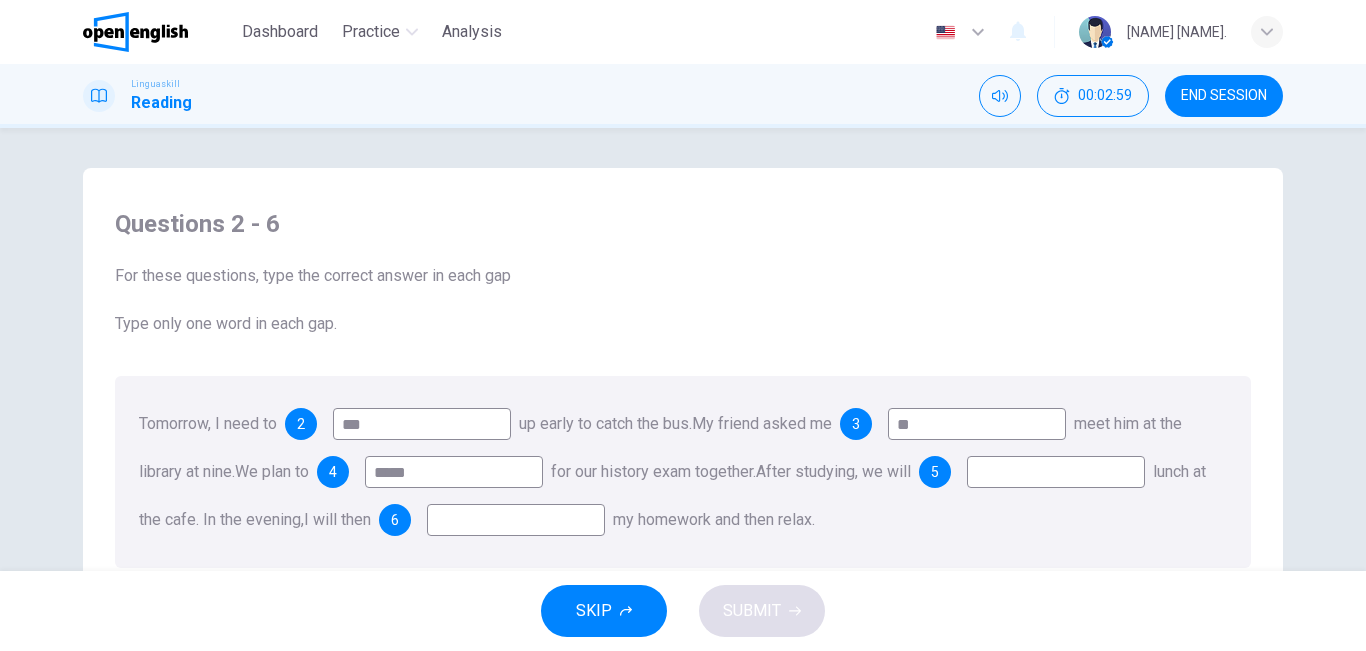 type on "*****" 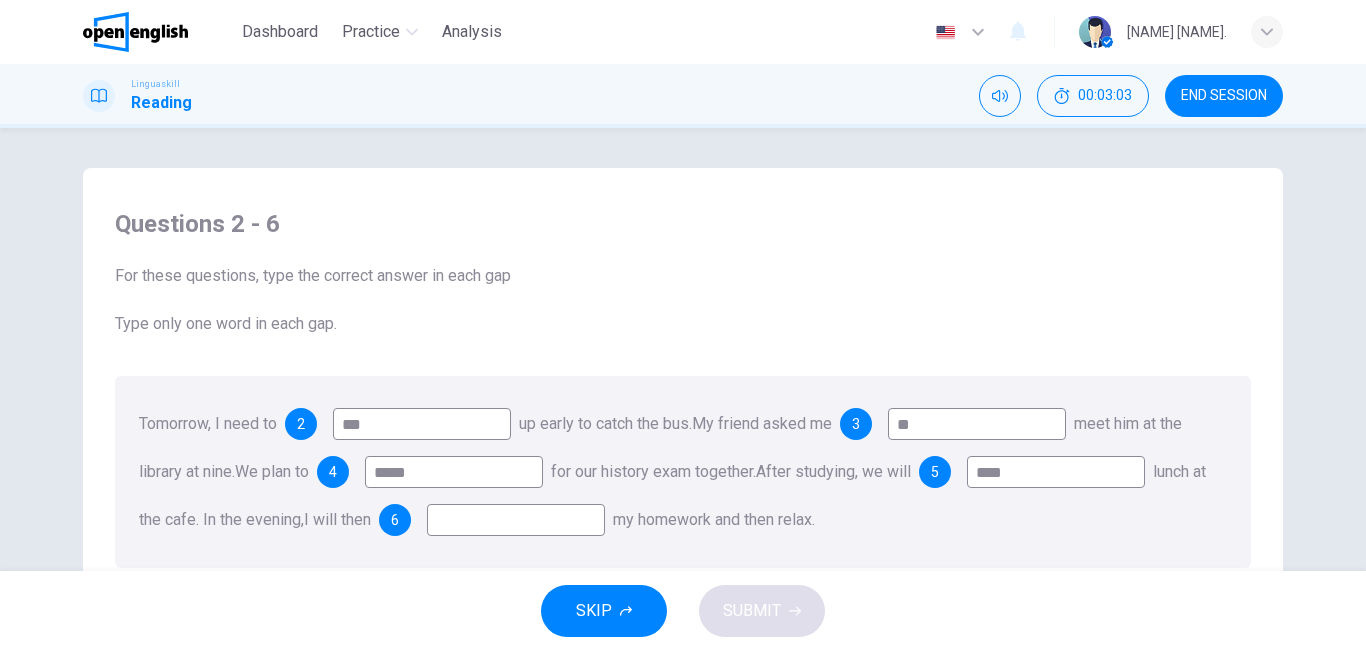 type on "****" 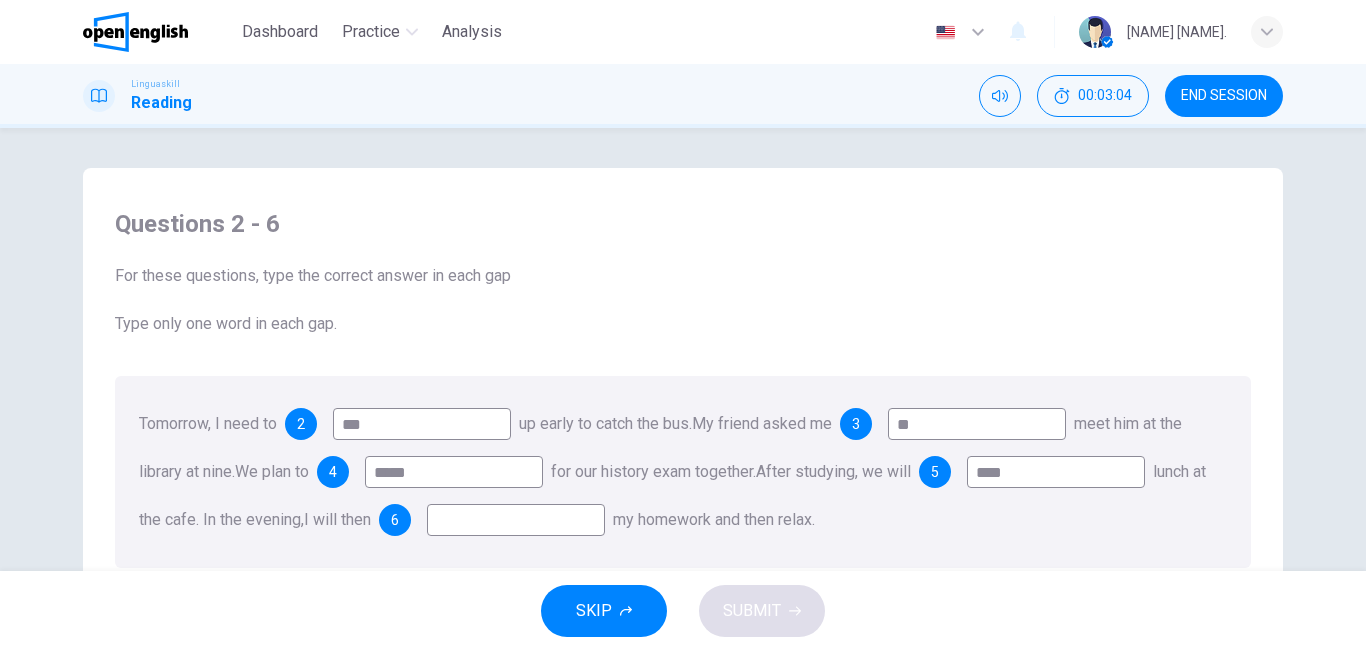 click at bounding box center [516, 520] 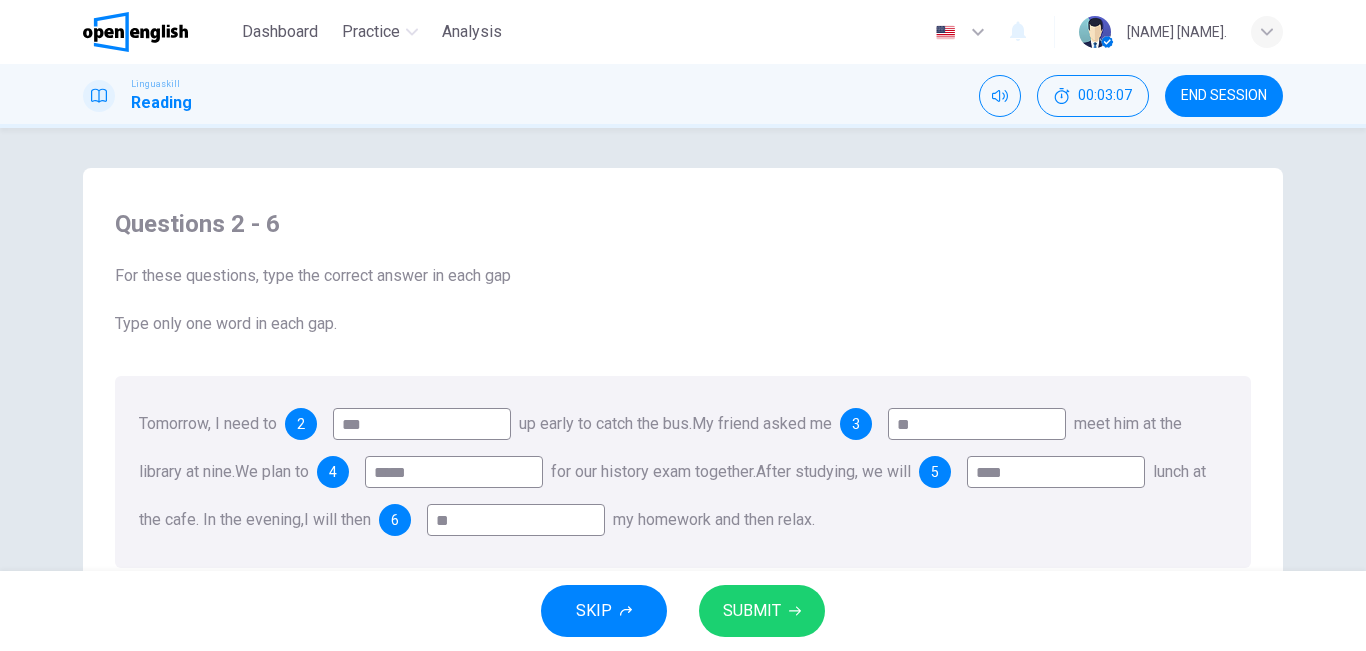 type on "**" 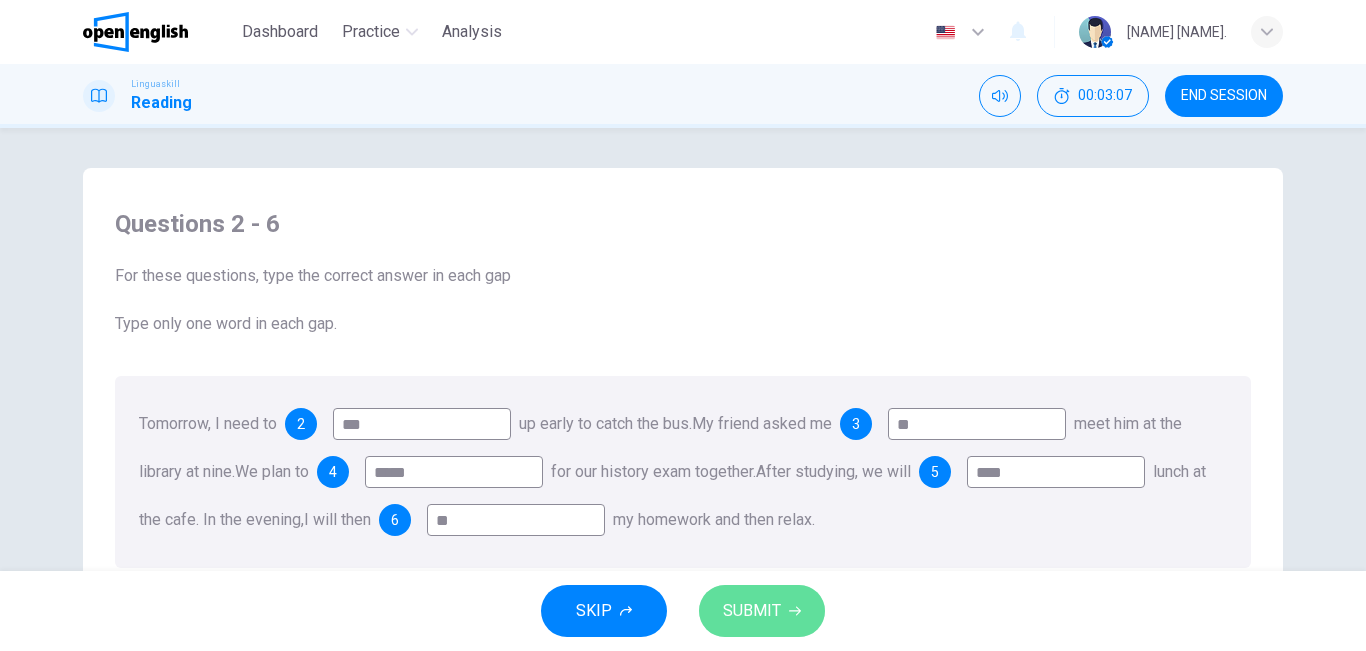click on "SUBMIT" at bounding box center (762, 611) 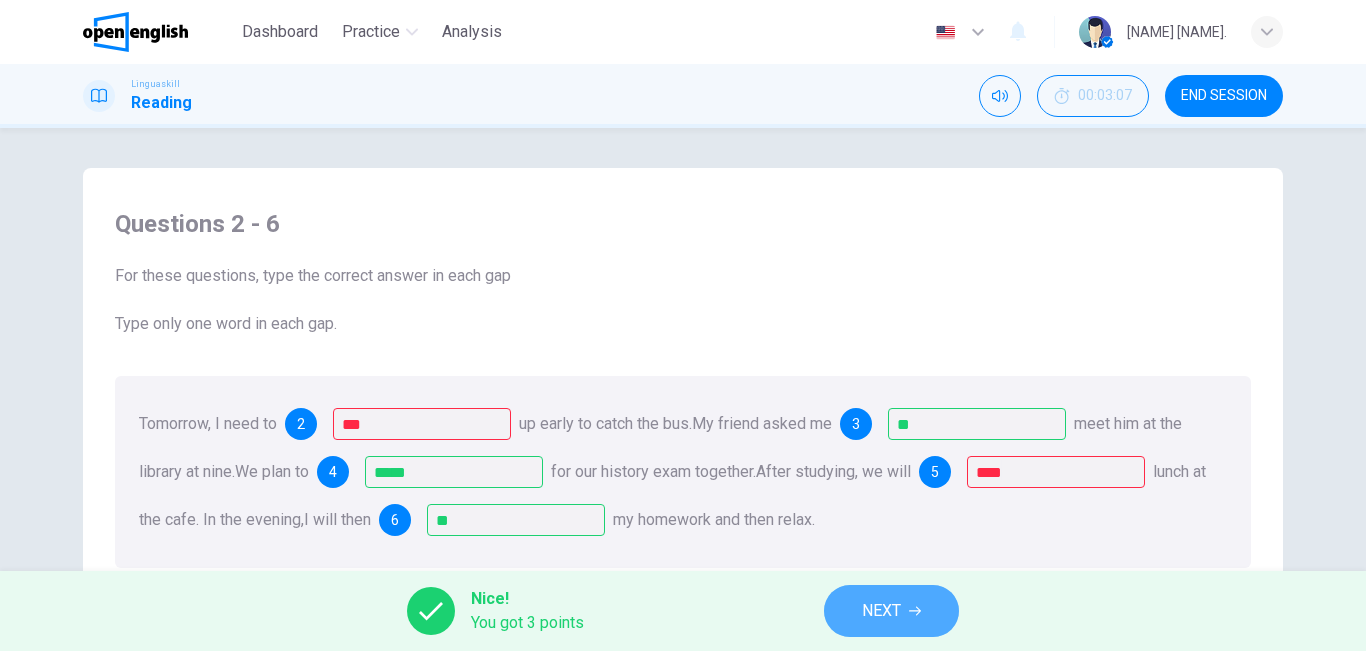 click on "NEXT" at bounding box center [891, 611] 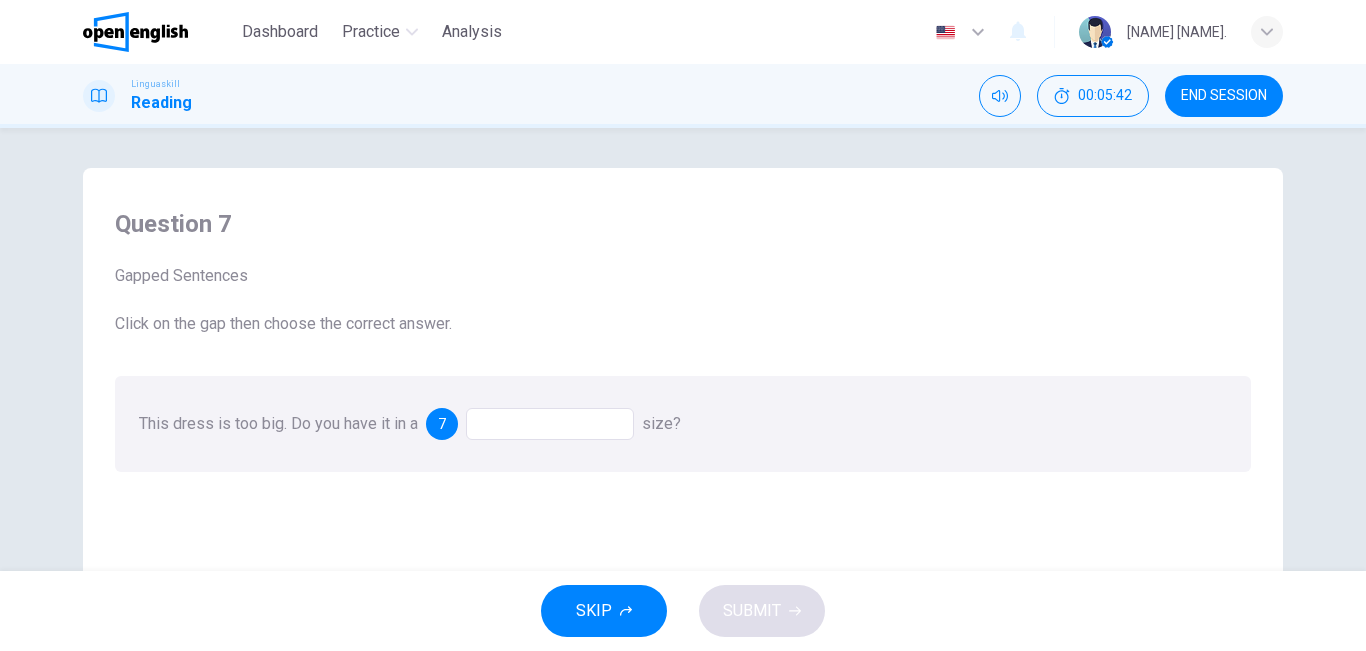 click at bounding box center [550, 424] 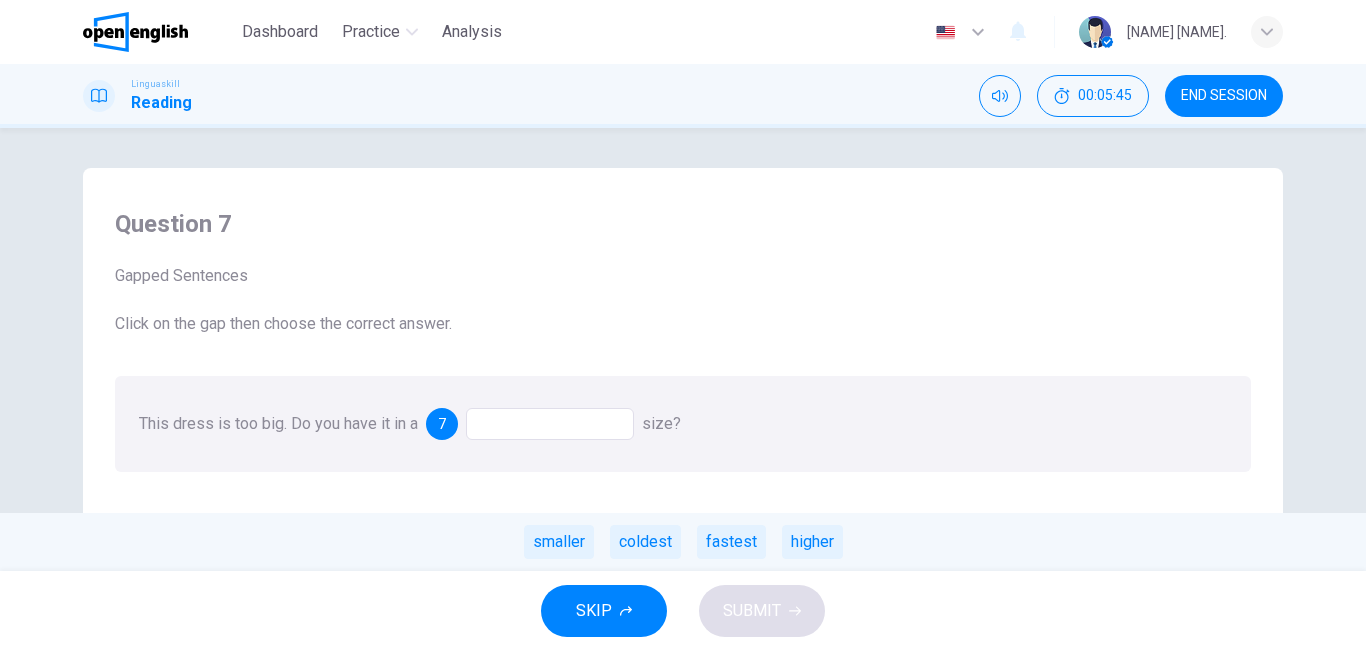 click at bounding box center [550, 424] 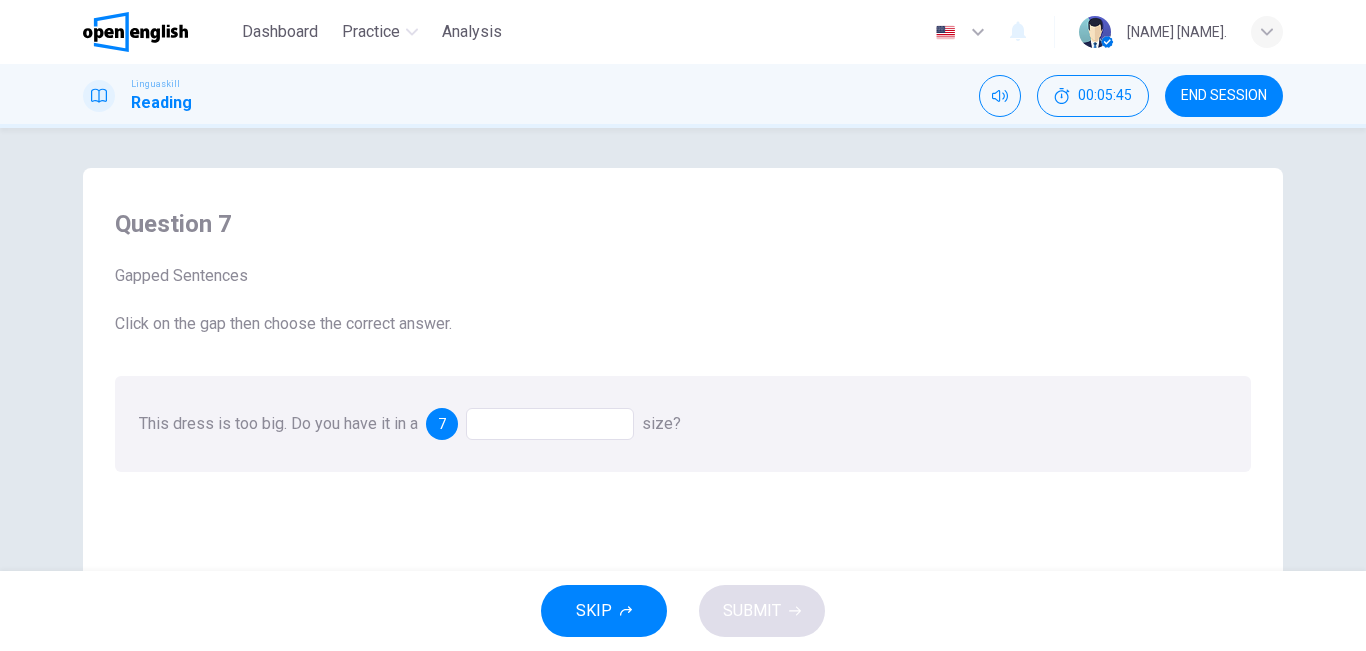 click at bounding box center (550, 424) 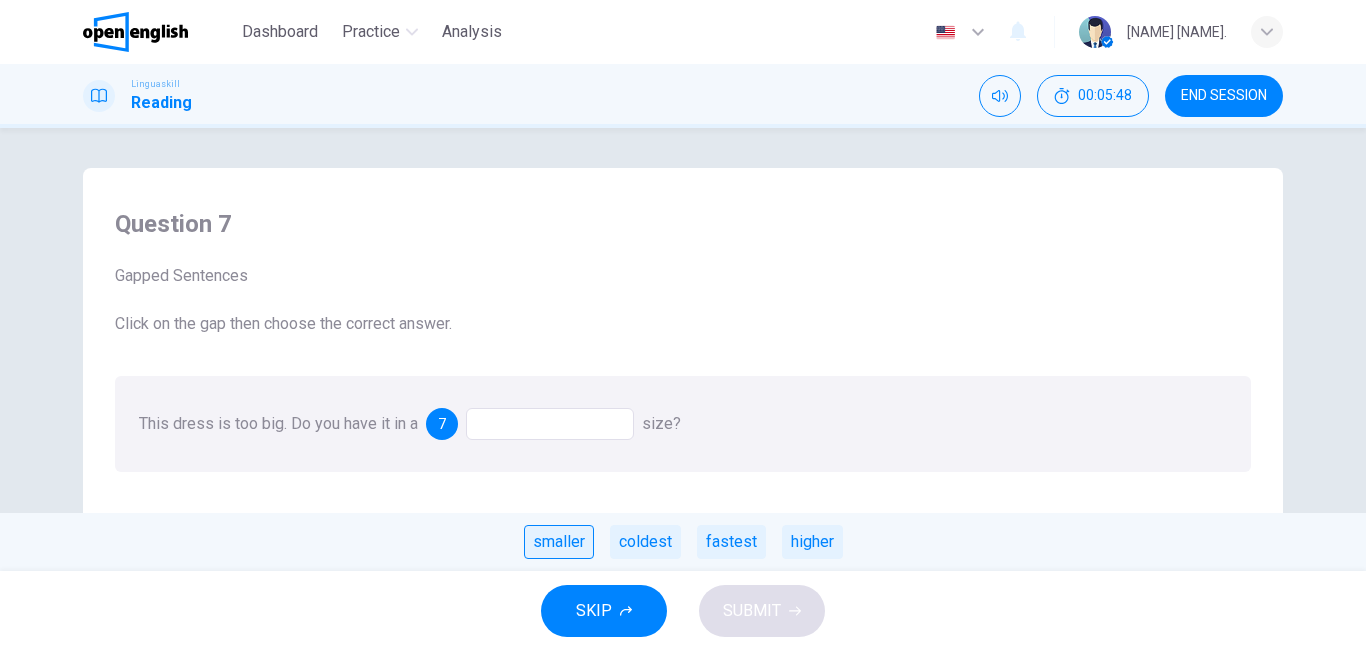 click on "smaller" at bounding box center [559, 542] 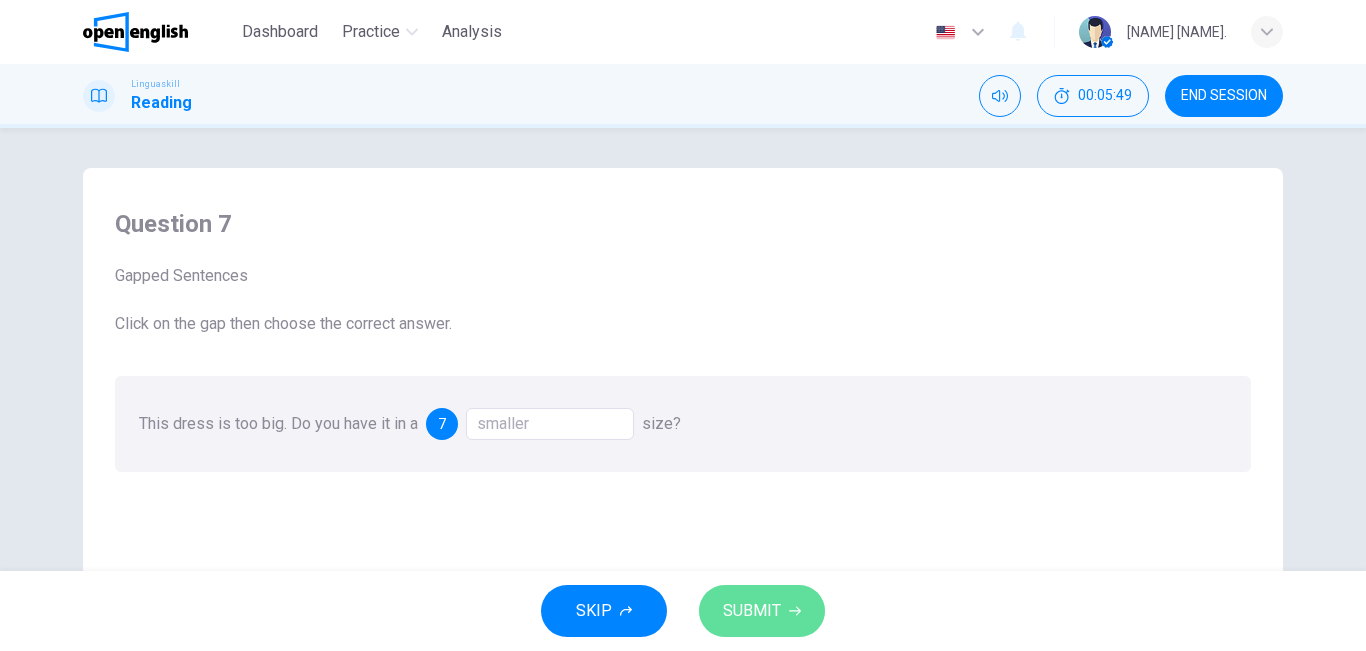 click on "SUBMIT" at bounding box center (762, 611) 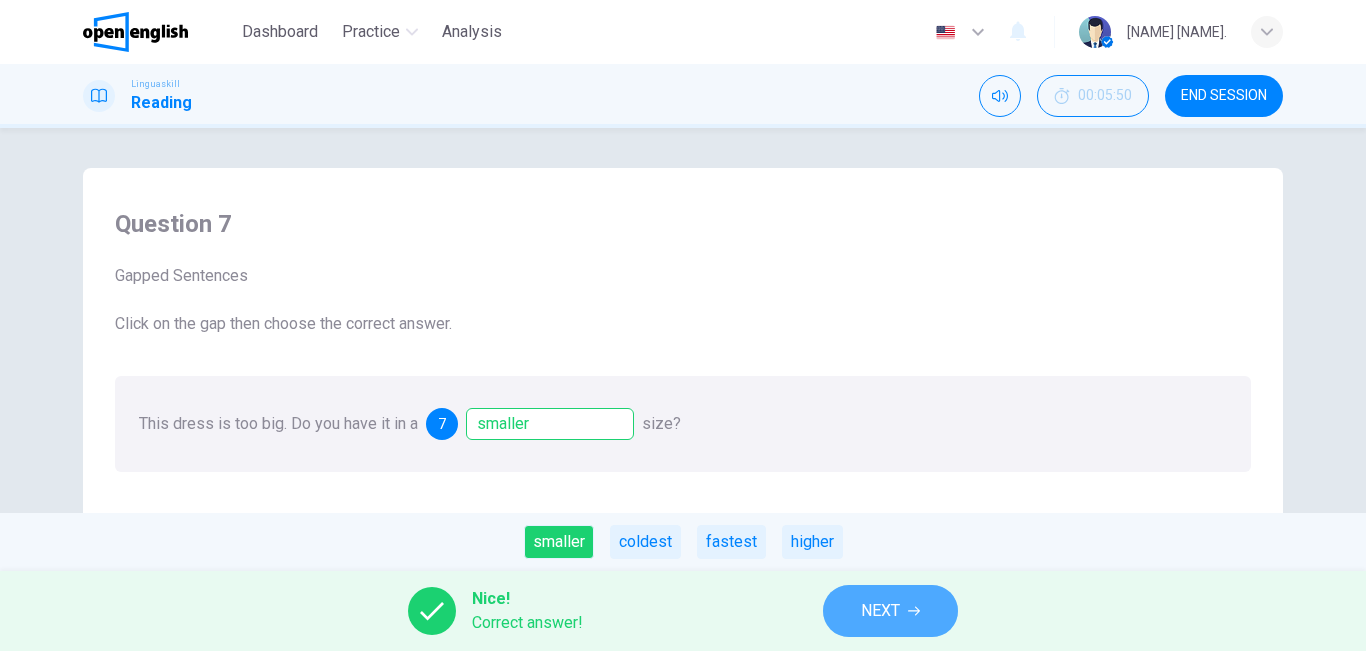 click on "NEXT" at bounding box center (890, 611) 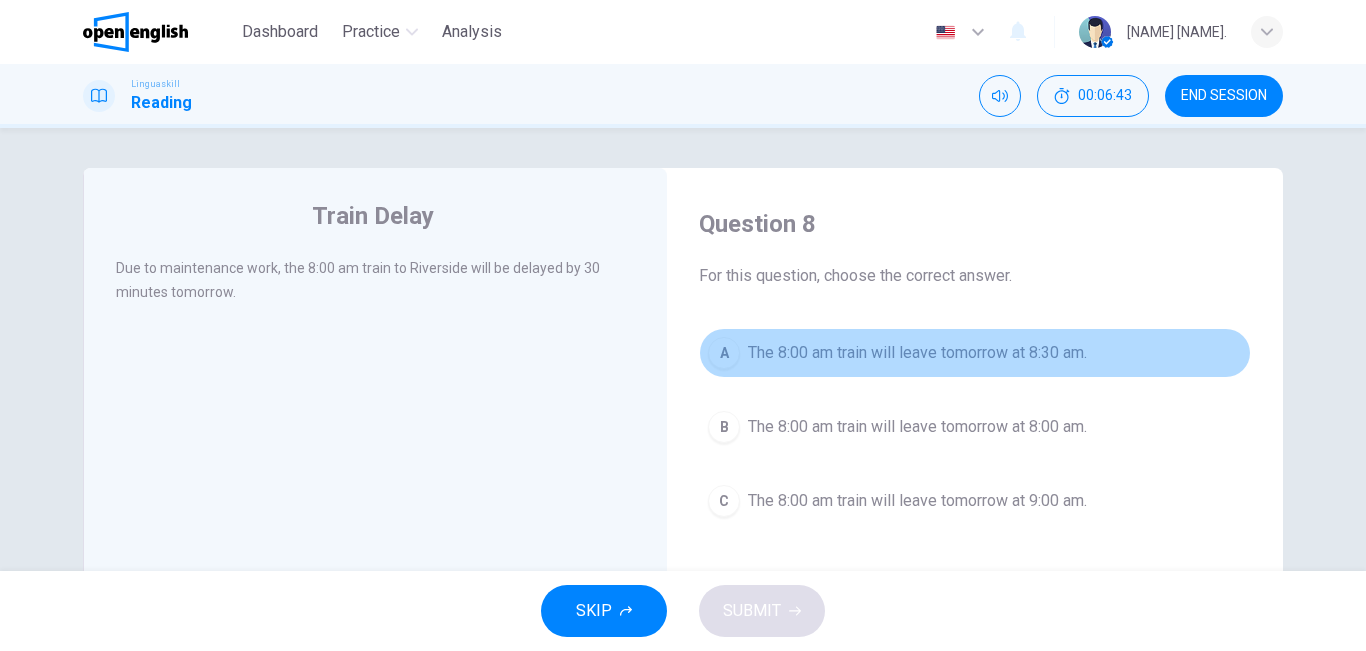 click on "The 8:00 am train will leave tomorrow at 8:30 am." at bounding box center [917, 353] 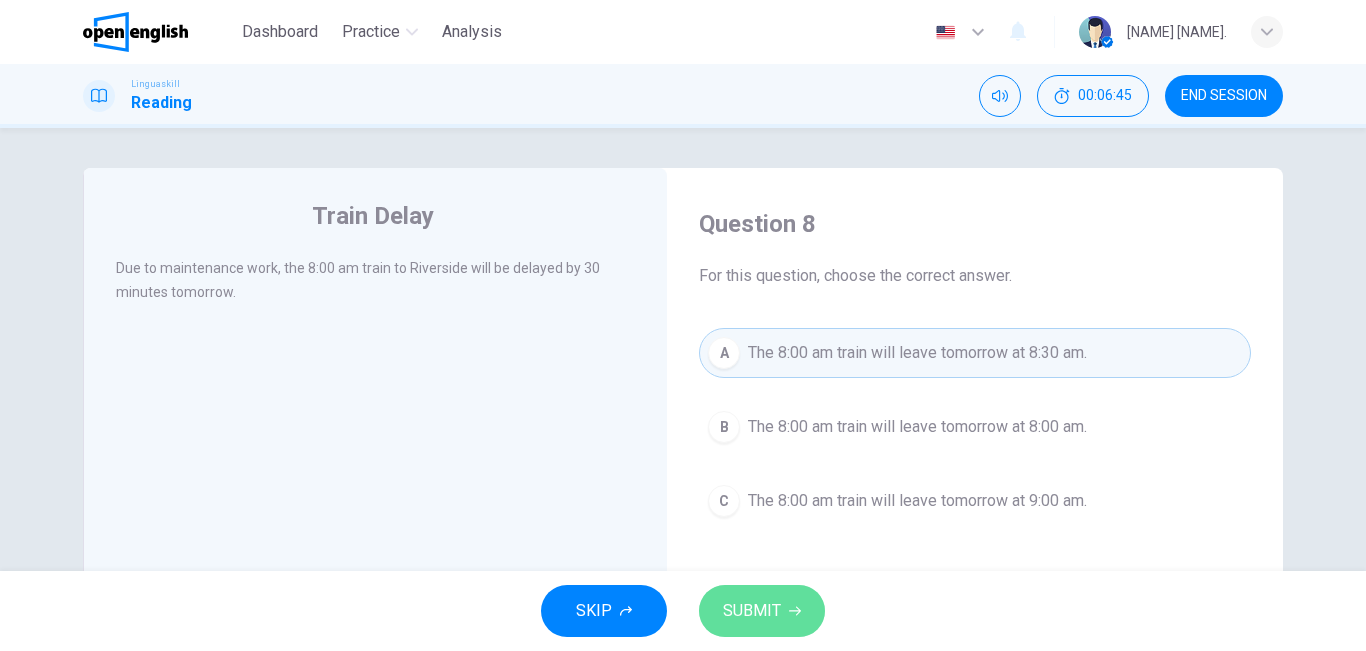 click on "SUBMIT" at bounding box center (752, 611) 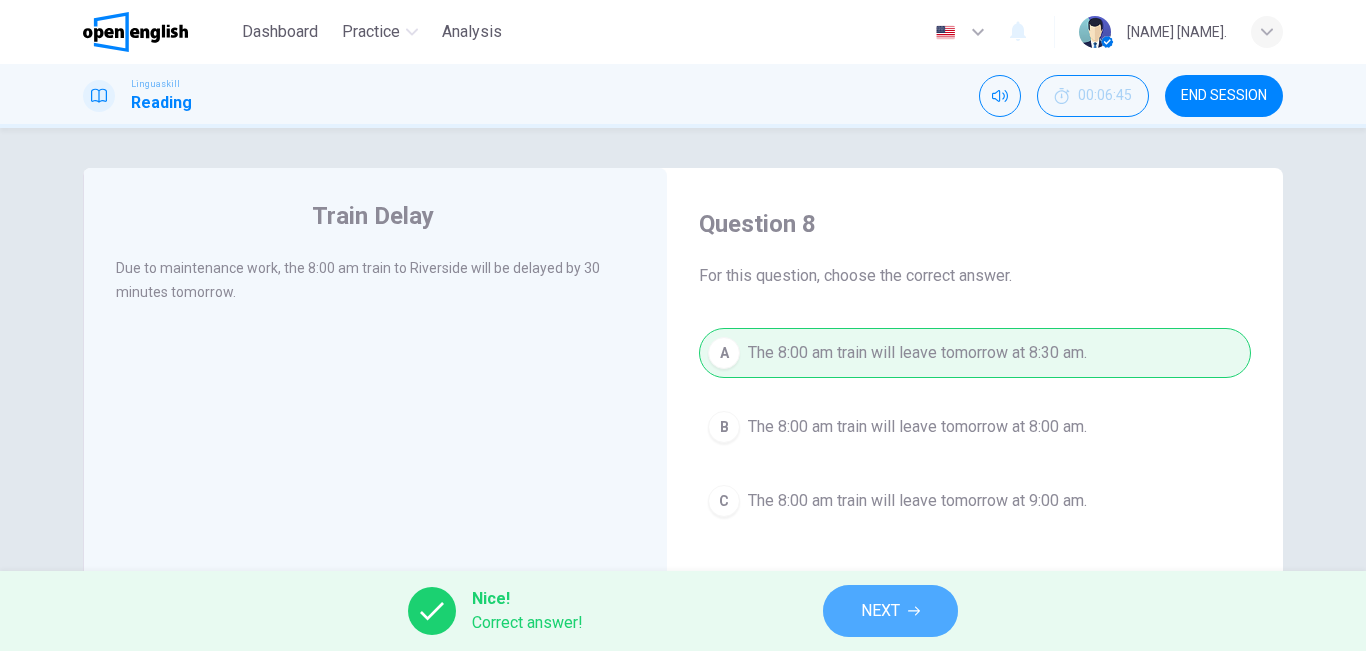 click 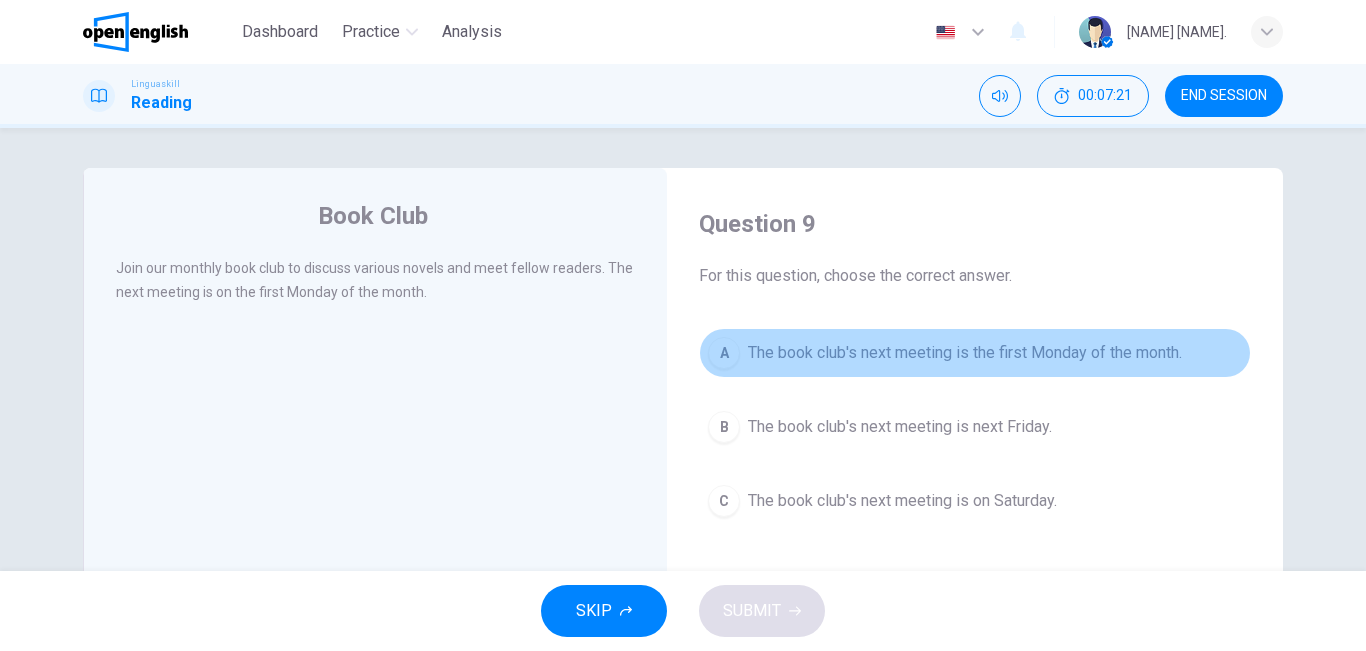 click on "A The book club's next meeting is the first Monday of the month." at bounding box center [975, 353] 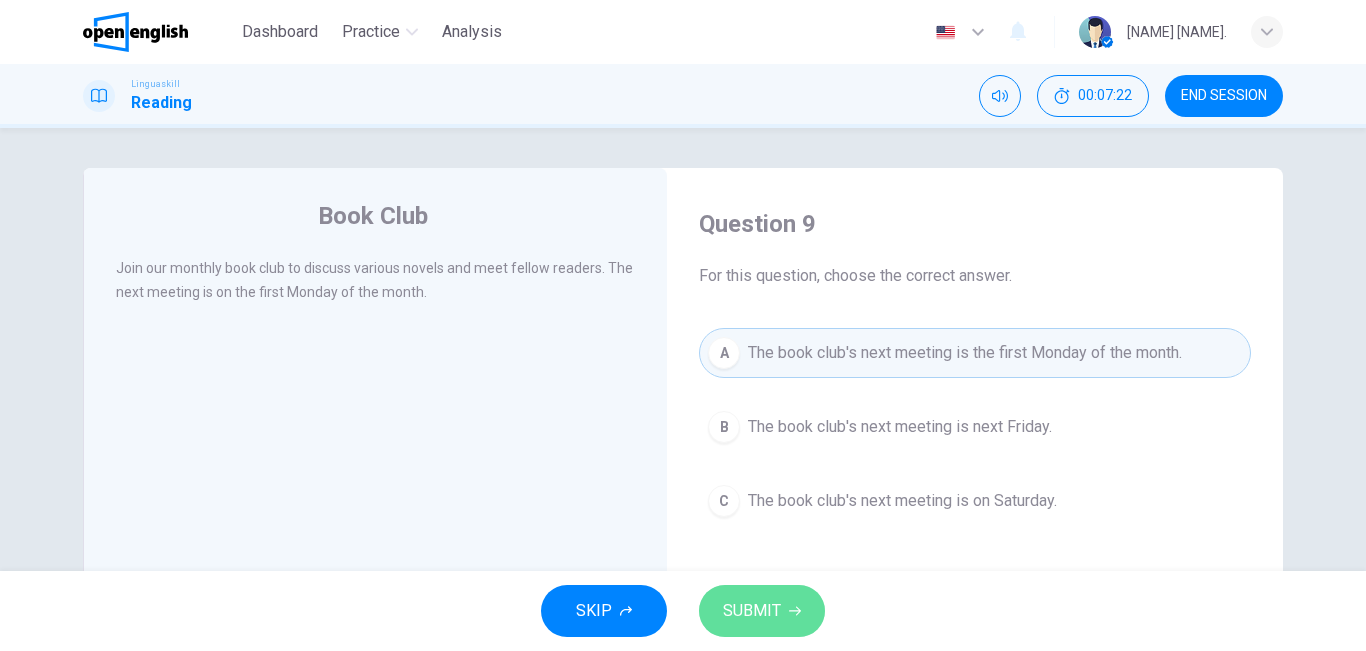 click on "SUBMIT" at bounding box center (762, 611) 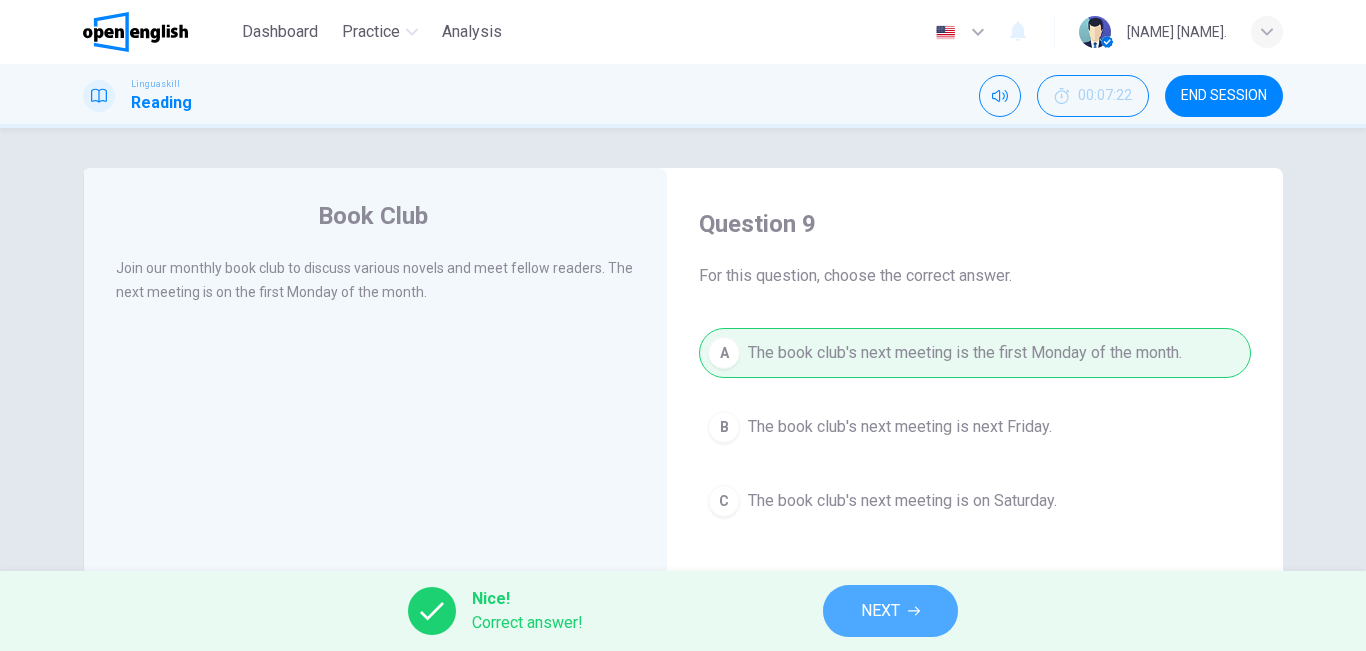 click on "NEXT" at bounding box center [880, 611] 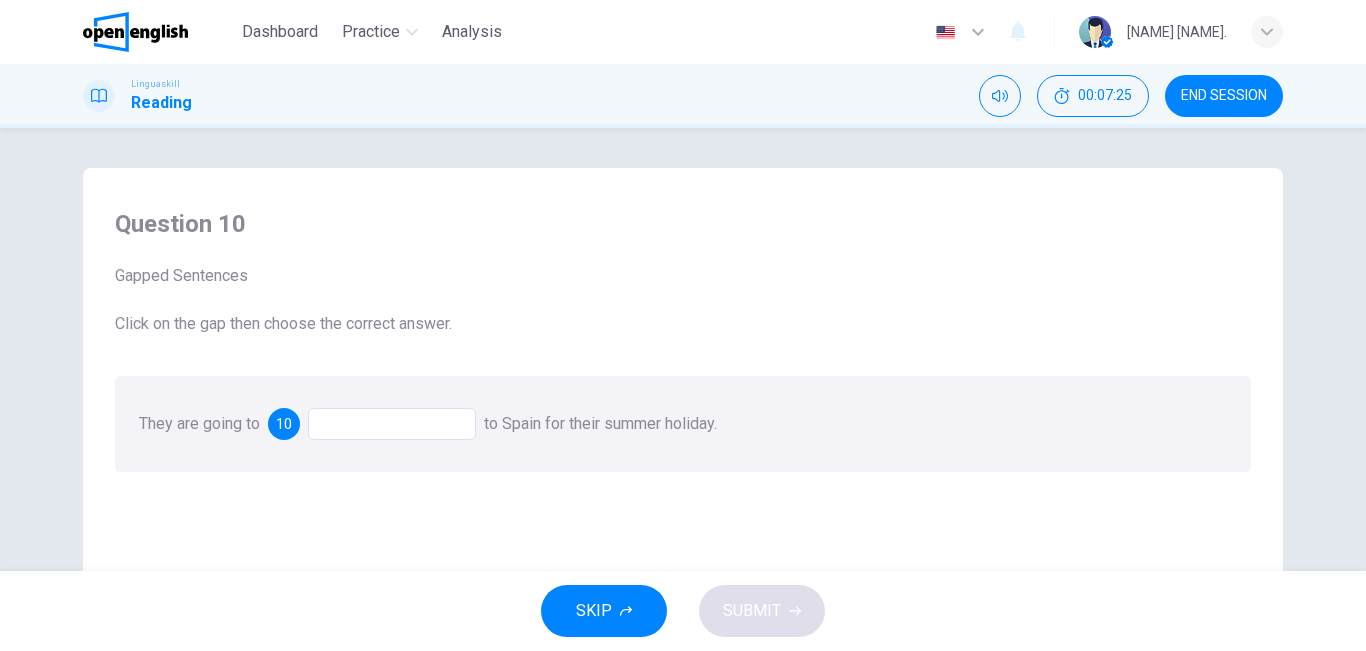click on "They are going to  10  to Spain for their summer holiday." at bounding box center [683, 424] 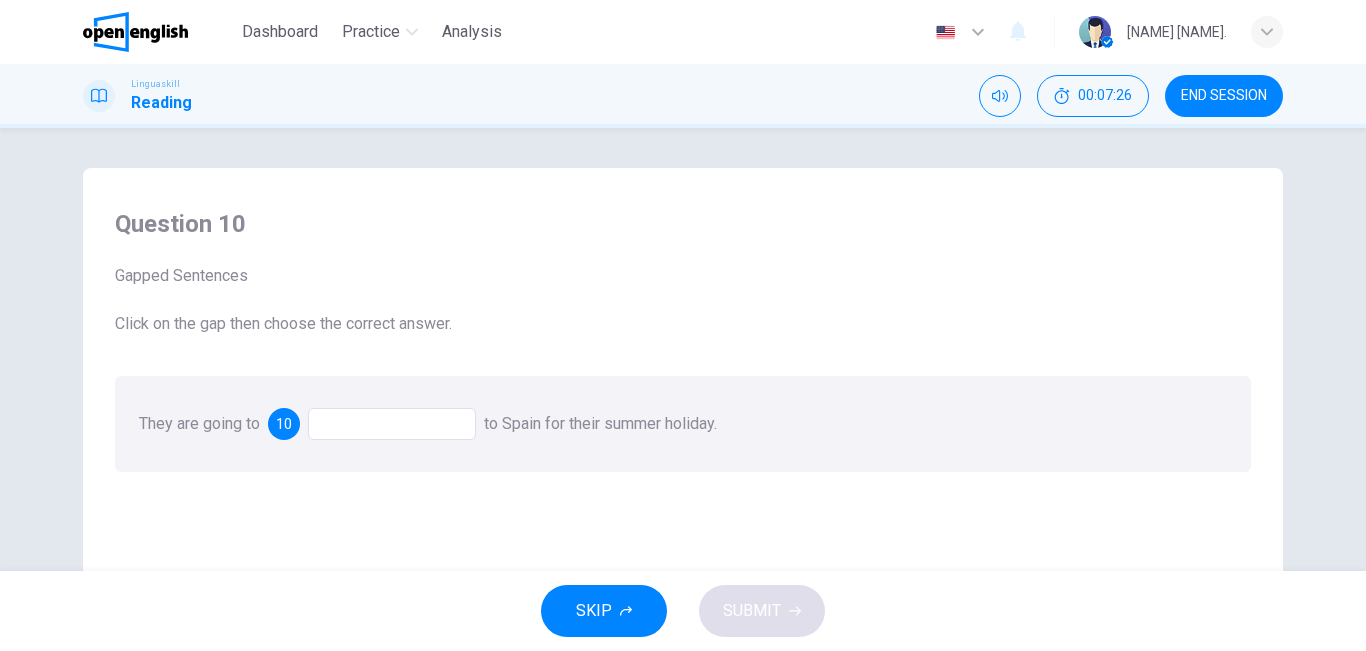 click at bounding box center (392, 424) 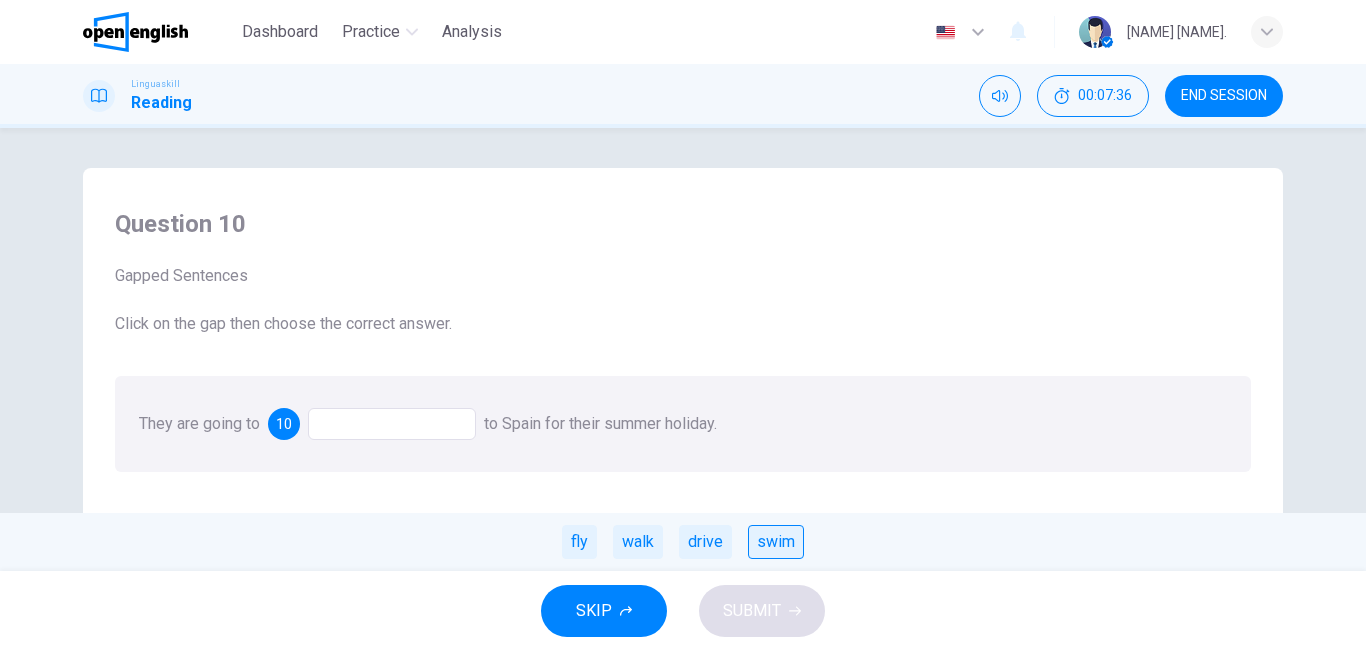 click on "swim" at bounding box center (776, 542) 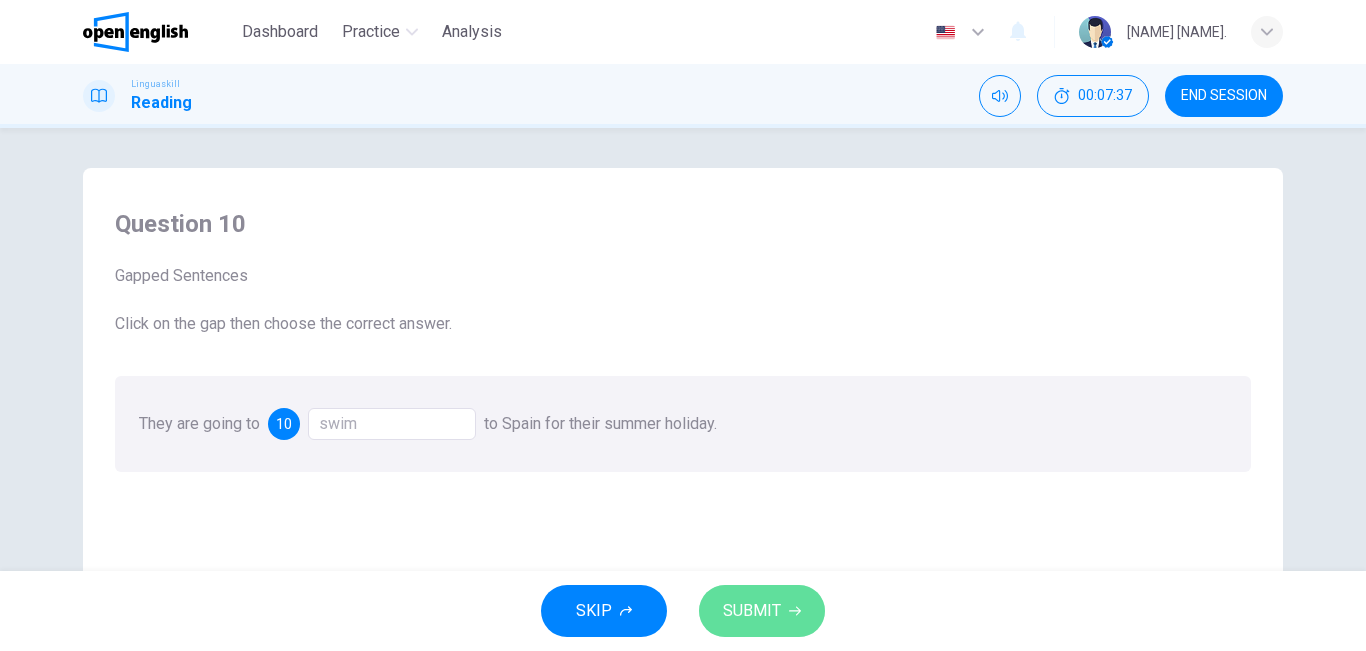 click on "SUBMIT" at bounding box center (752, 611) 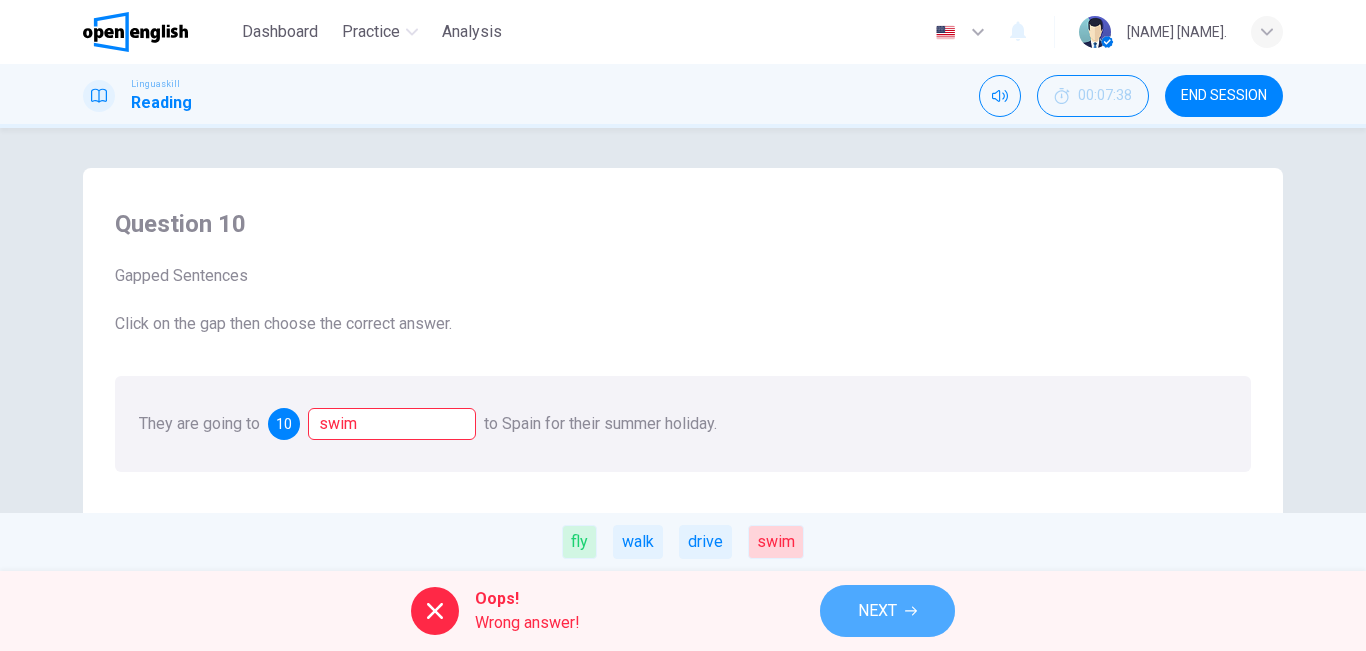 click on "NEXT" at bounding box center (877, 611) 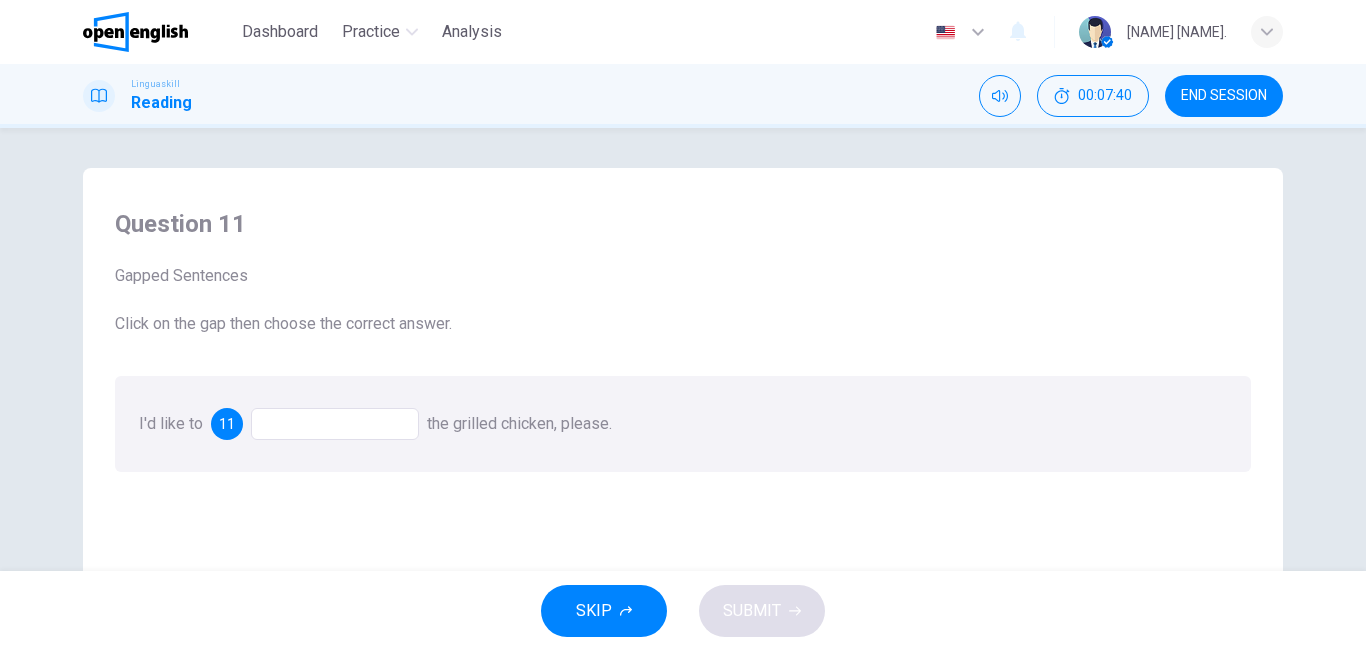 click at bounding box center [335, 424] 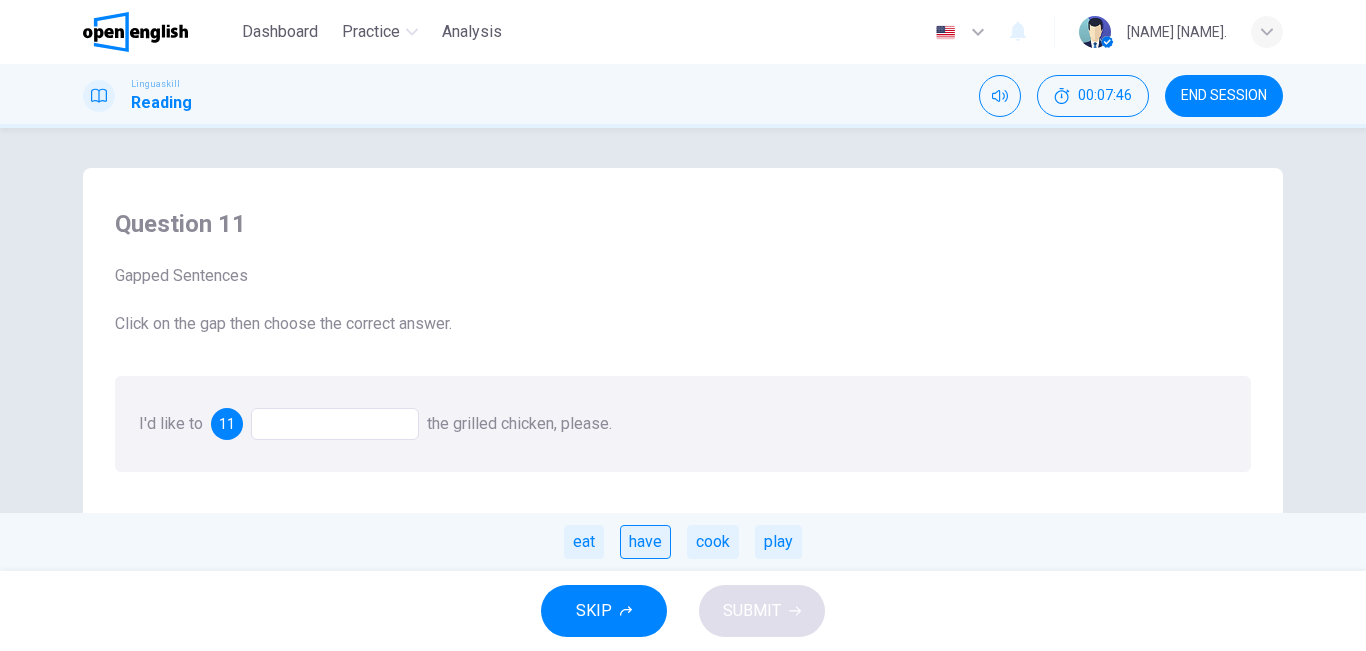 click on "have" at bounding box center (645, 542) 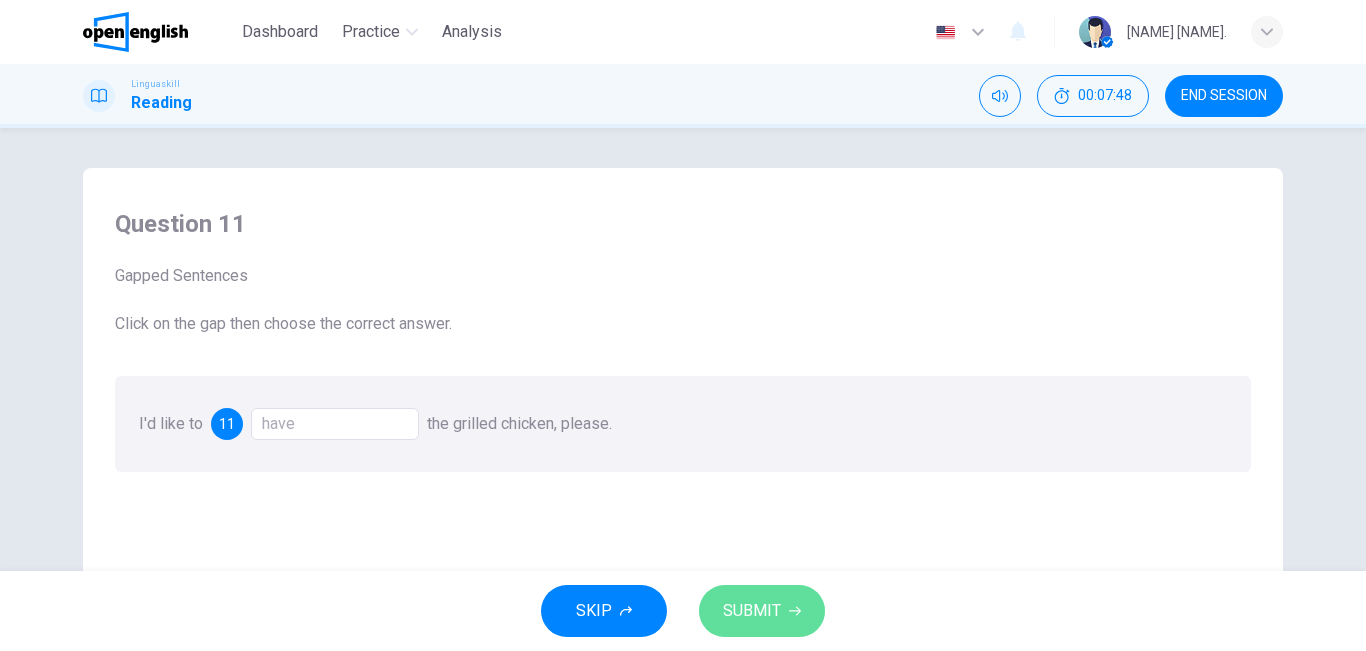click on "SUBMIT" at bounding box center (752, 611) 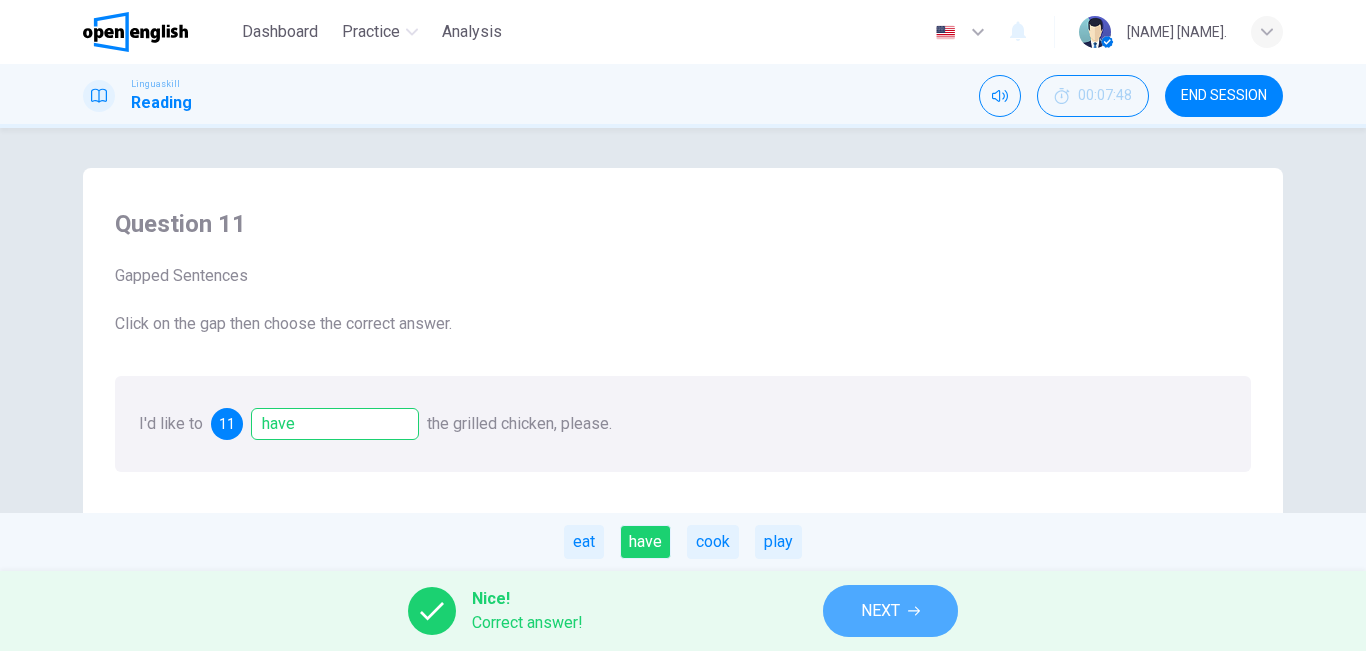 click on "NEXT" at bounding box center (880, 611) 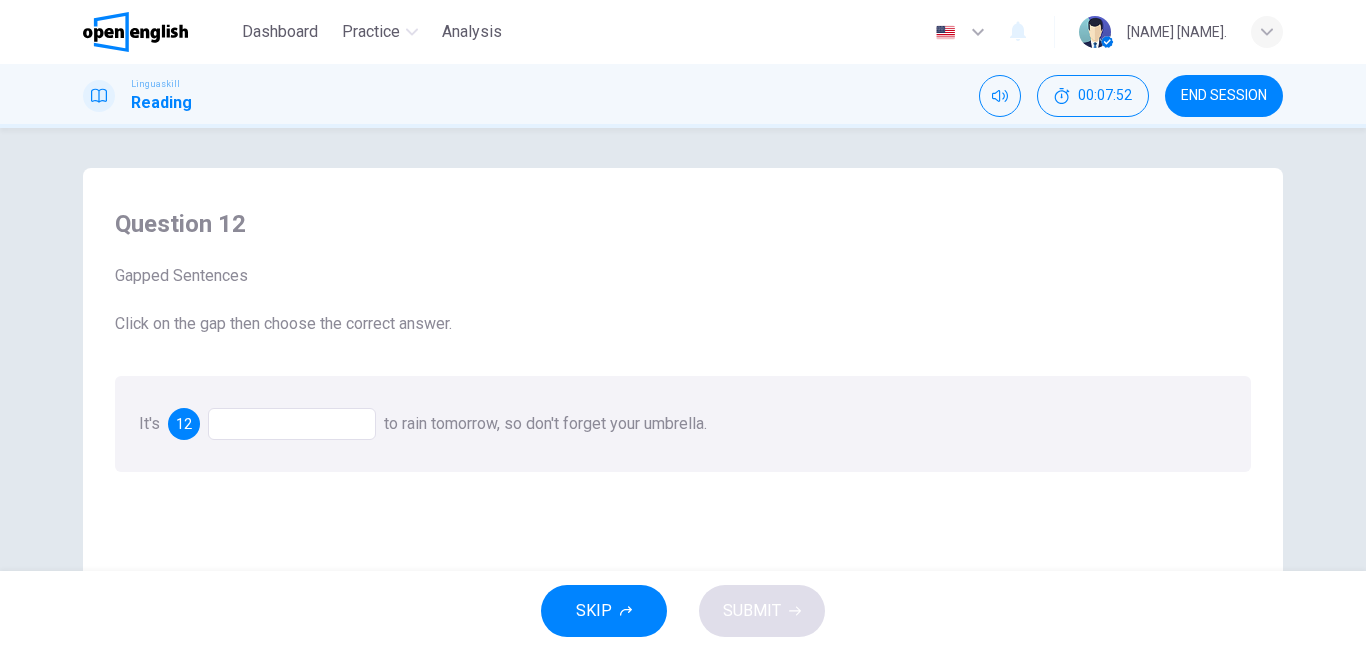 click at bounding box center [292, 424] 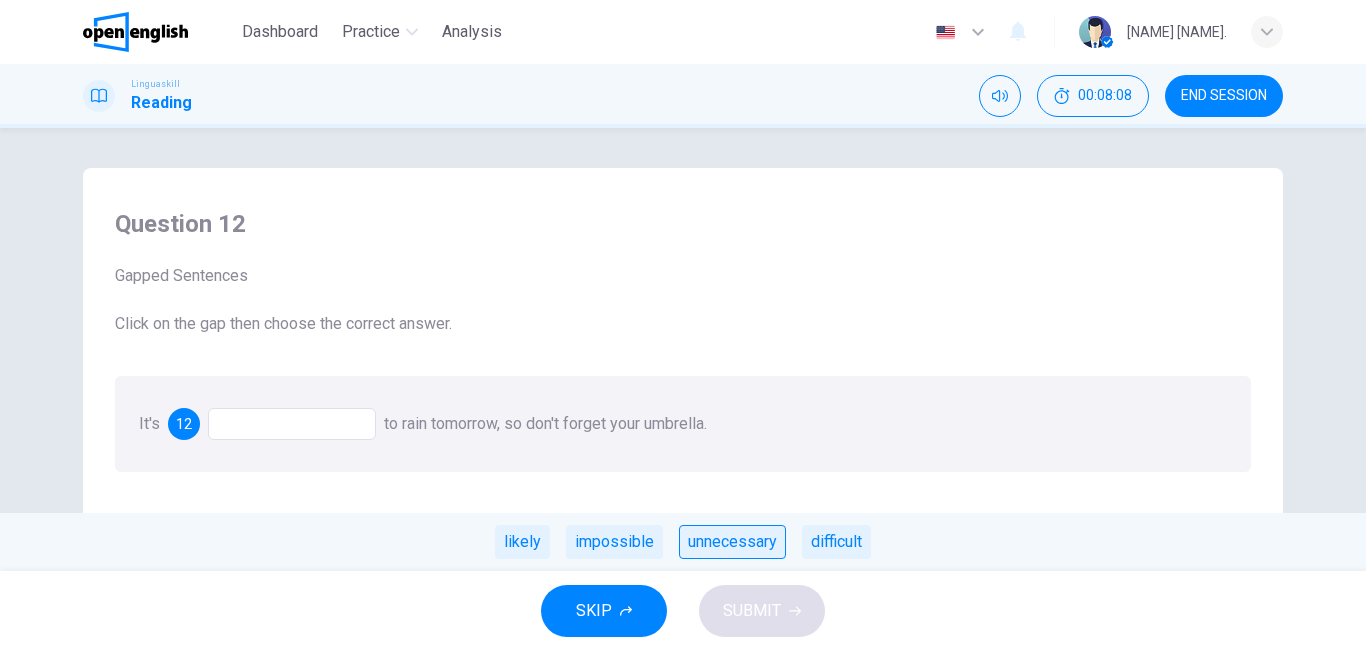click on "unnecessary" at bounding box center (732, 542) 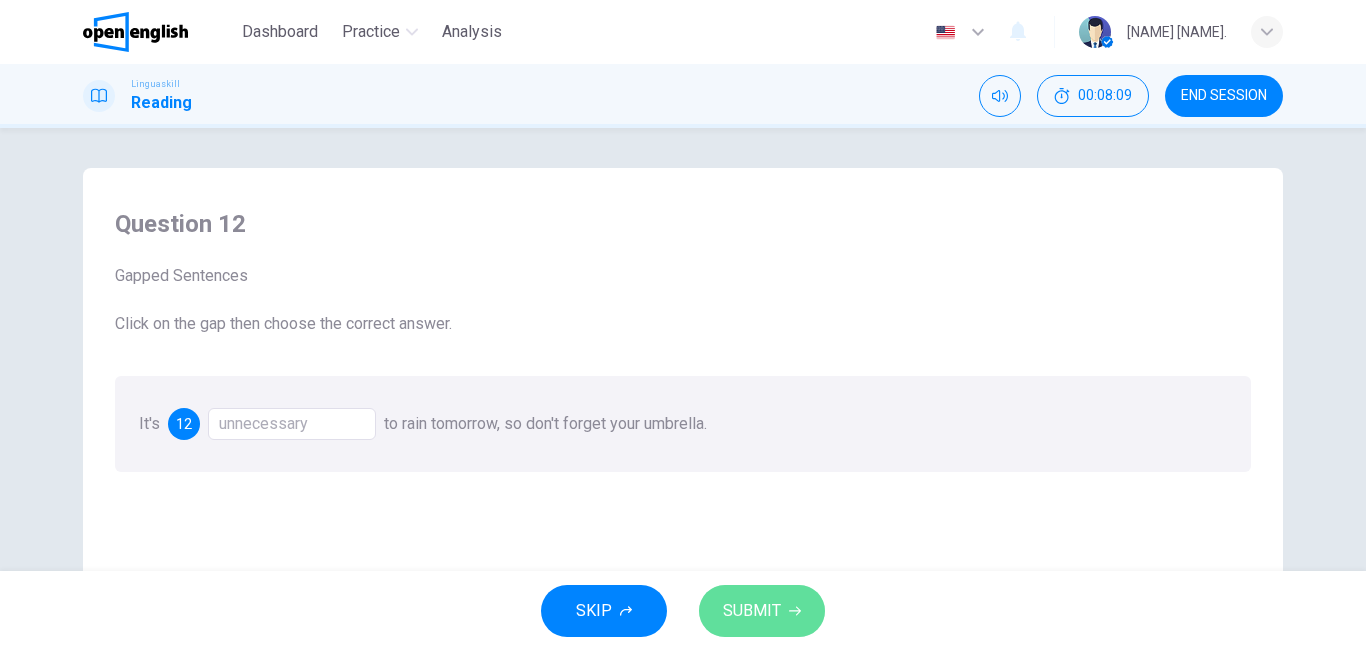 click on "SUBMIT" at bounding box center [762, 611] 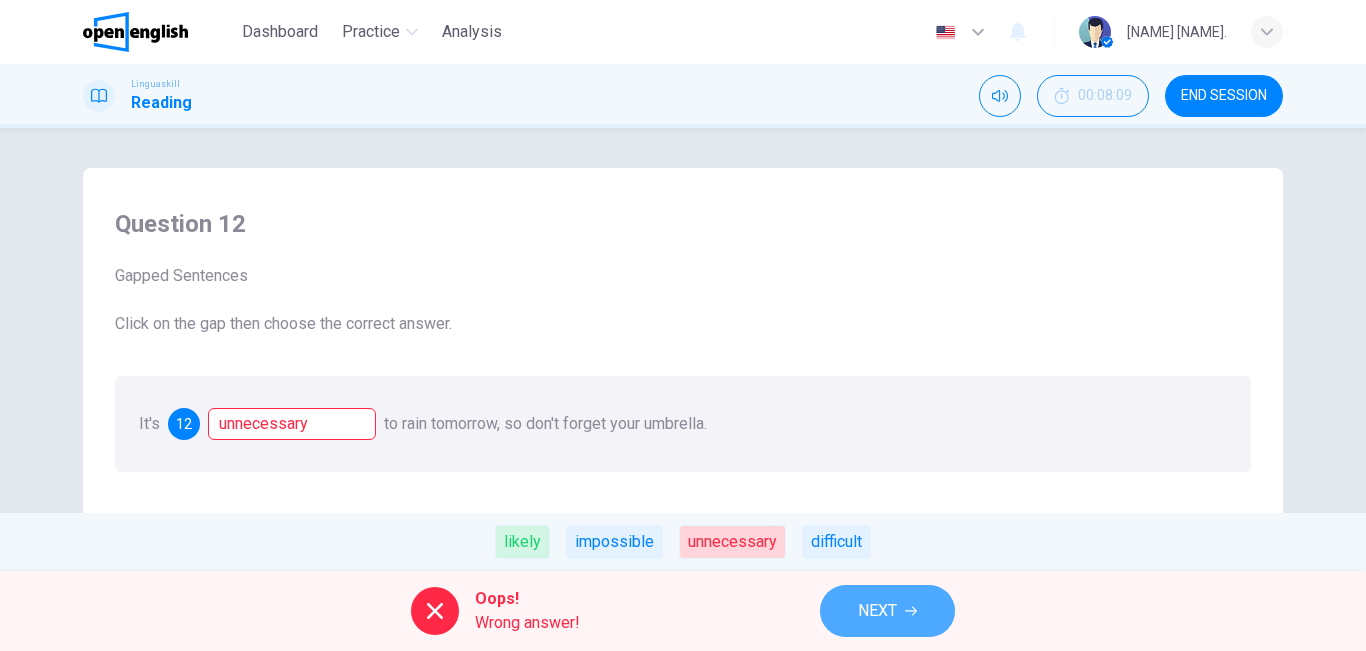 click on "NEXT" at bounding box center [877, 611] 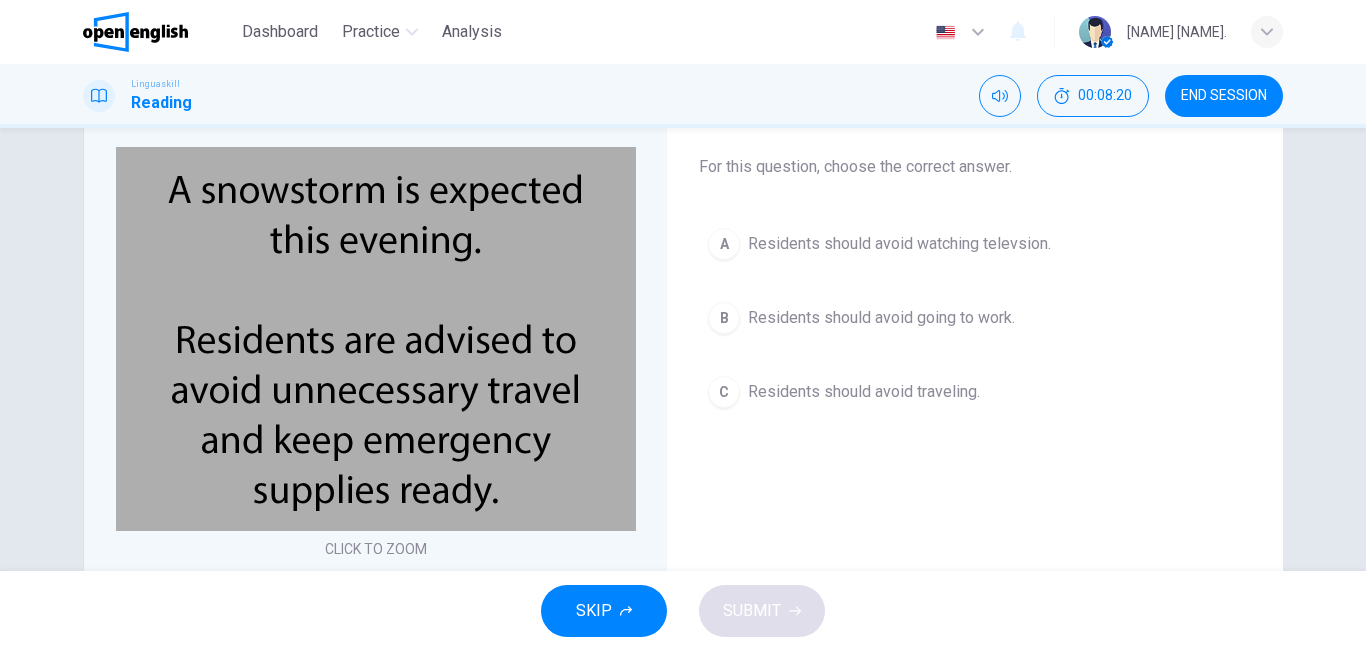 scroll, scrollTop: 102, scrollLeft: 0, axis: vertical 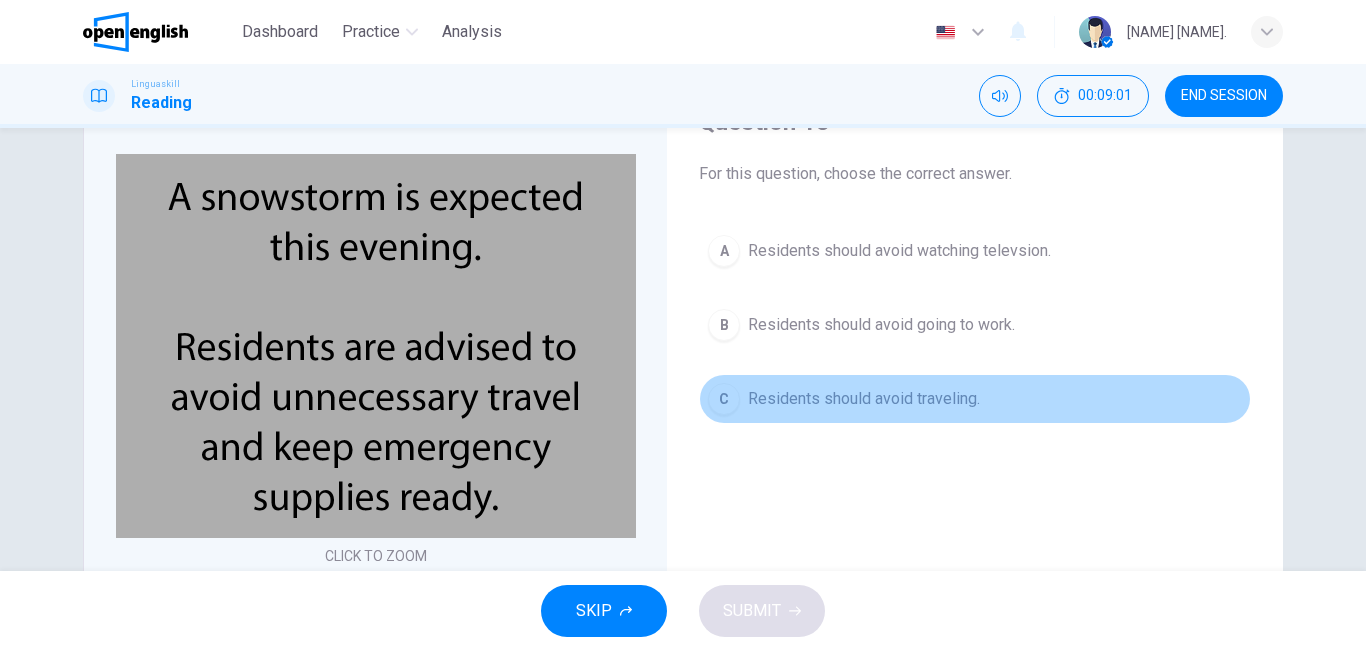 click on "C Residents should avoid traveling." at bounding box center (975, 399) 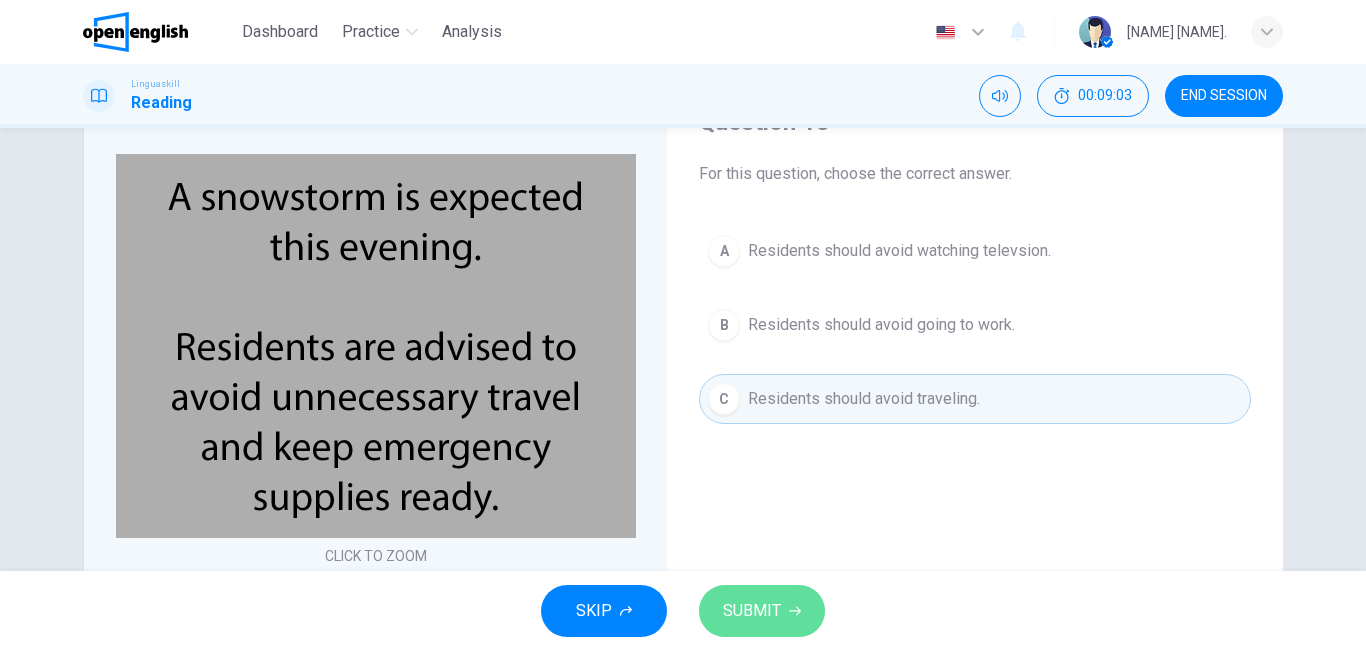 click on "SUBMIT" at bounding box center (752, 611) 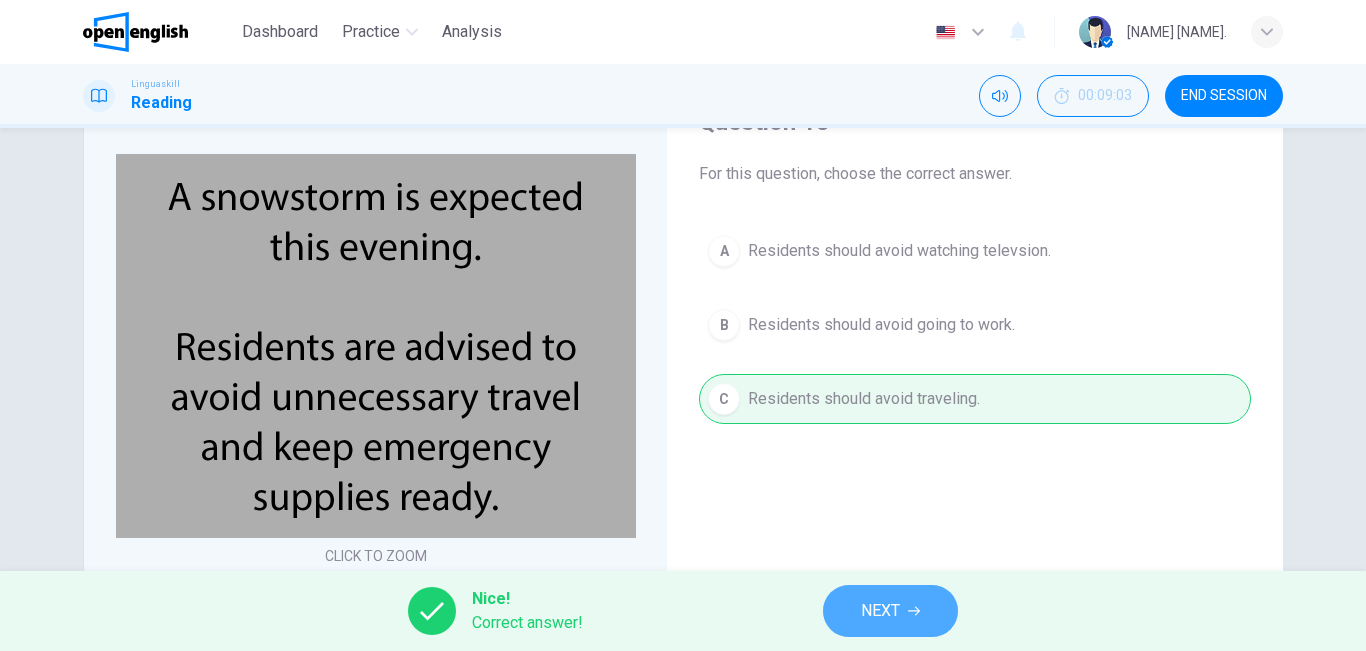 click on "NEXT" at bounding box center [880, 611] 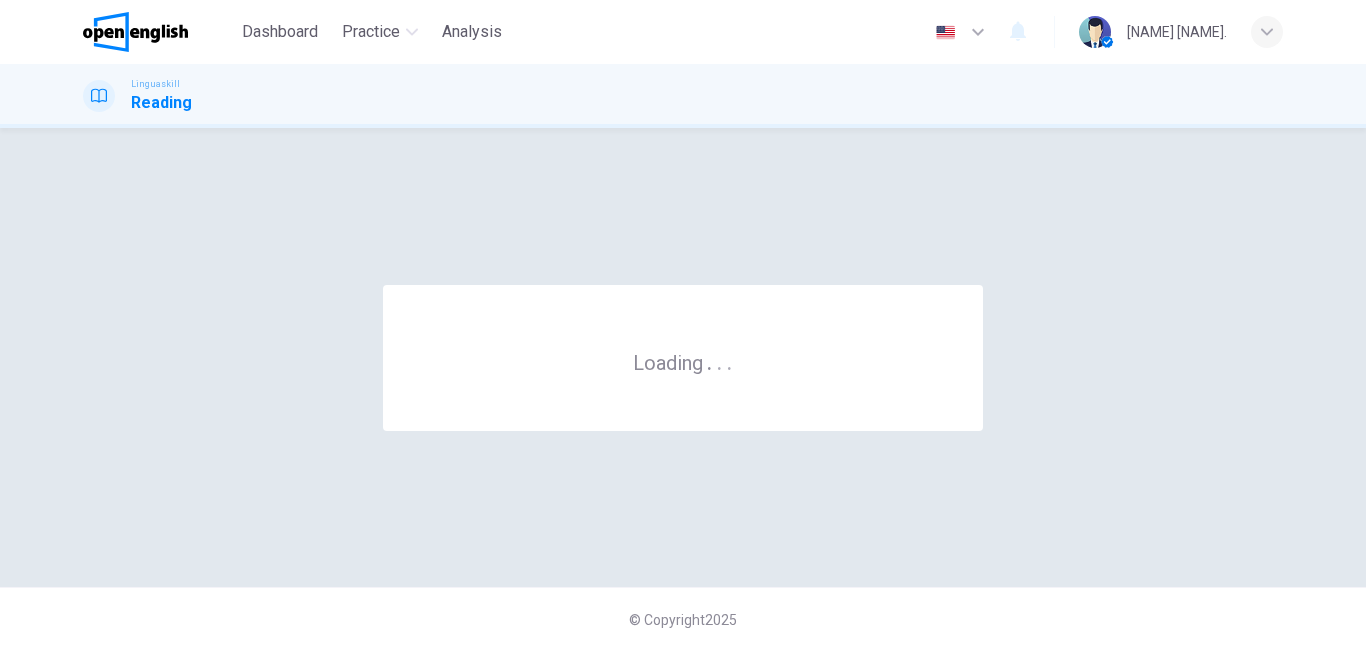 scroll, scrollTop: 0, scrollLeft: 0, axis: both 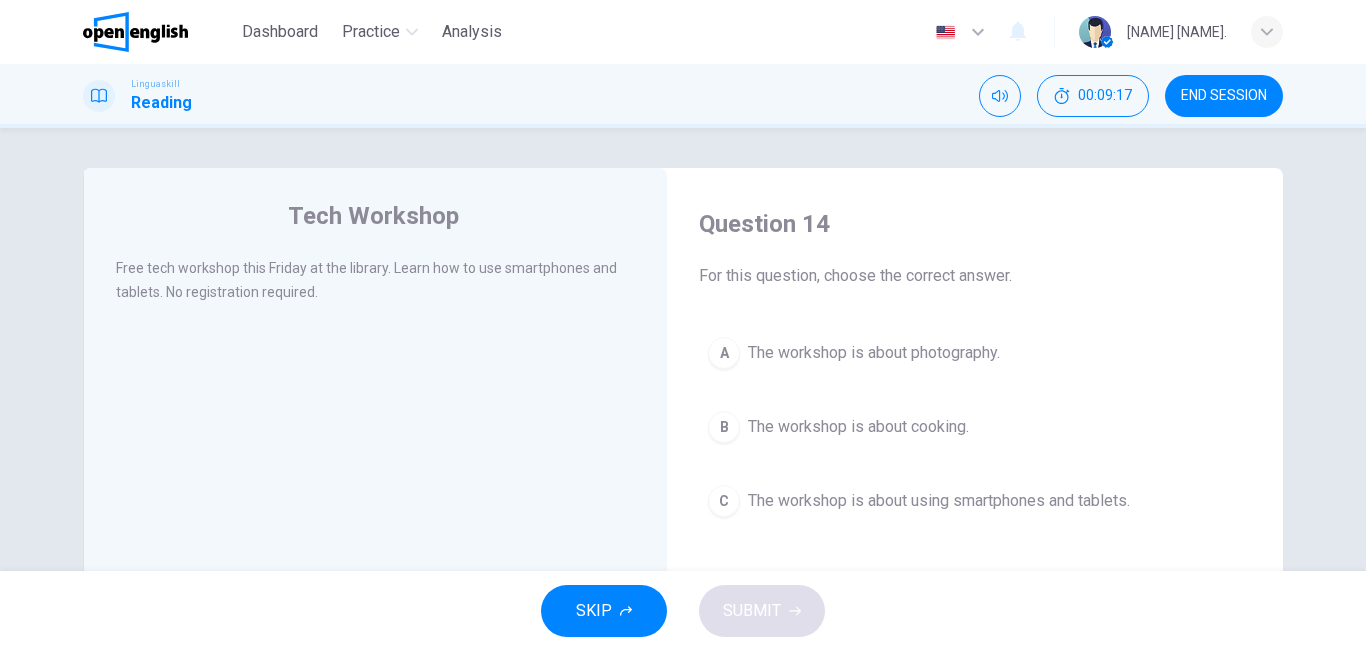 click on "SKIP SUBMIT" at bounding box center (683, 611) 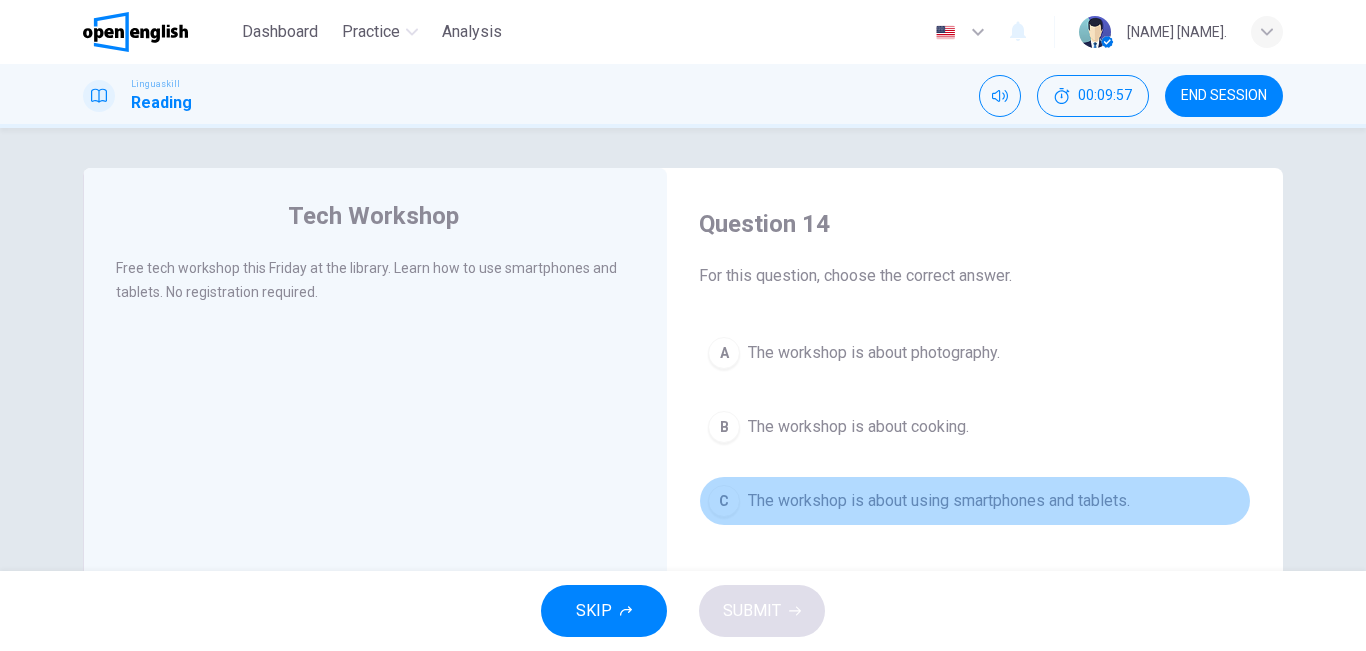 click on "The workshop is about using smartphones and tablets." at bounding box center (939, 501) 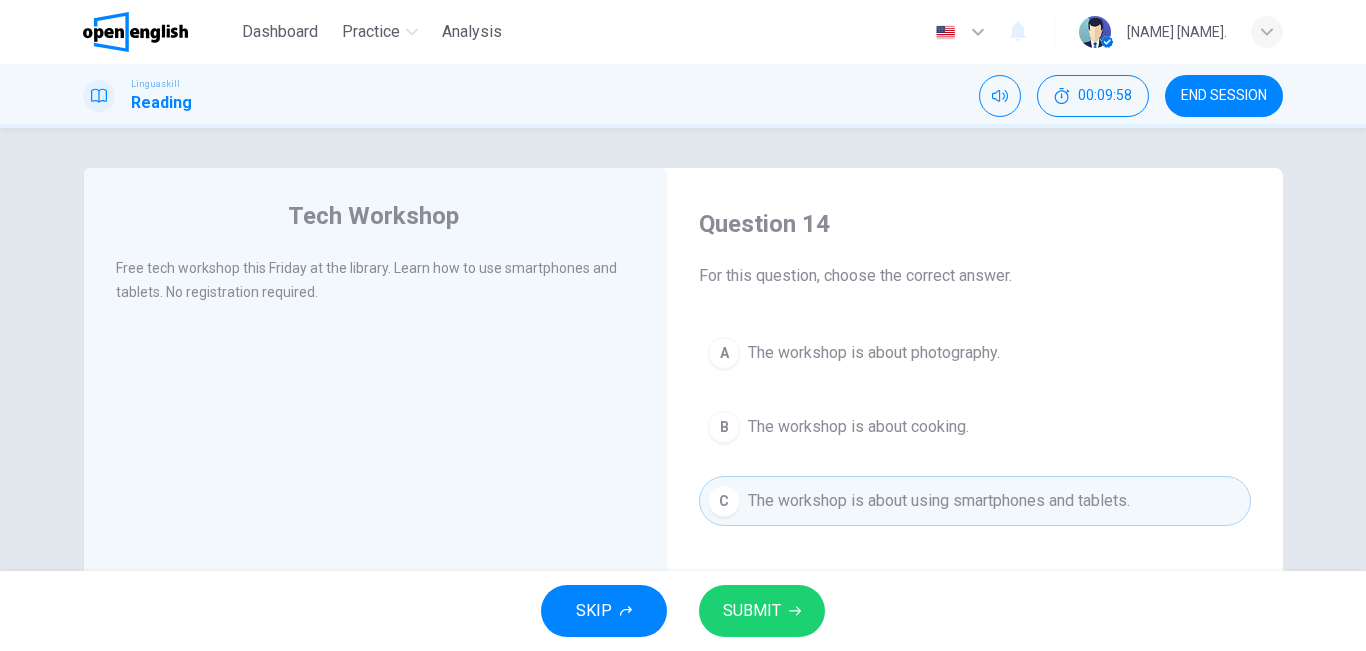 click on "SUBMIT" at bounding box center (752, 611) 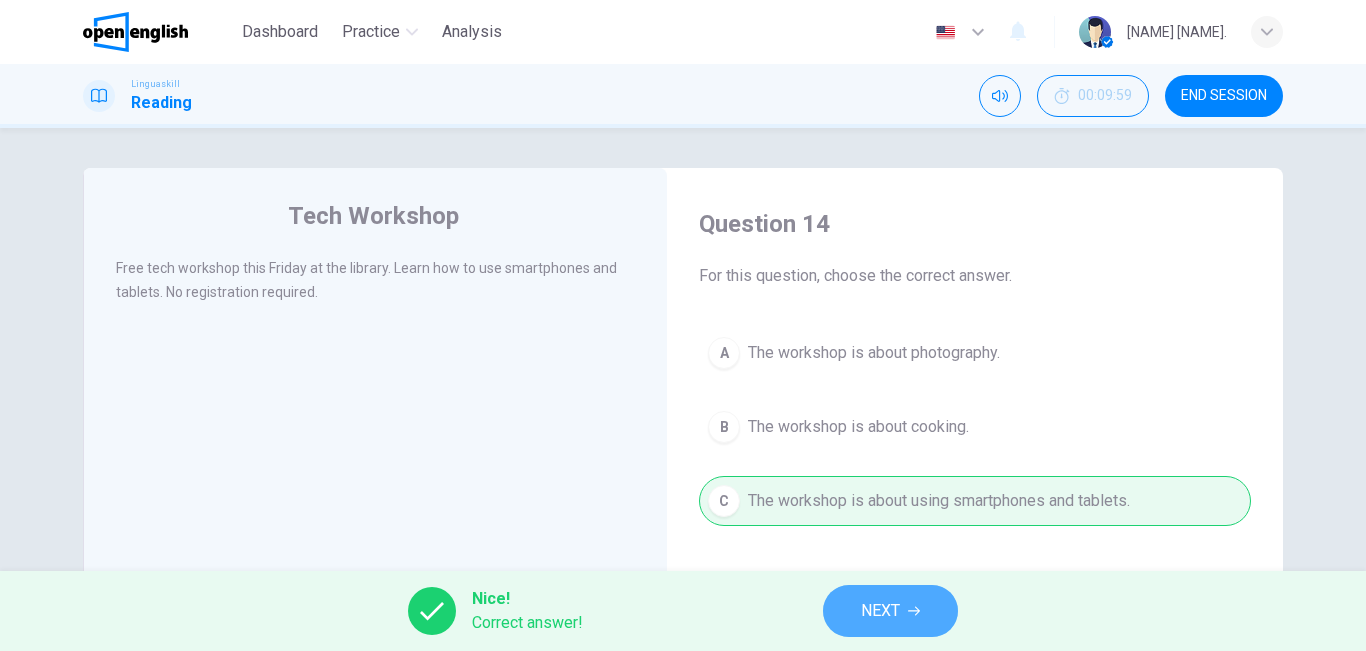 click on "NEXT" at bounding box center (880, 611) 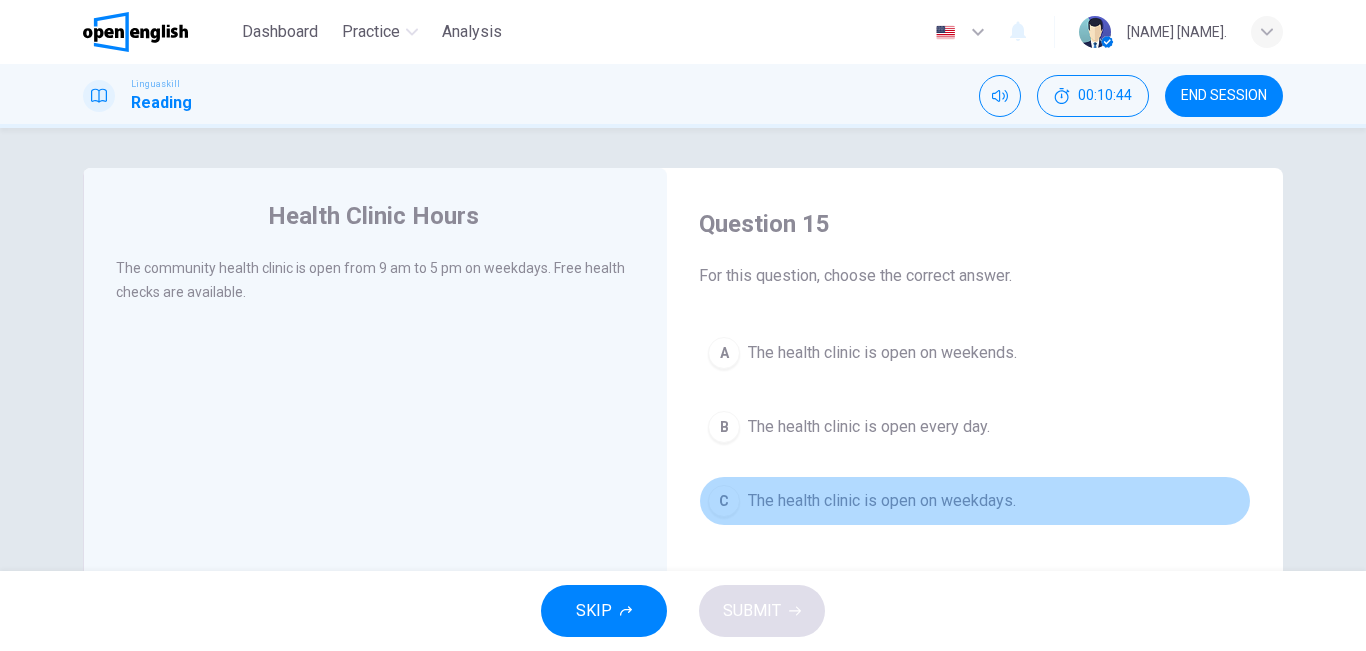 click on "The health clinic is open on weekdays." at bounding box center (882, 501) 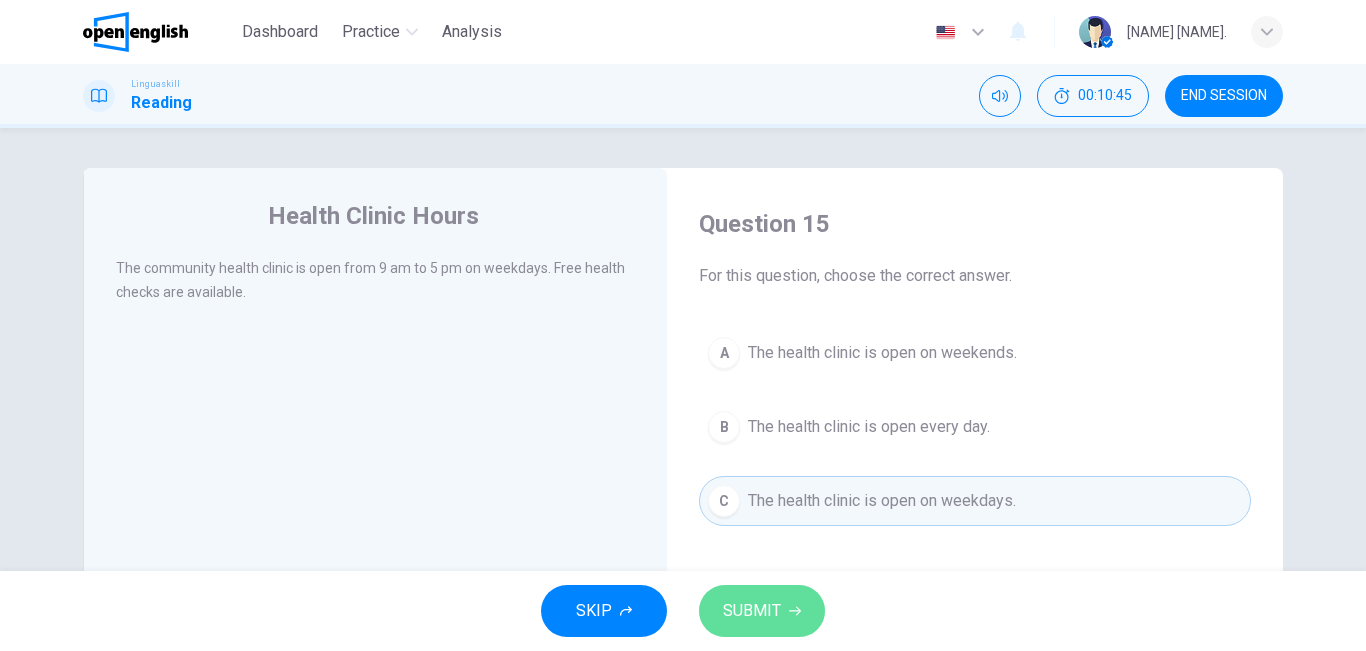 click on "SUBMIT" at bounding box center (752, 611) 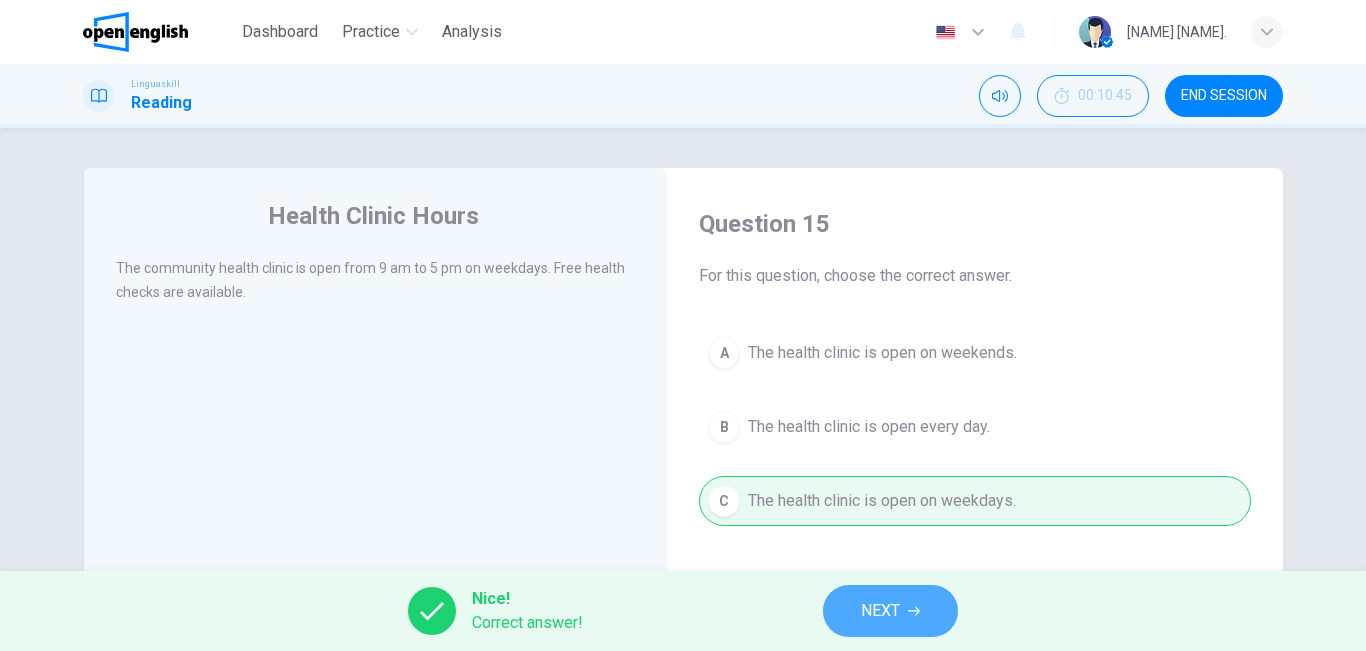 click on "NEXT" at bounding box center (880, 611) 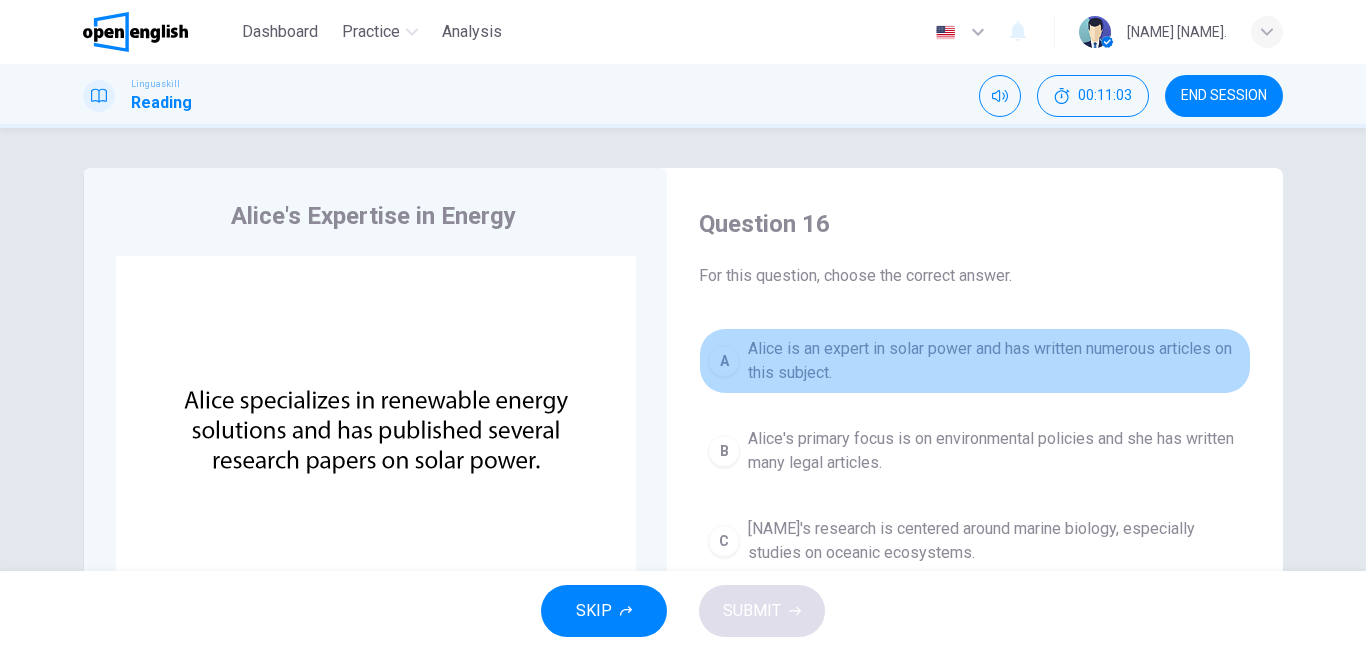 click on "Alice is an expert in solar power and has written numerous articles on this subject." at bounding box center [995, 361] 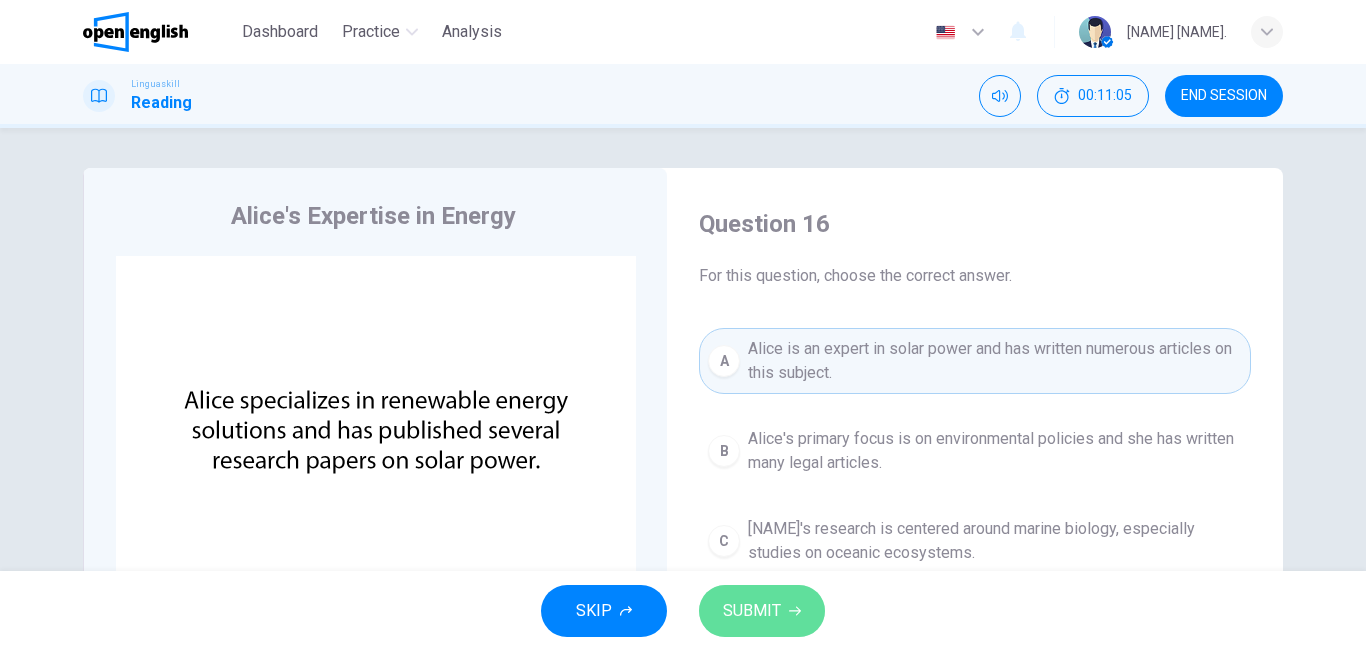 click on "SUBMIT" at bounding box center (762, 611) 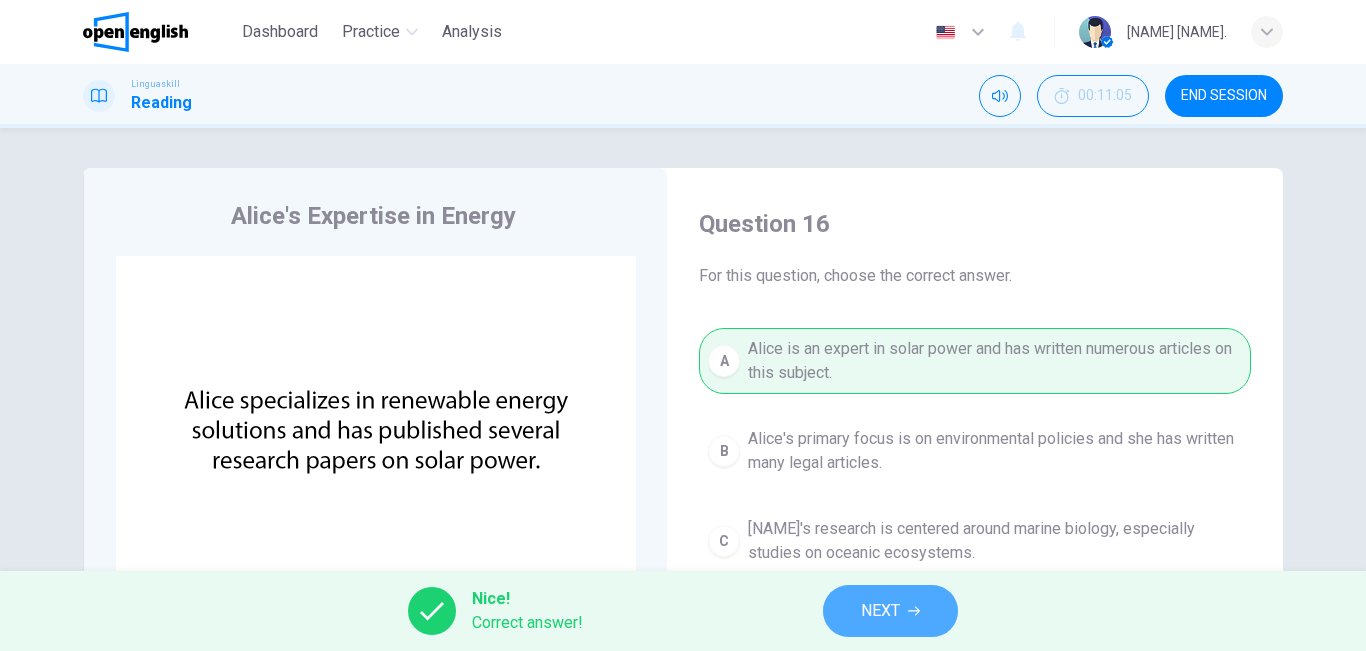 click on "NEXT" at bounding box center [880, 611] 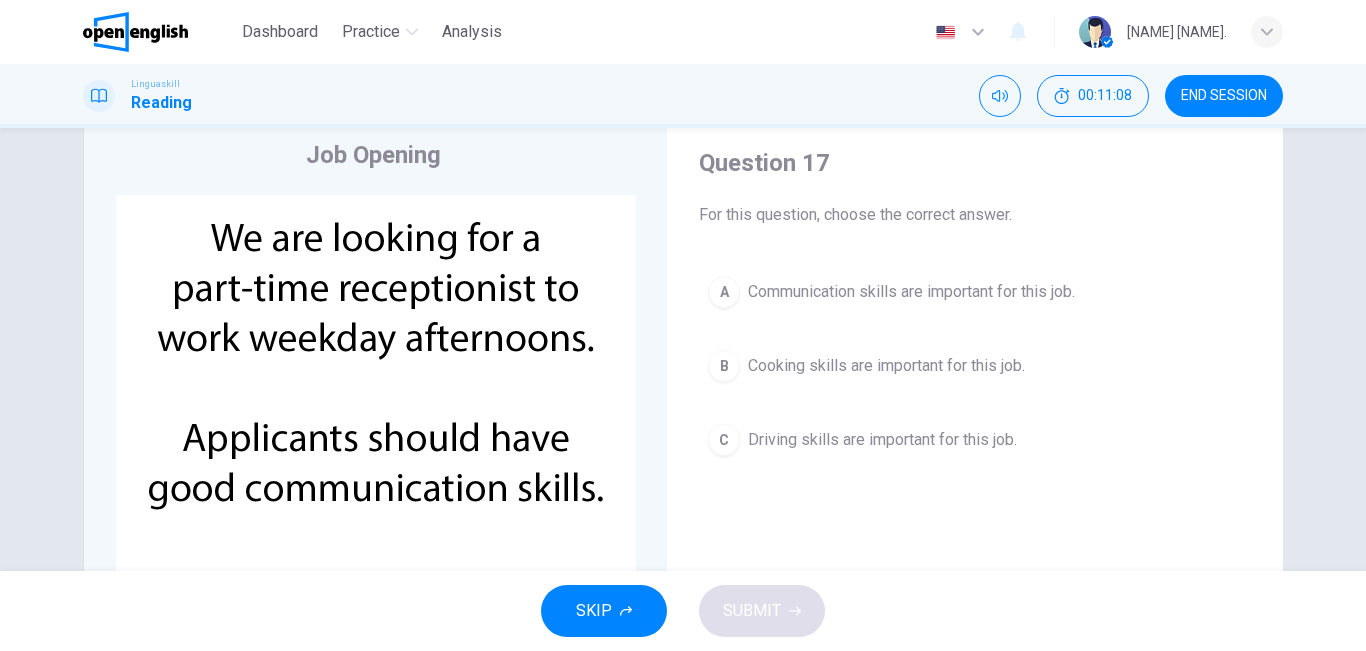 scroll, scrollTop: 59, scrollLeft: 0, axis: vertical 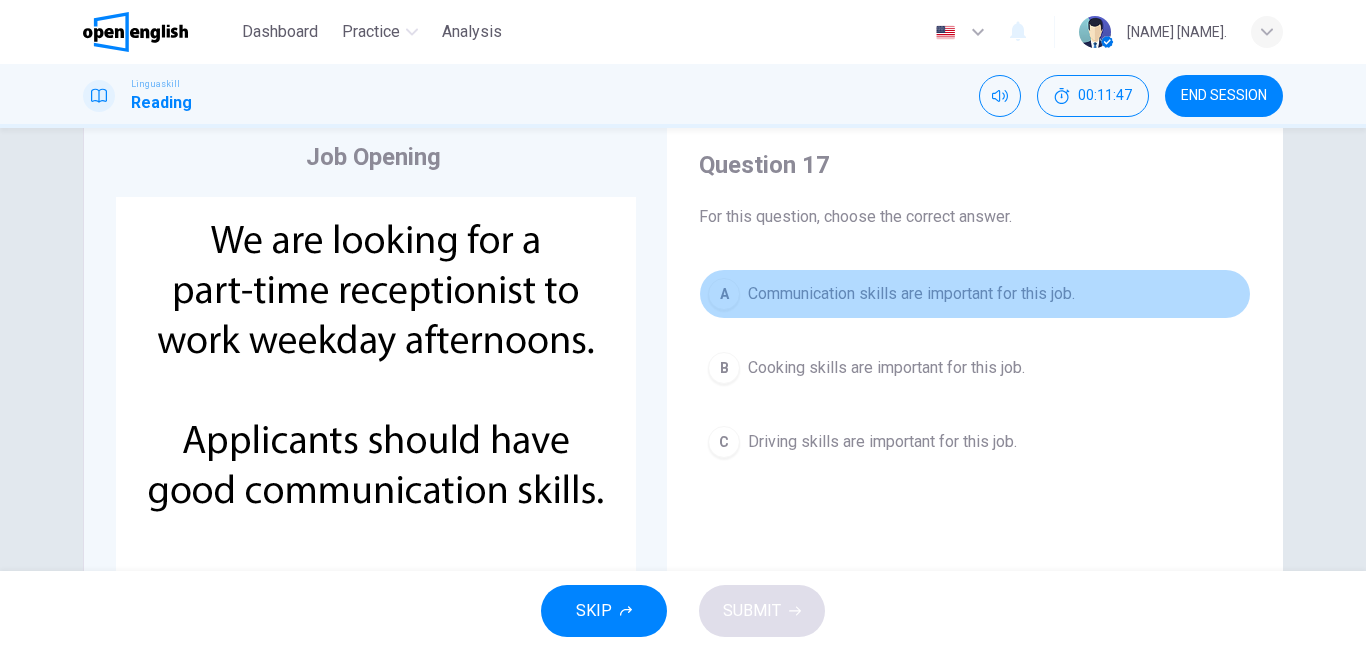click on "Communication skills are important for this job." at bounding box center (911, 294) 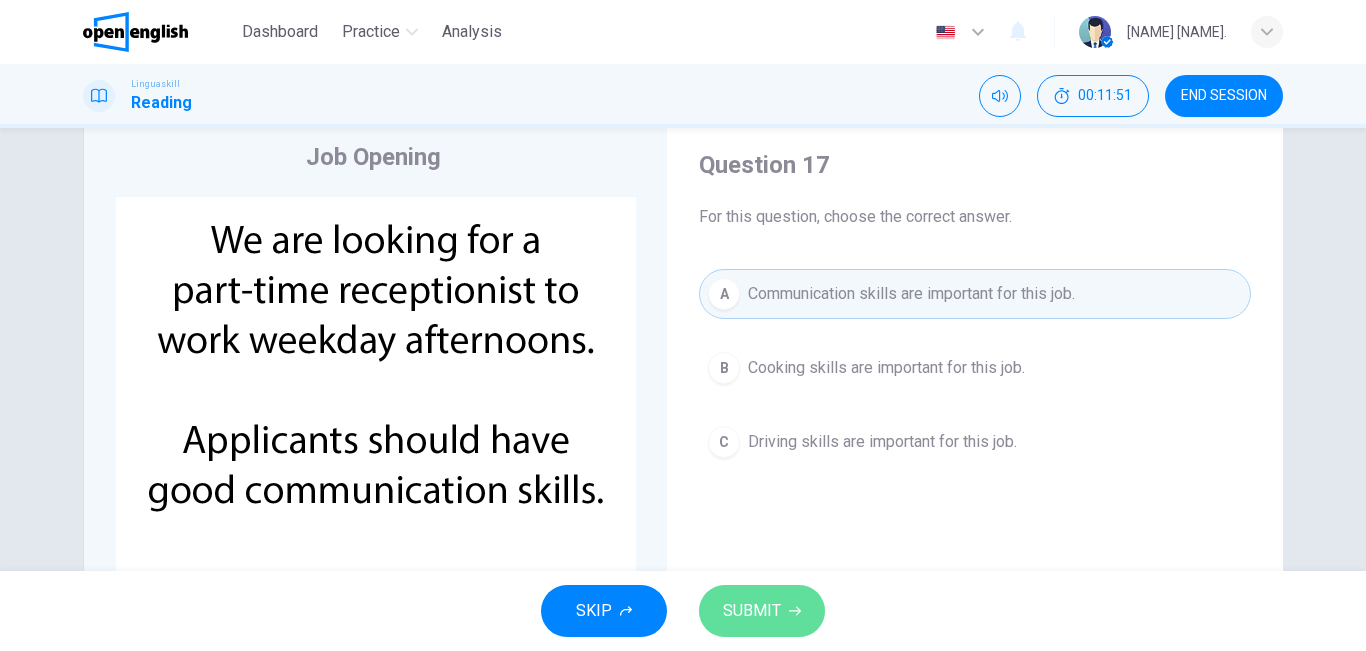 click on "SUBMIT" at bounding box center (752, 611) 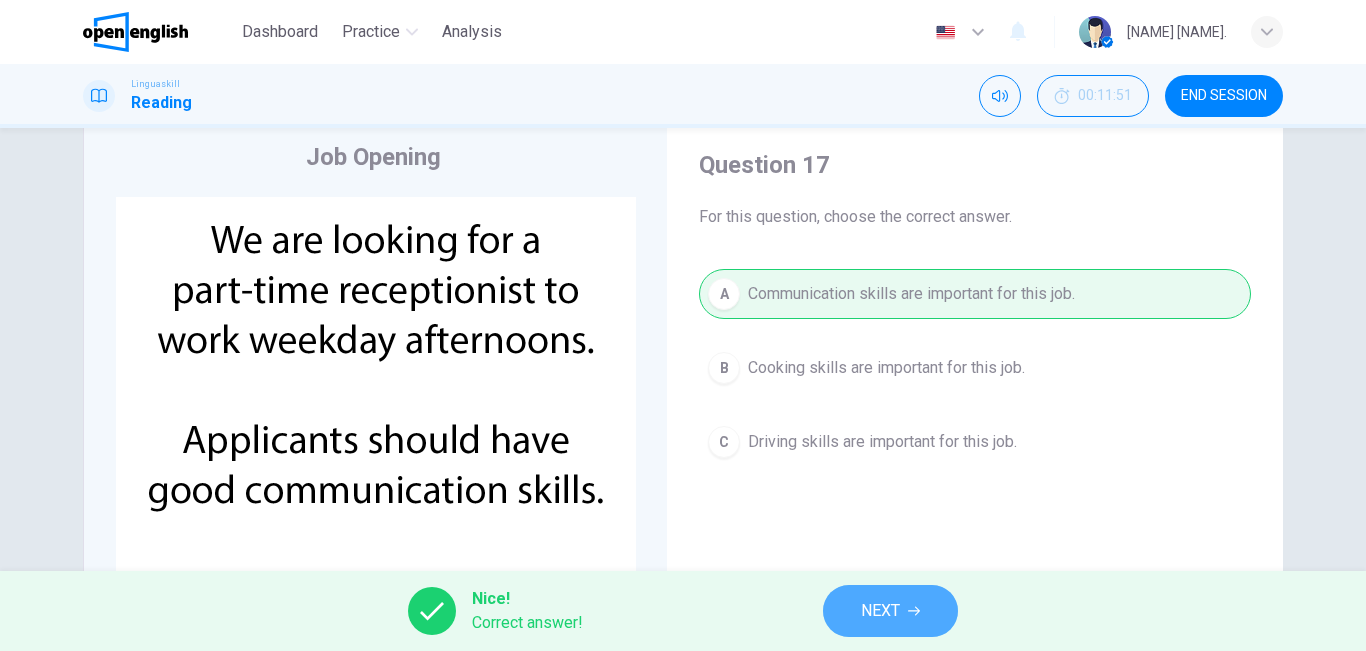 click on "NEXT" at bounding box center (880, 611) 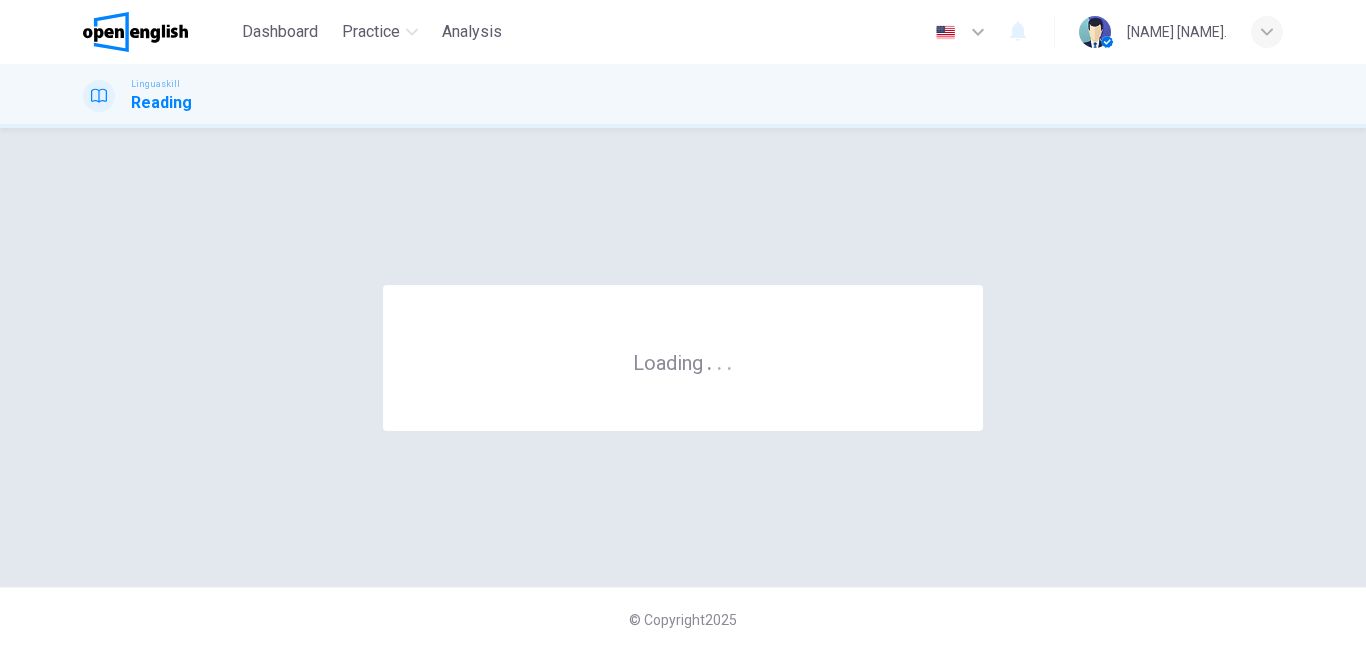 scroll, scrollTop: 0, scrollLeft: 0, axis: both 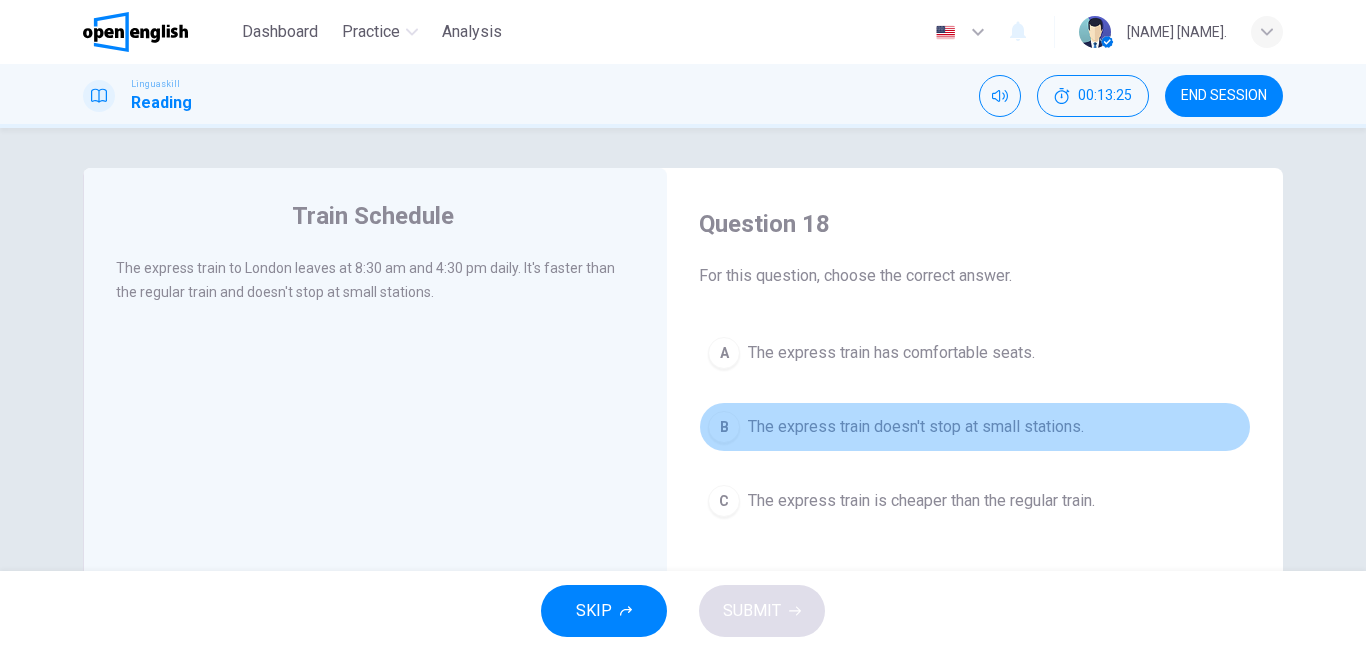 click on "The express train doesn't stop at small stations." at bounding box center [916, 427] 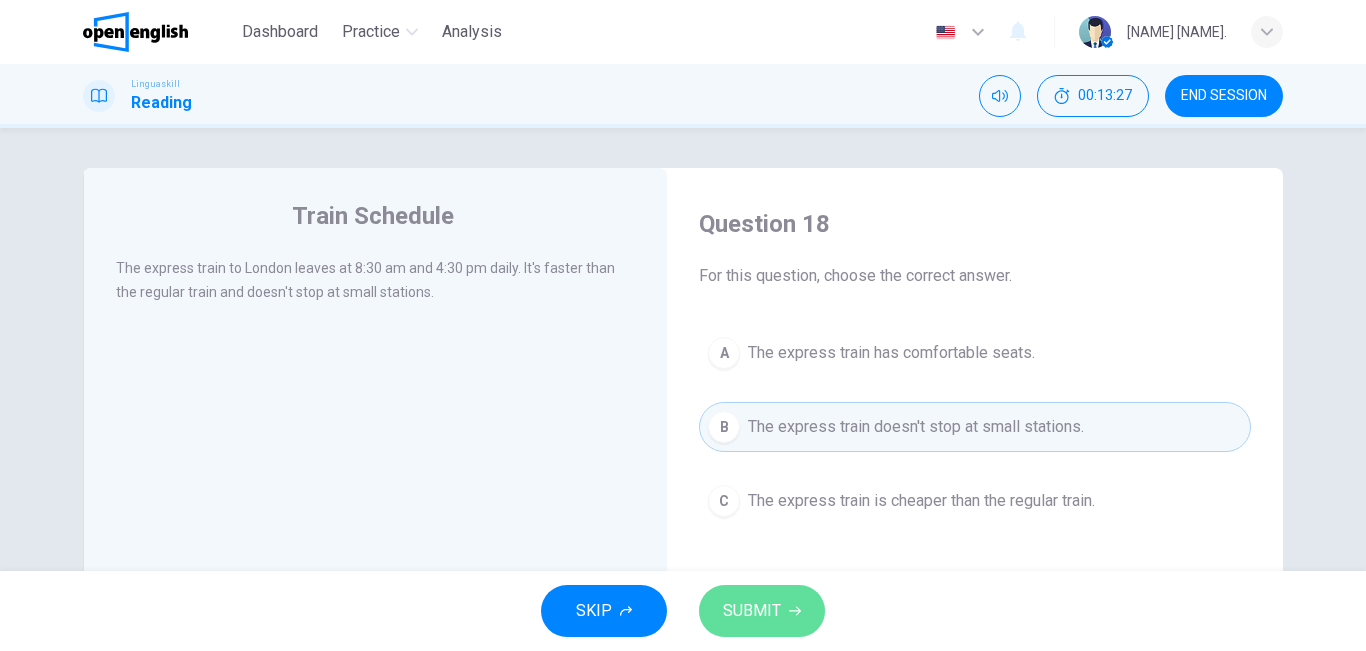 click on "SUBMIT" at bounding box center (752, 611) 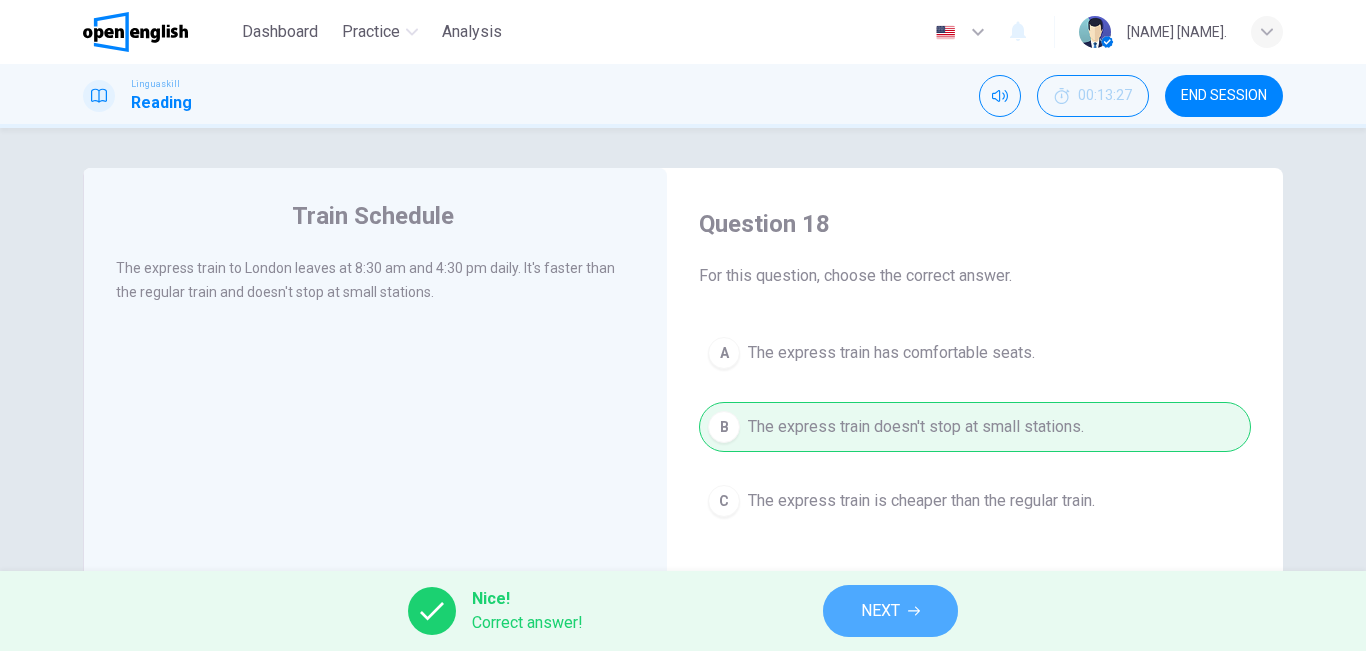 click on "NEXT" at bounding box center [880, 611] 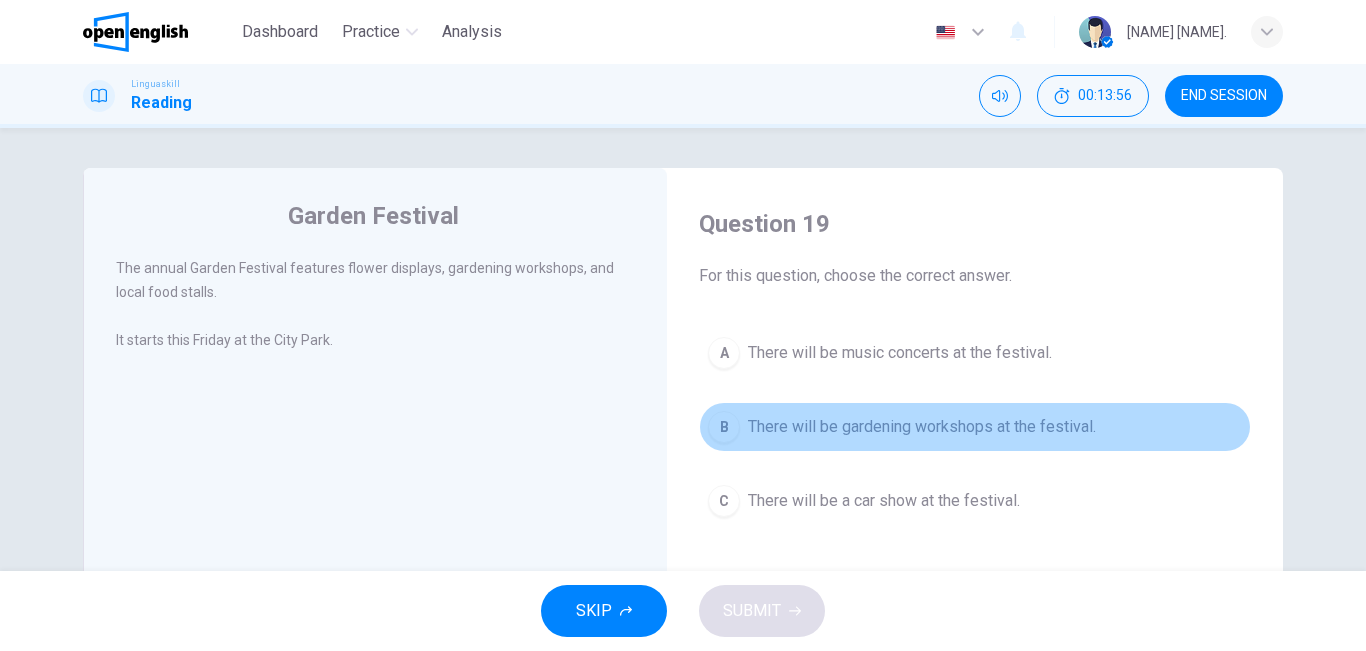 click on "There will be gardening workshops at the festival." at bounding box center [922, 427] 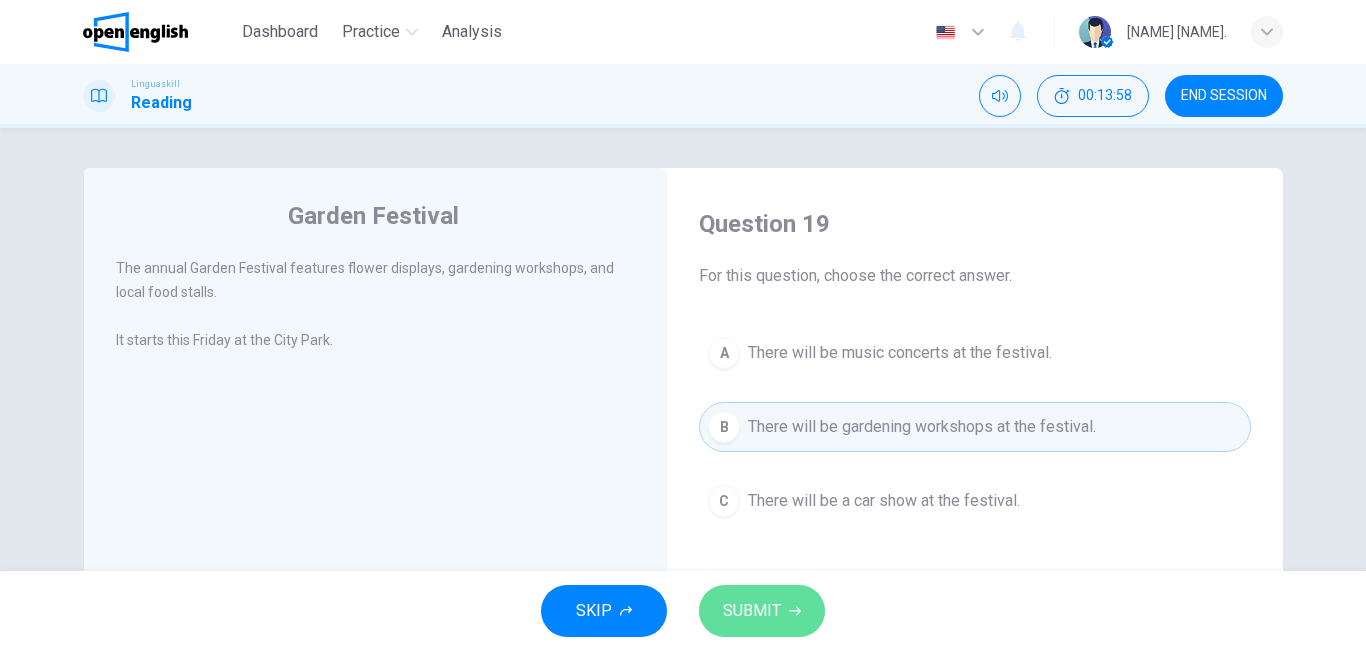 click on "SUBMIT" at bounding box center [752, 611] 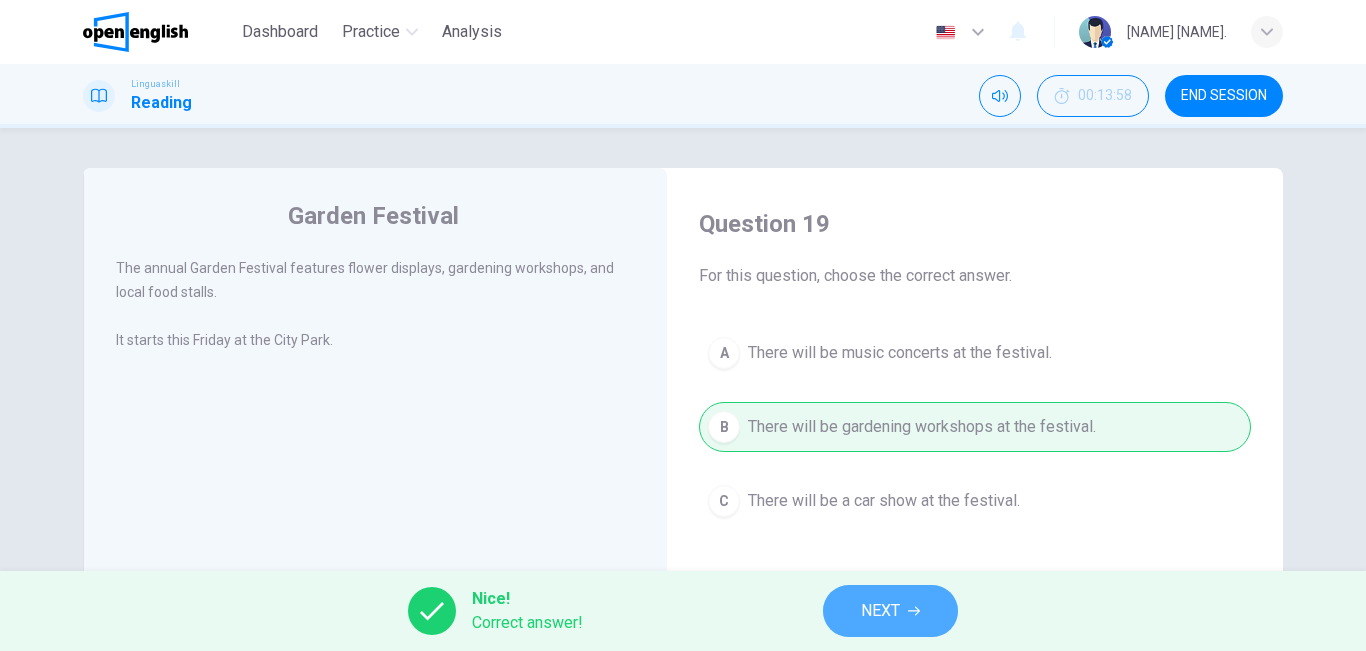 click 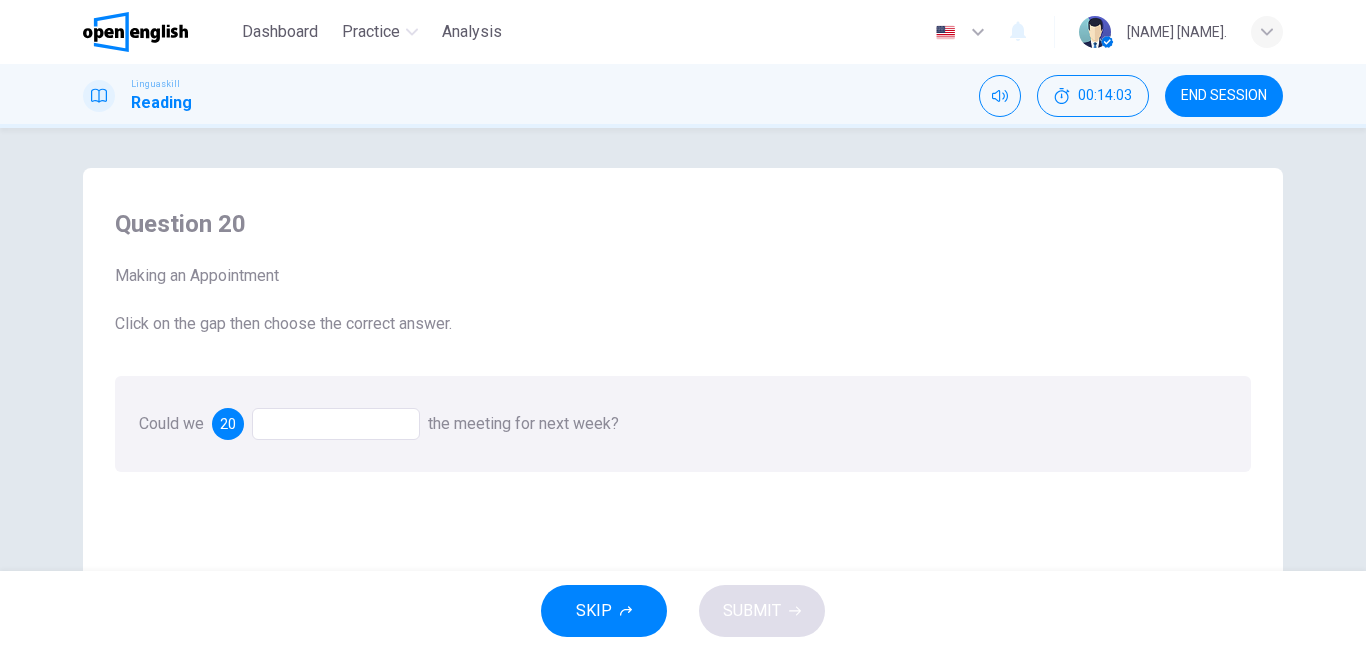 click at bounding box center [336, 424] 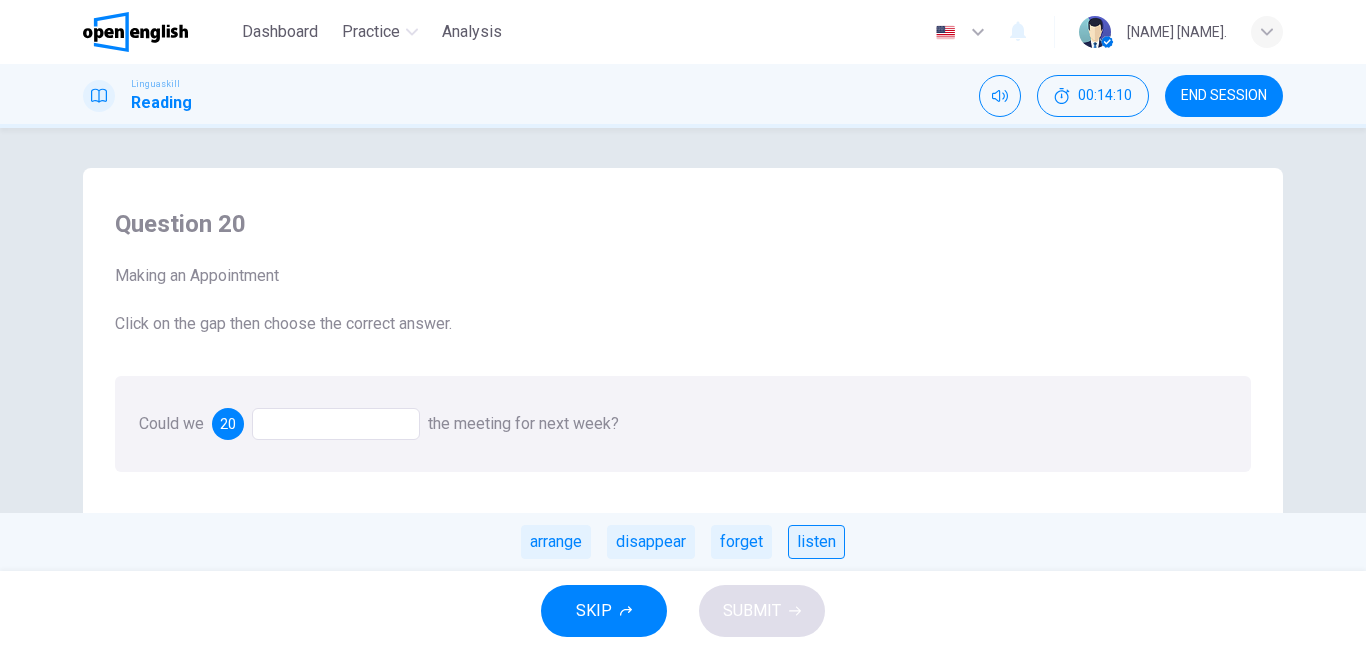 click on "listen" at bounding box center (816, 542) 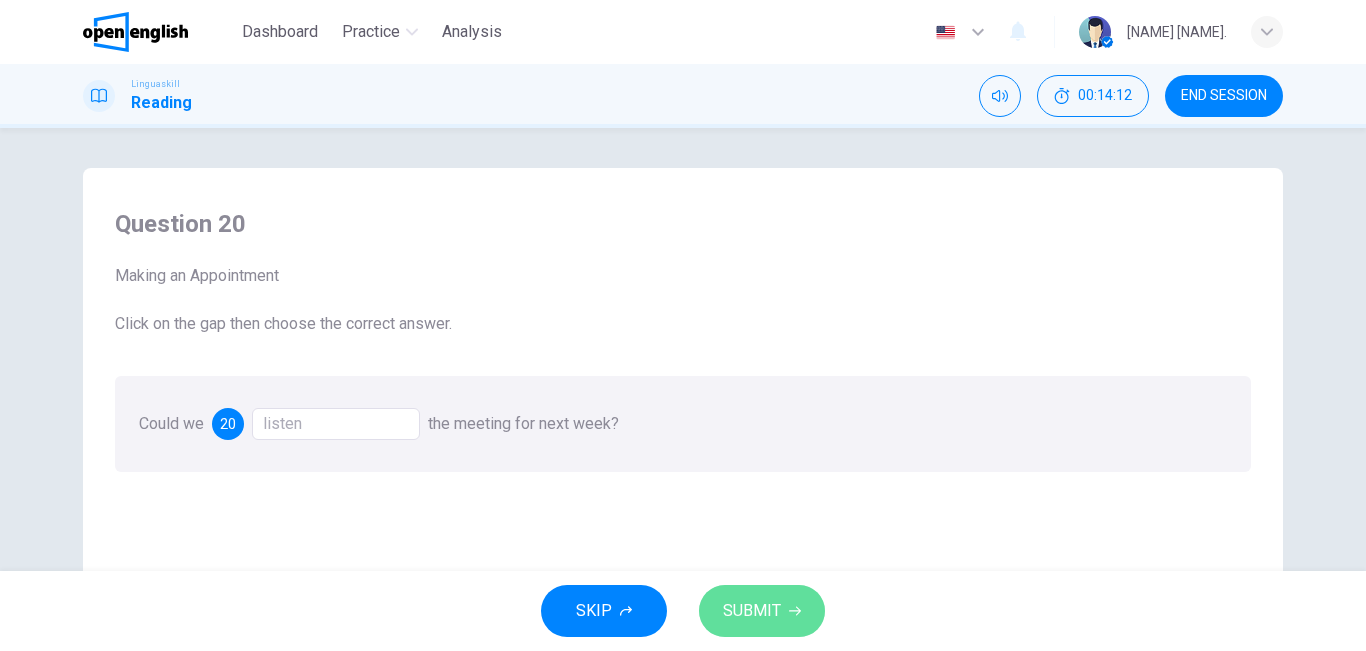 click on "SUBMIT" at bounding box center (752, 611) 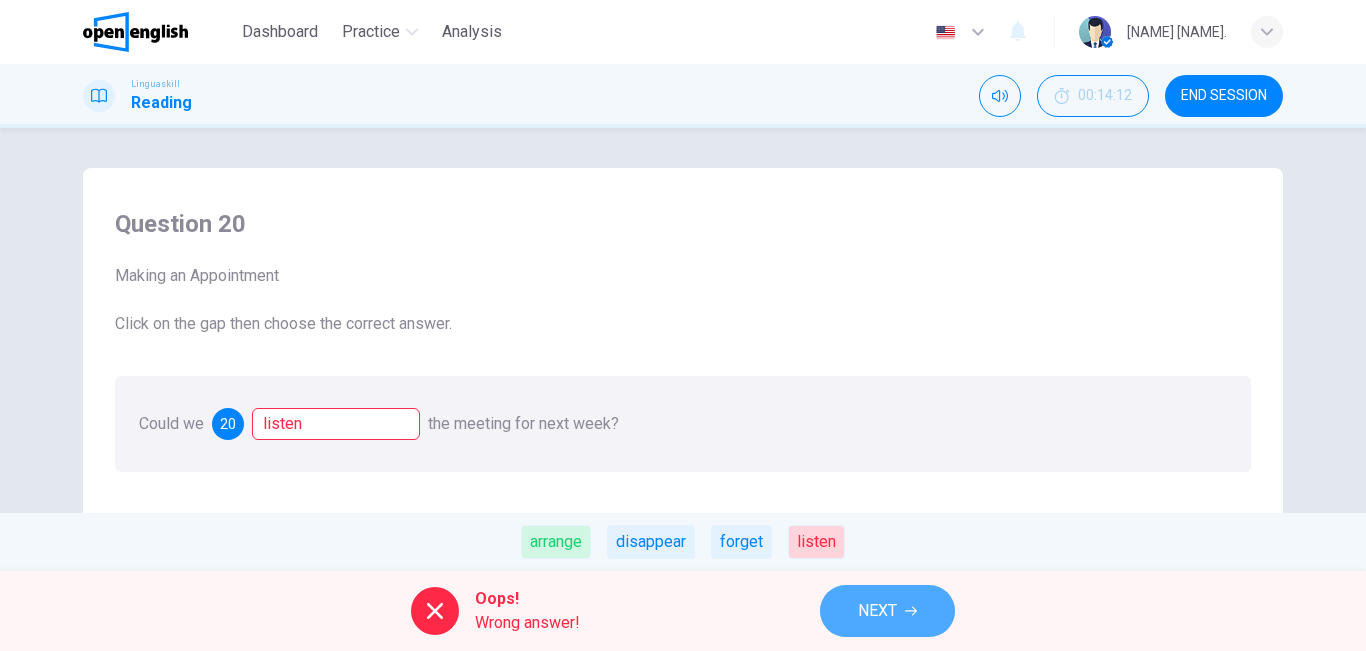 click on "NEXT" at bounding box center [877, 611] 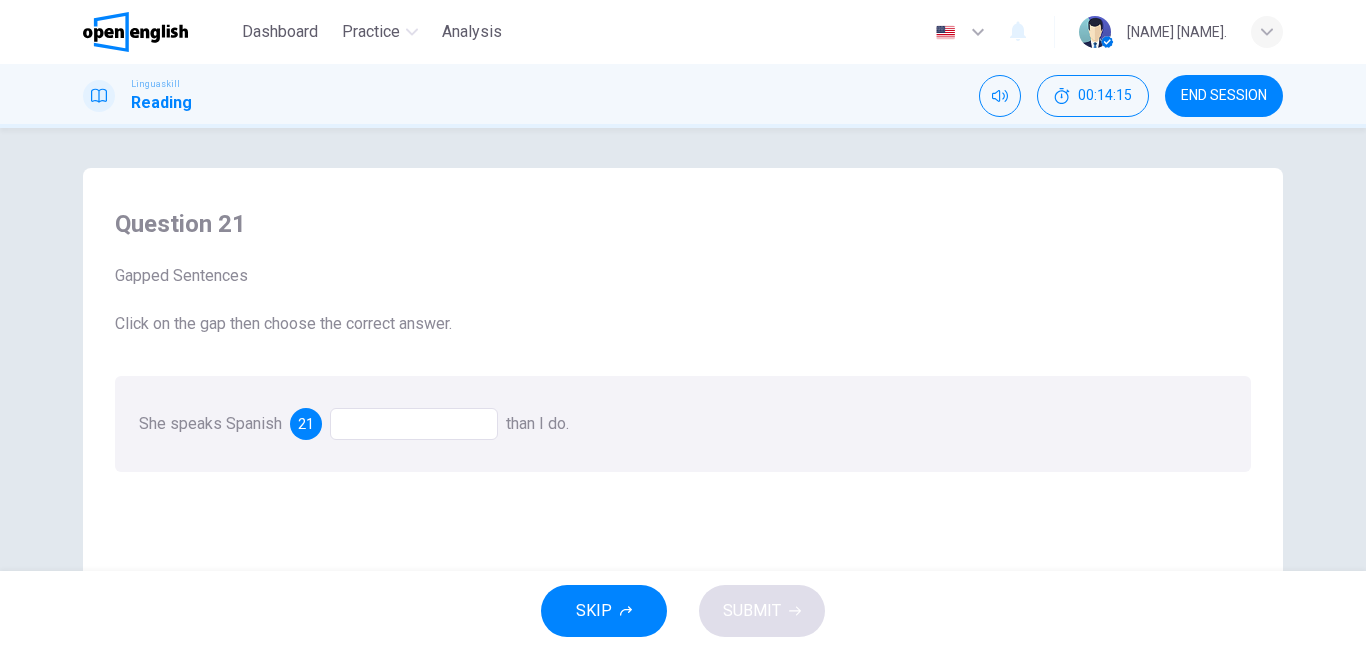 click at bounding box center (414, 424) 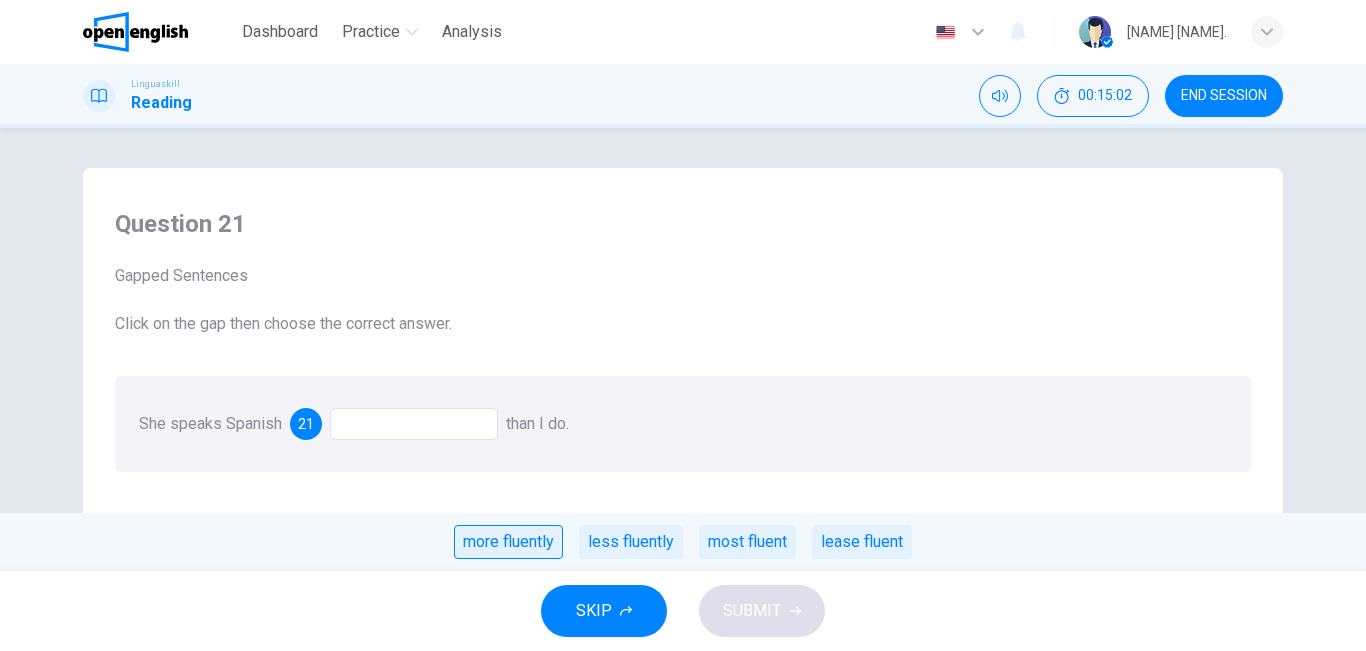 click on "more fluently" at bounding box center (508, 542) 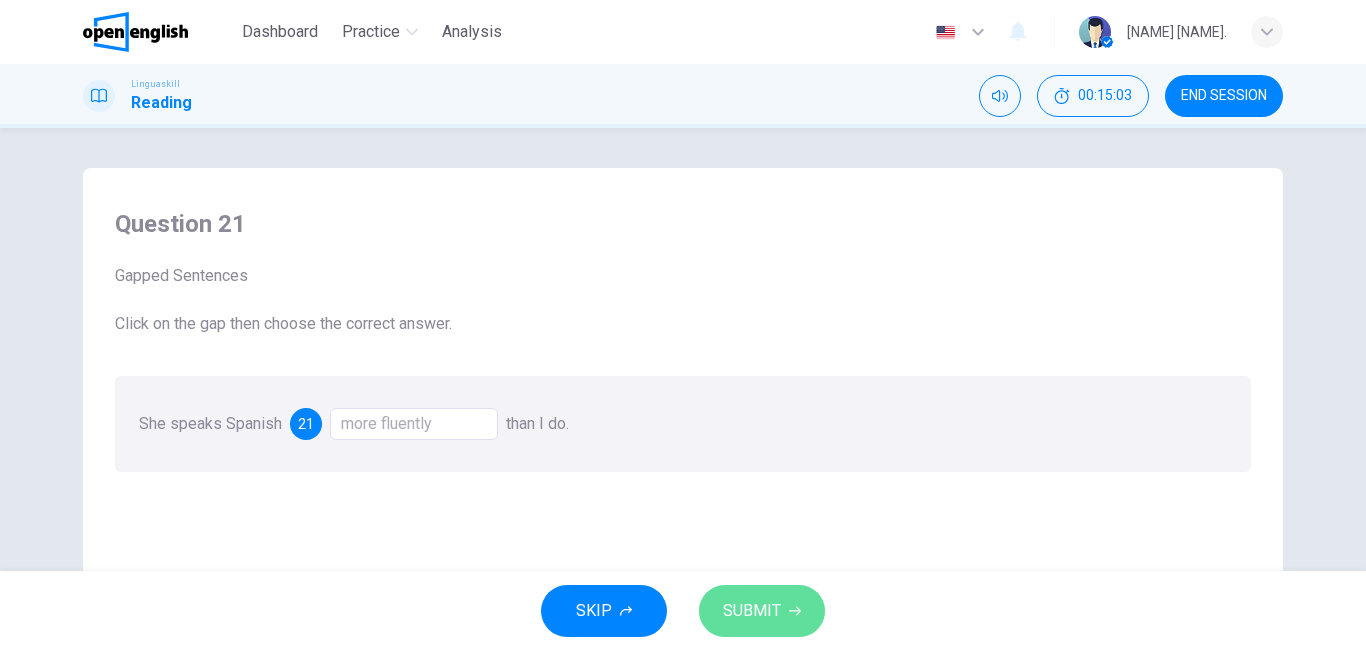 click on "SUBMIT" at bounding box center (752, 611) 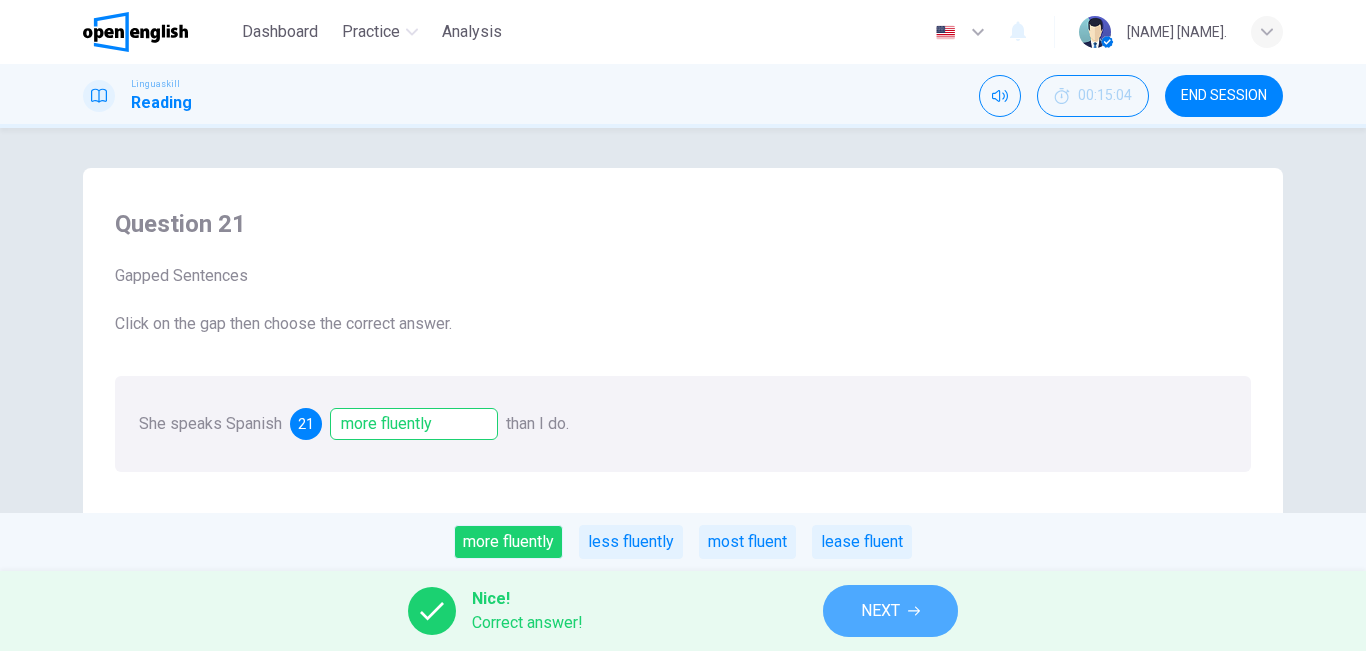click on "NEXT" at bounding box center (880, 611) 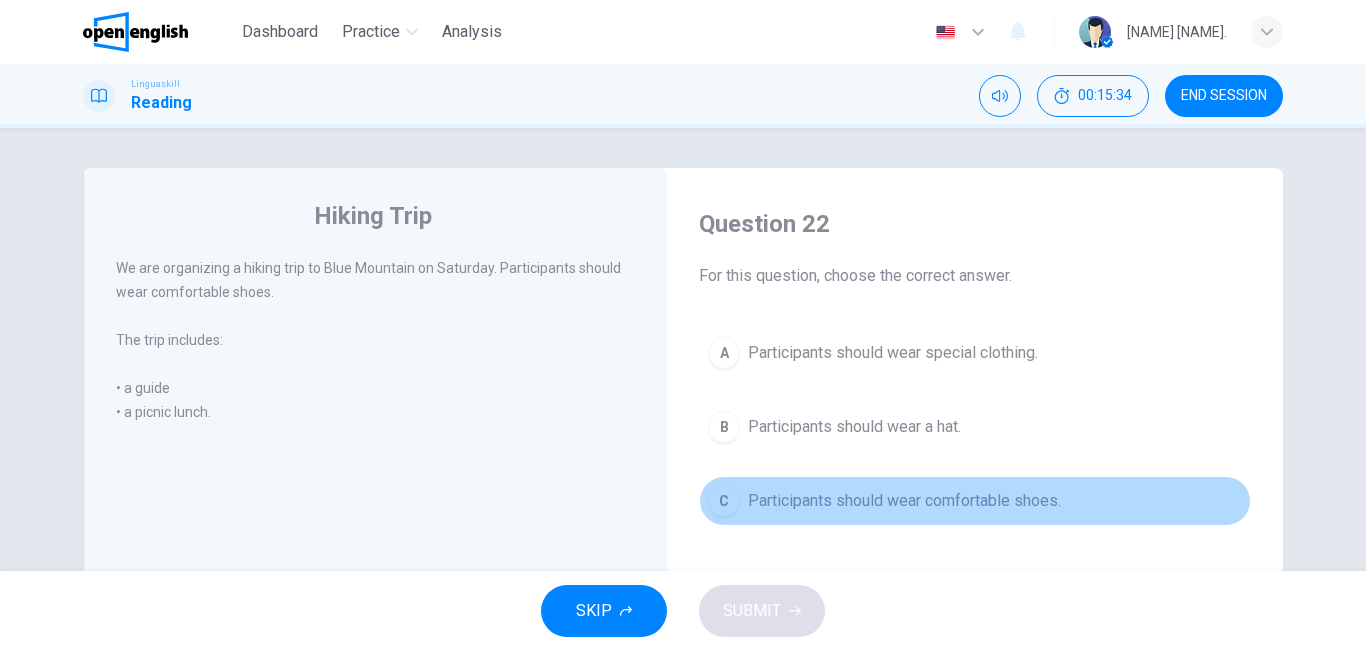 click on "C Participants should wear comfortable shoes." at bounding box center (975, 501) 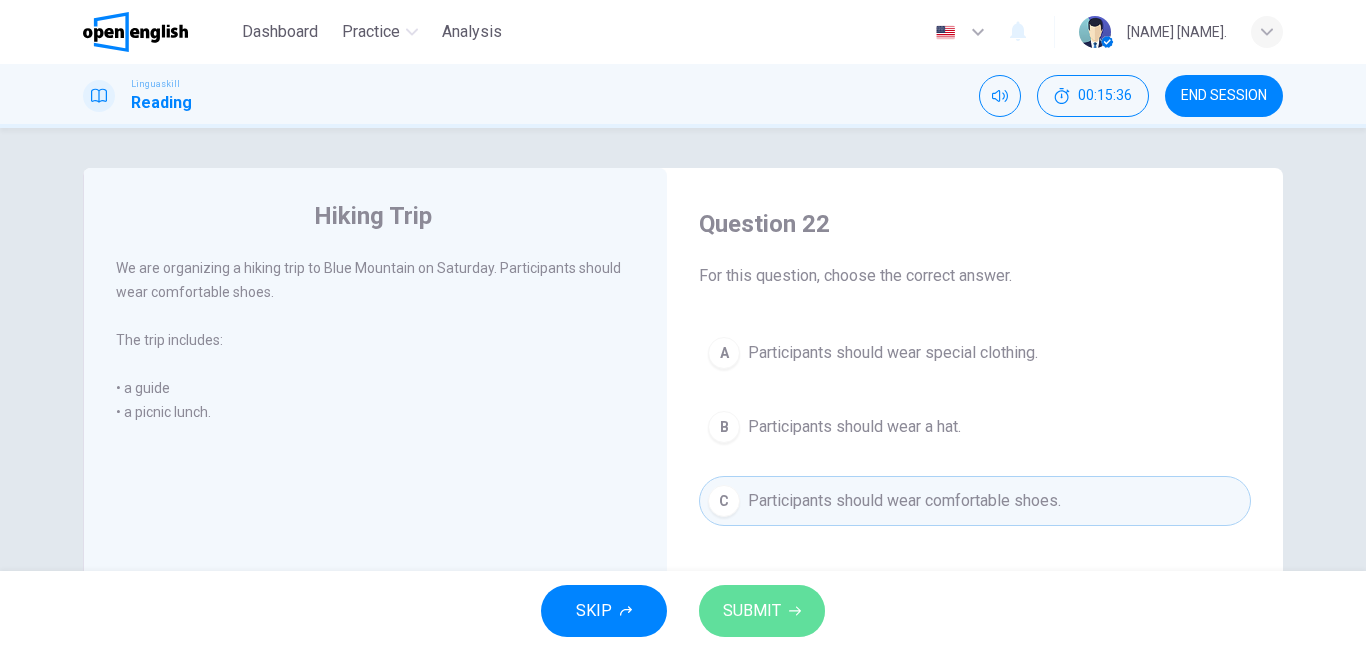 click on "SUBMIT" at bounding box center [752, 611] 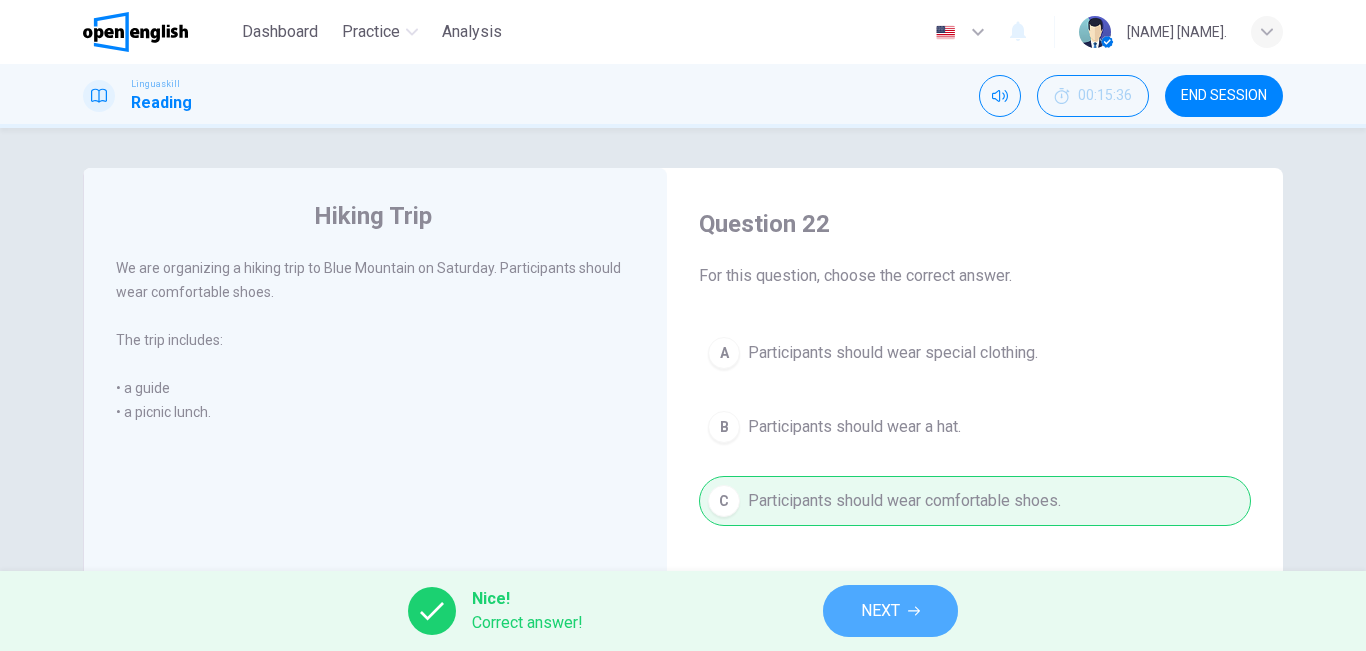 click on "NEXT" at bounding box center (880, 611) 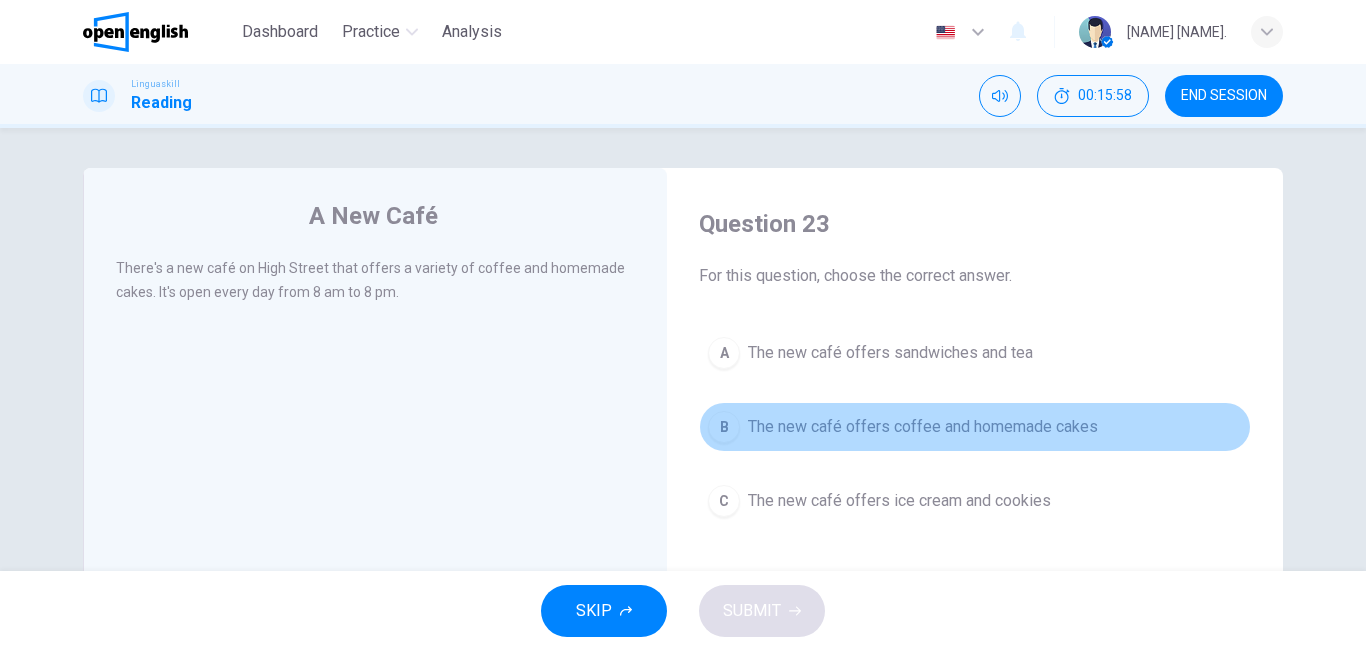 click on "The new café offers coffee and homemade cakes" at bounding box center [923, 427] 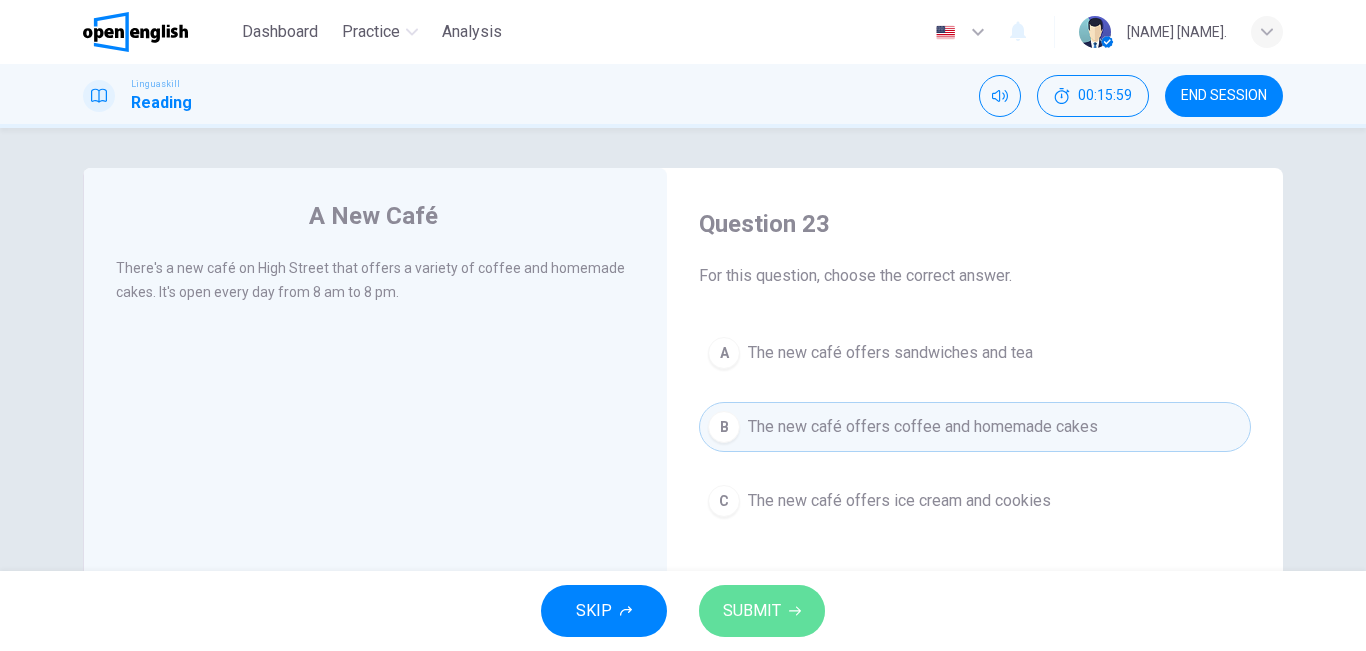 click on "SUBMIT" at bounding box center (752, 611) 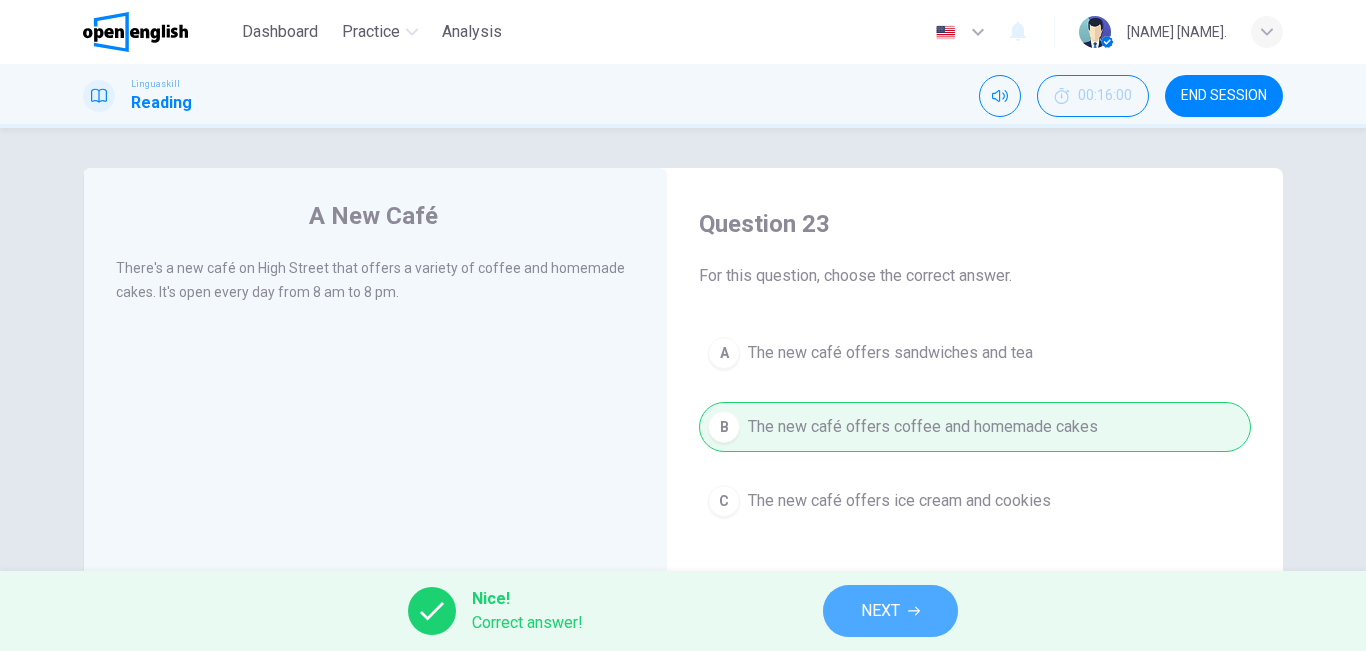 click 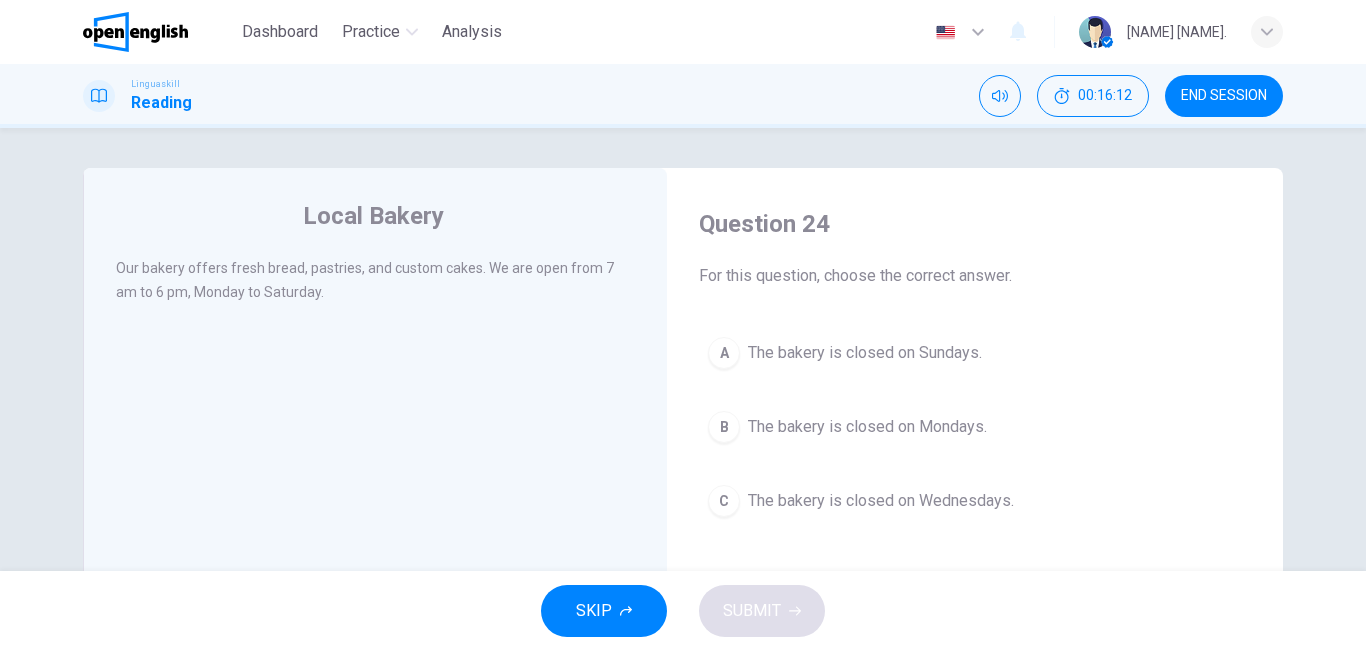 click on "SKIP SUBMIT" at bounding box center [683, 611] 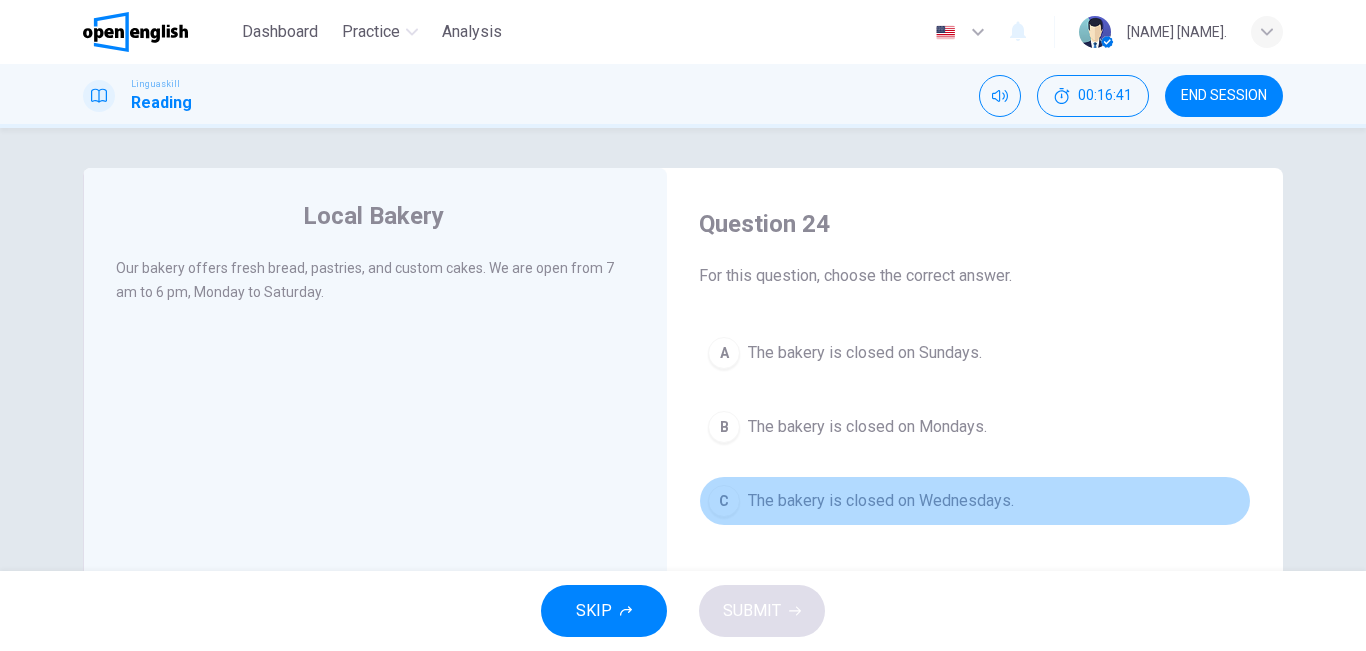 click on "C The bakery is closed on Wednesdays." at bounding box center [975, 501] 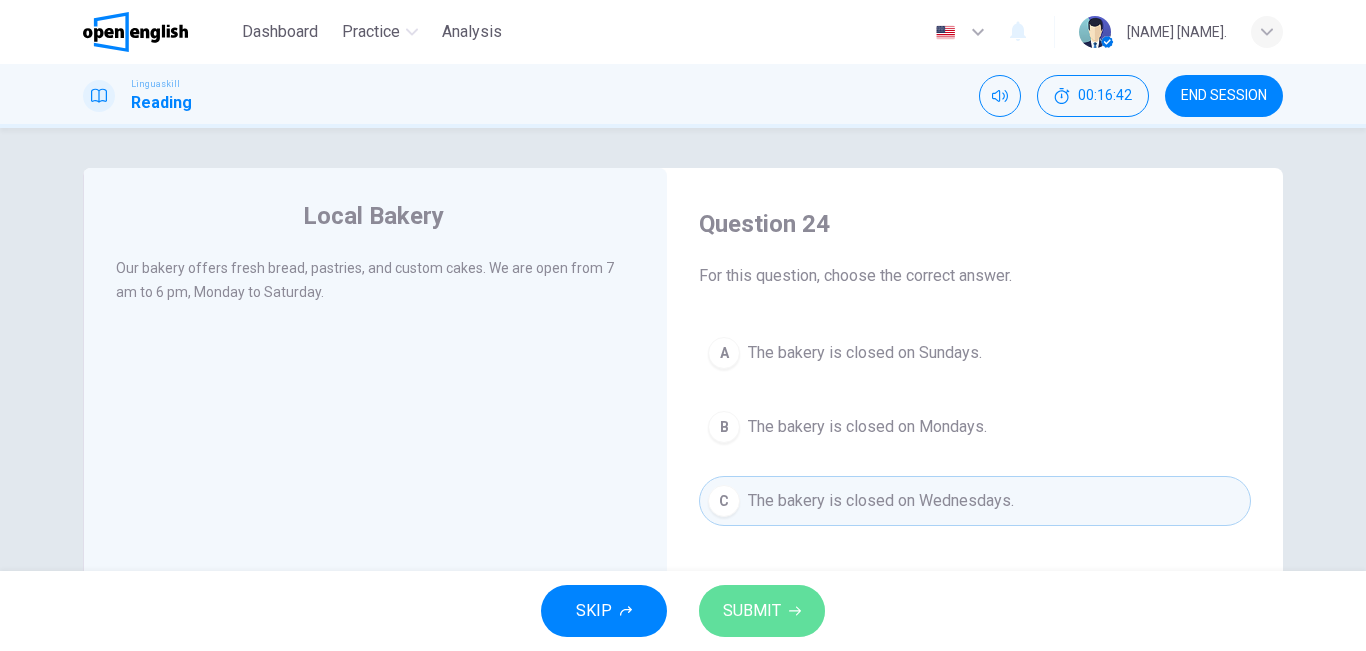 click on "SUBMIT" at bounding box center (752, 611) 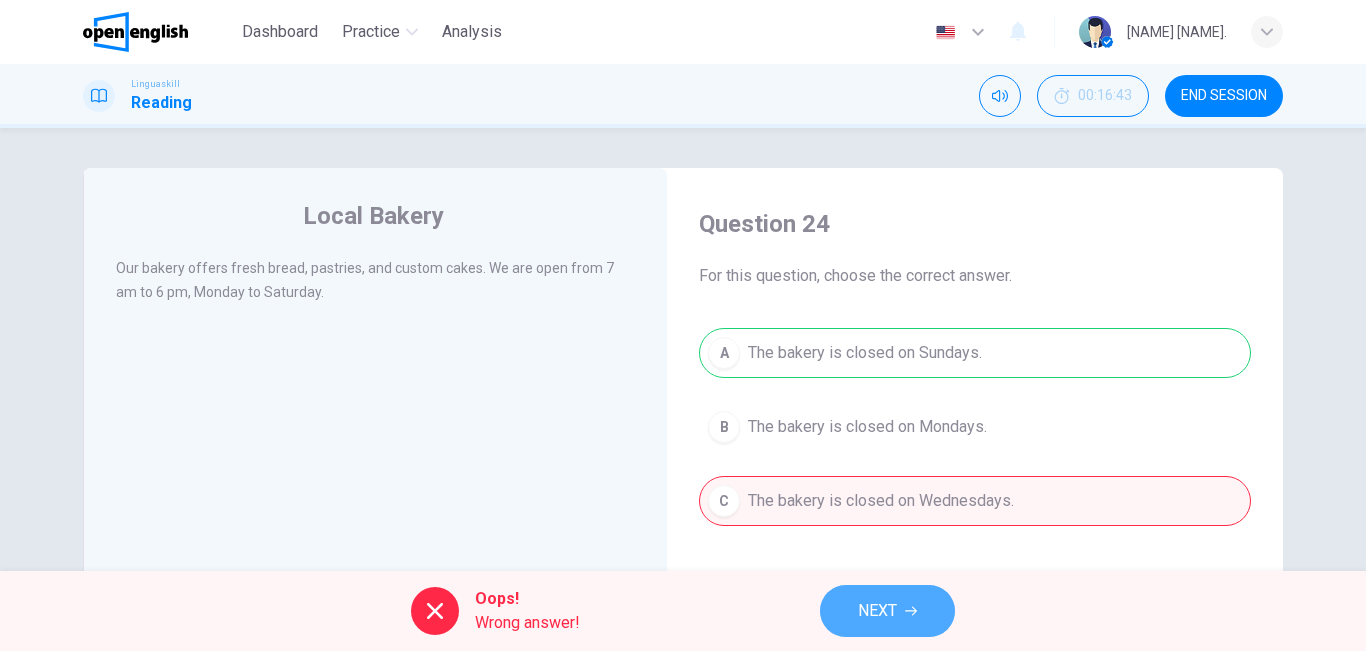 click on "NEXT" at bounding box center [887, 611] 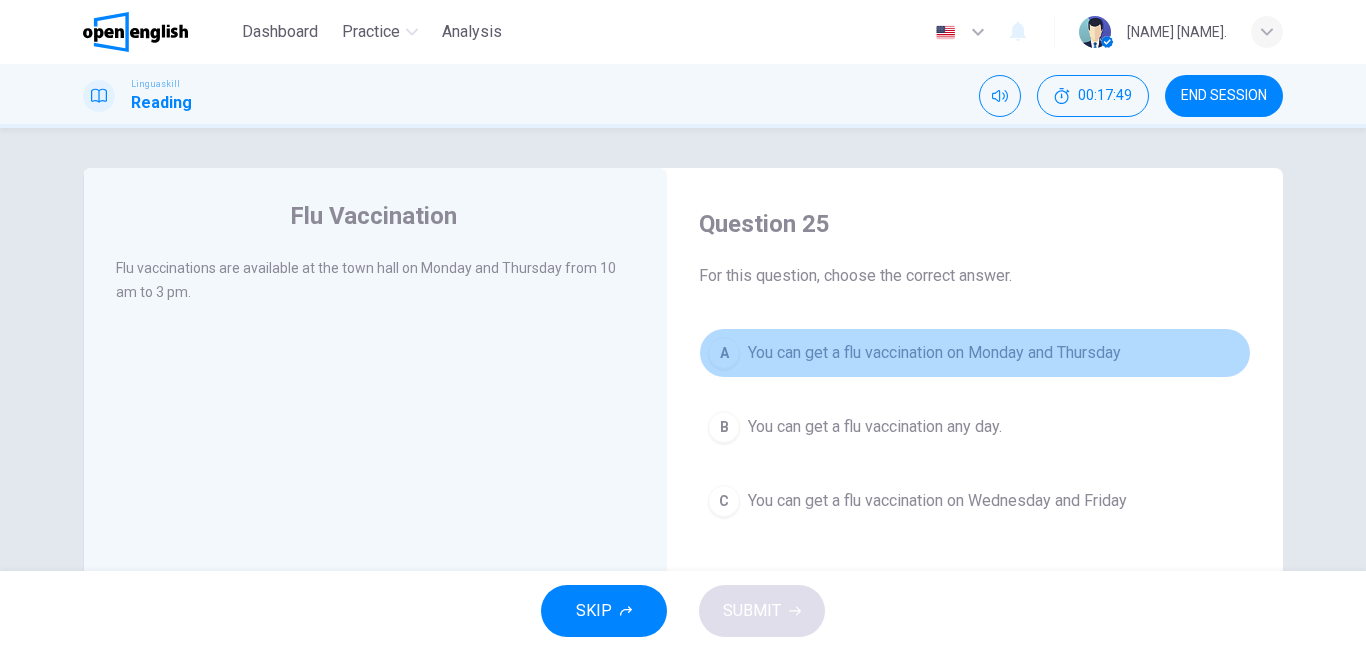 click on "You can get a flu vaccination on Monday and Thursday" at bounding box center [934, 353] 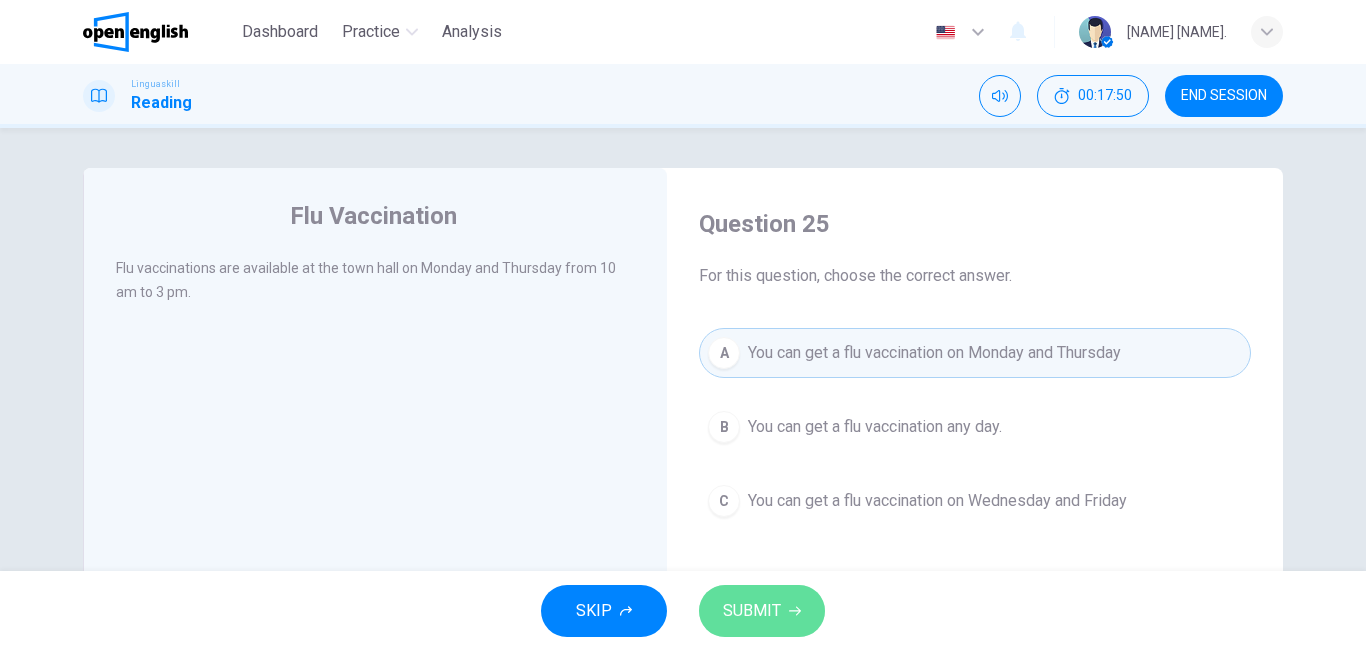 click on "SUBMIT" at bounding box center [762, 611] 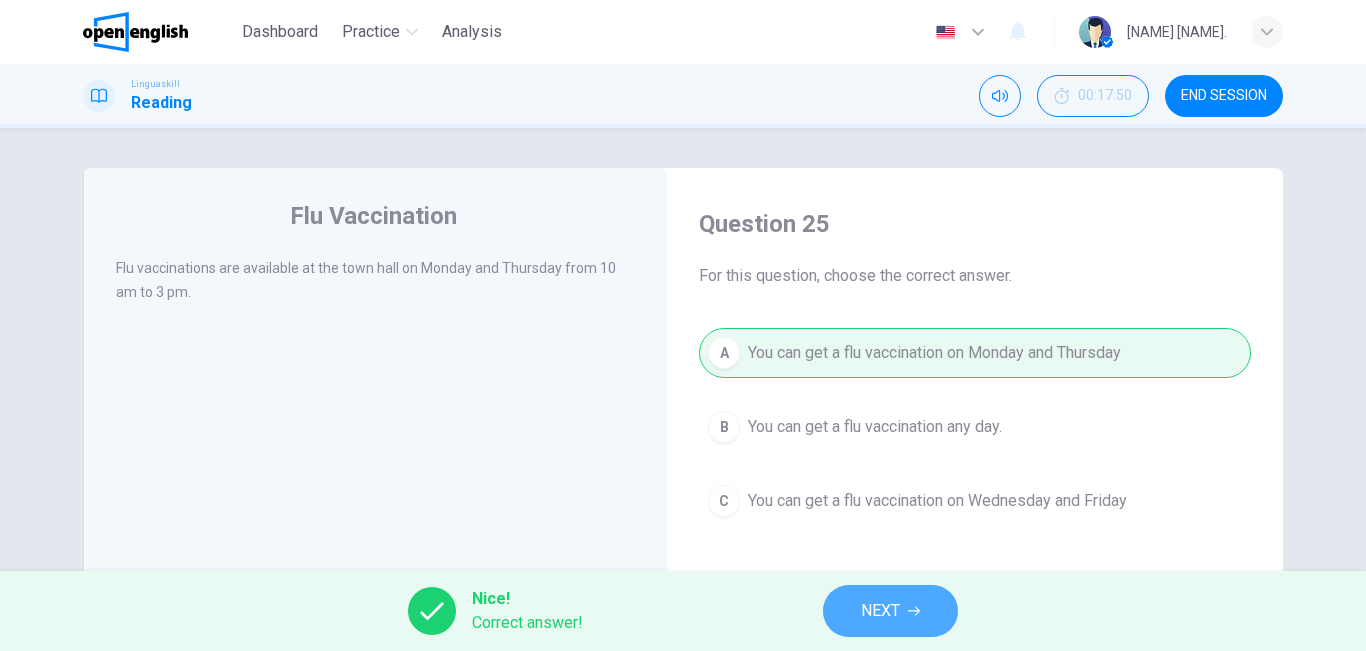 click on "NEXT" at bounding box center [880, 611] 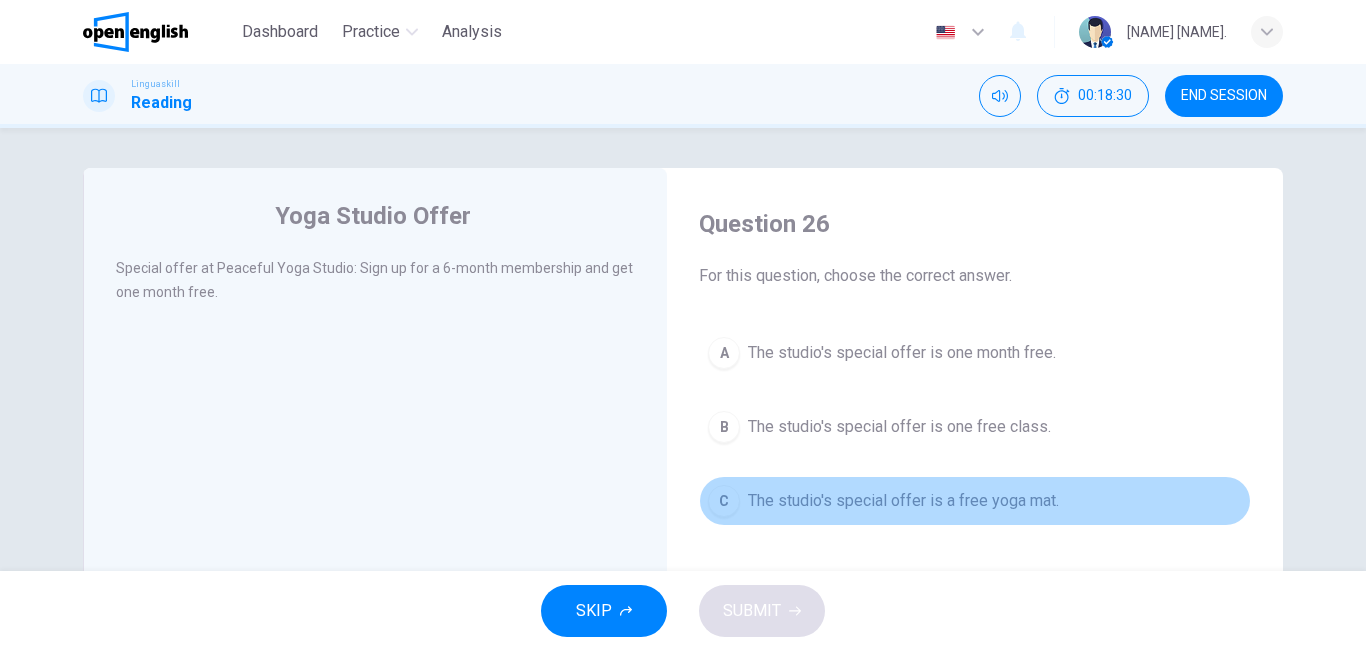 click on "The studio's special offer is a free yoga mat." at bounding box center [903, 501] 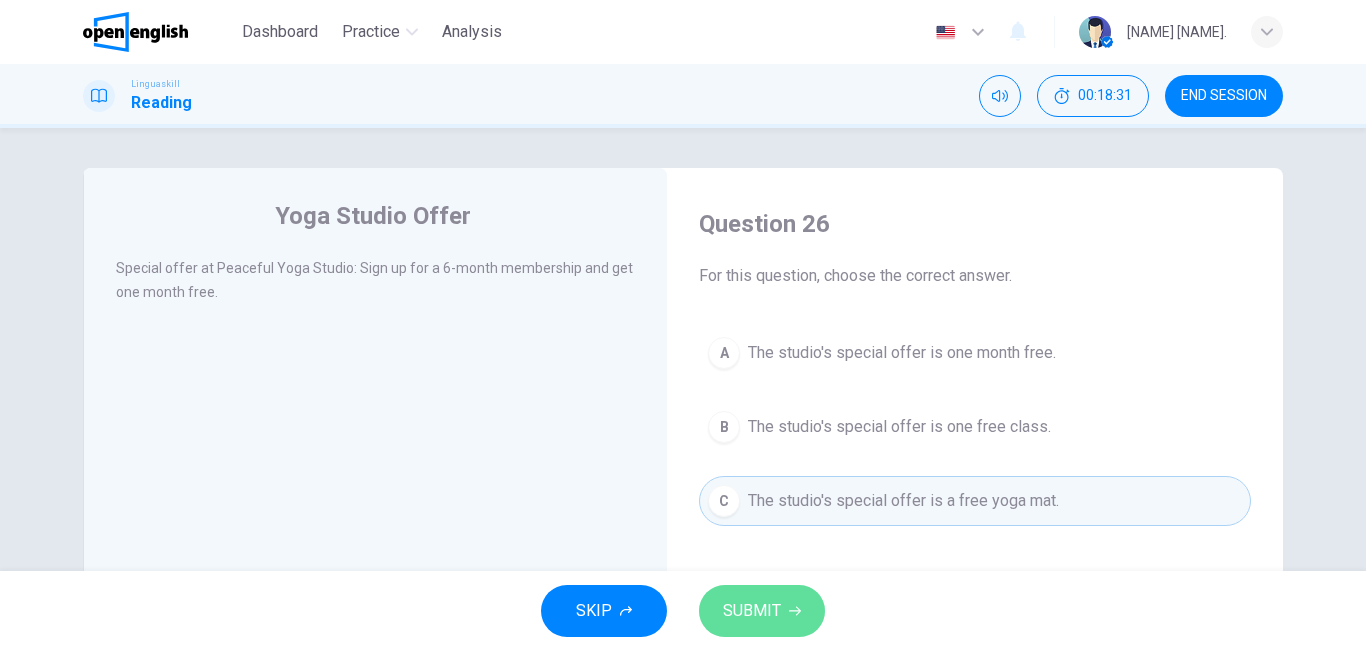 click on "SUBMIT" at bounding box center [762, 611] 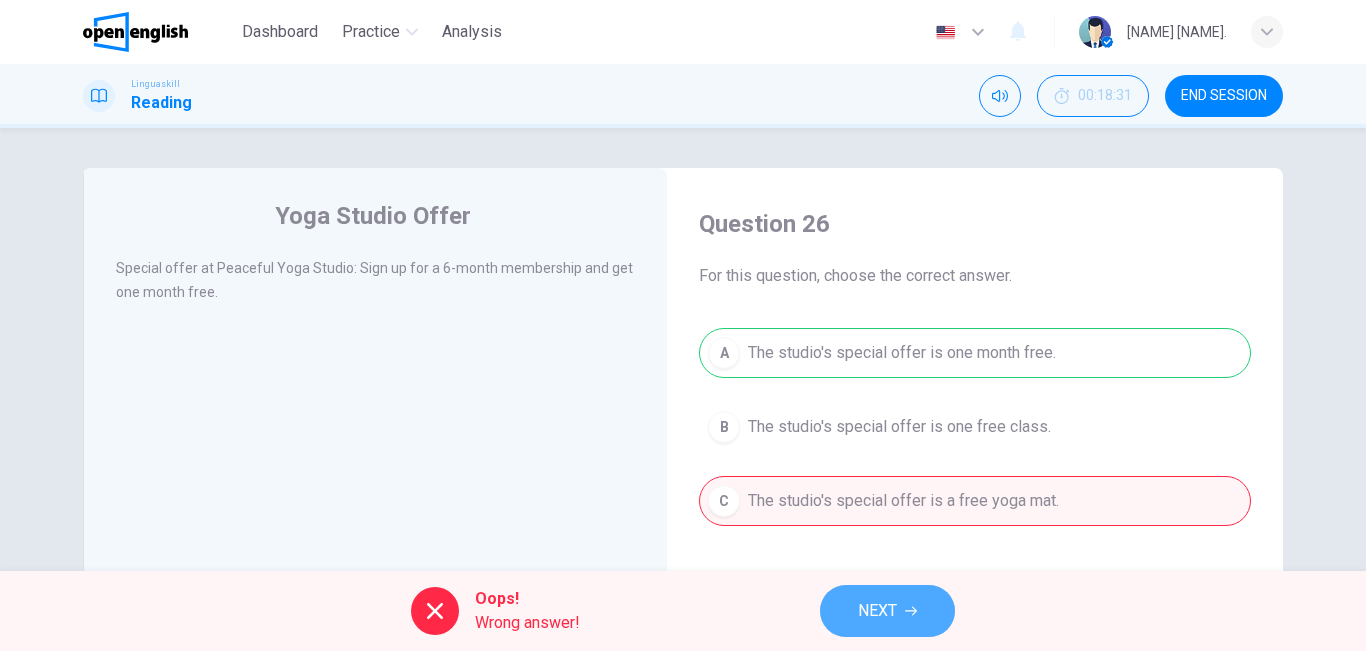 click on "NEXT" at bounding box center (877, 611) 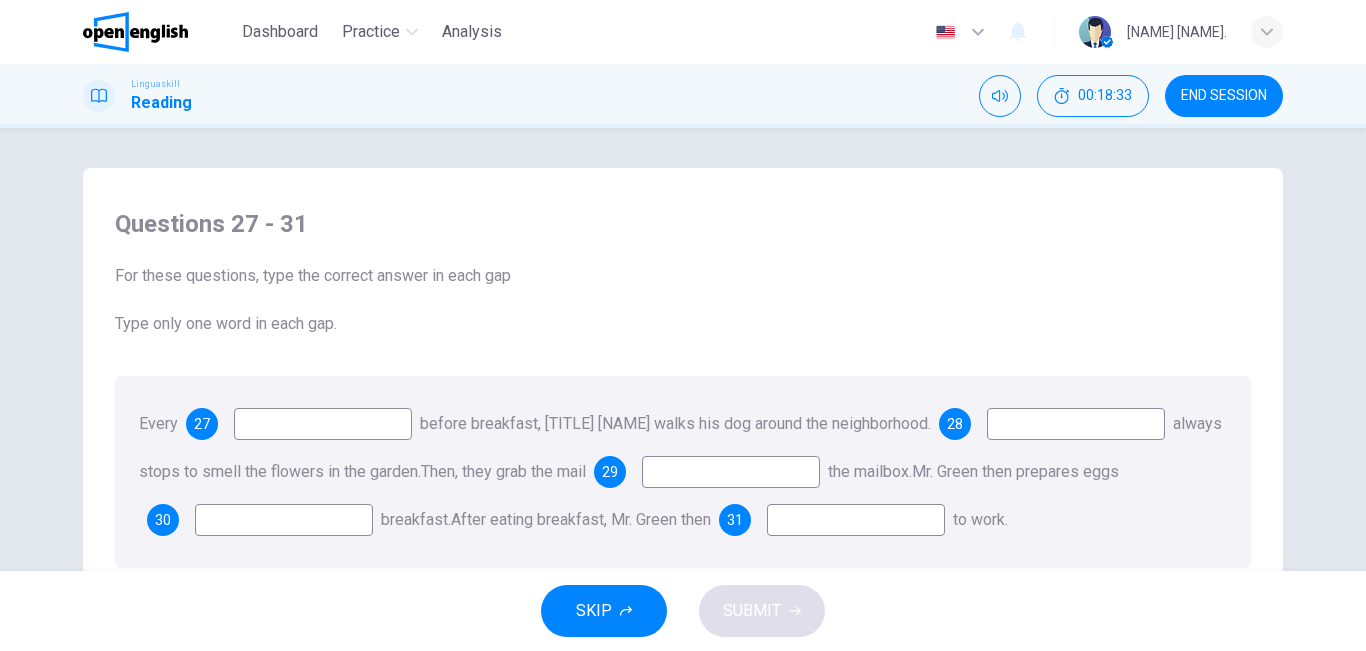 click at bounding box center [323, 424] 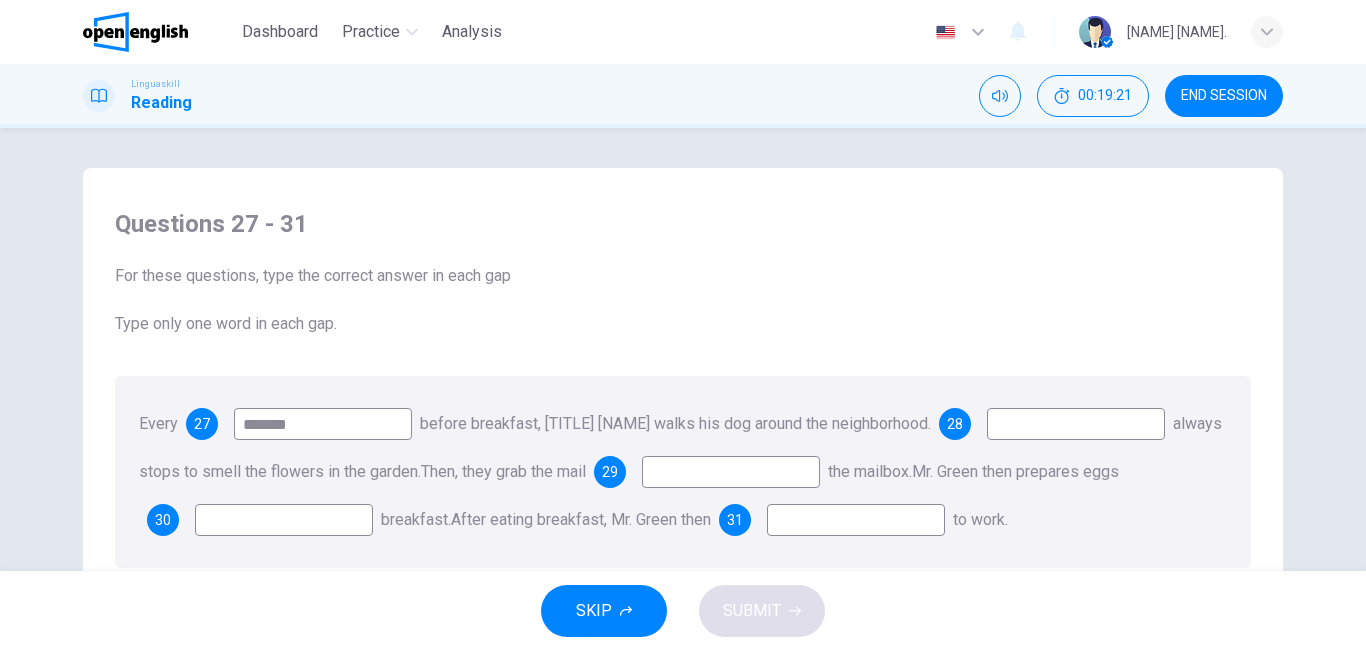 type on "*******" 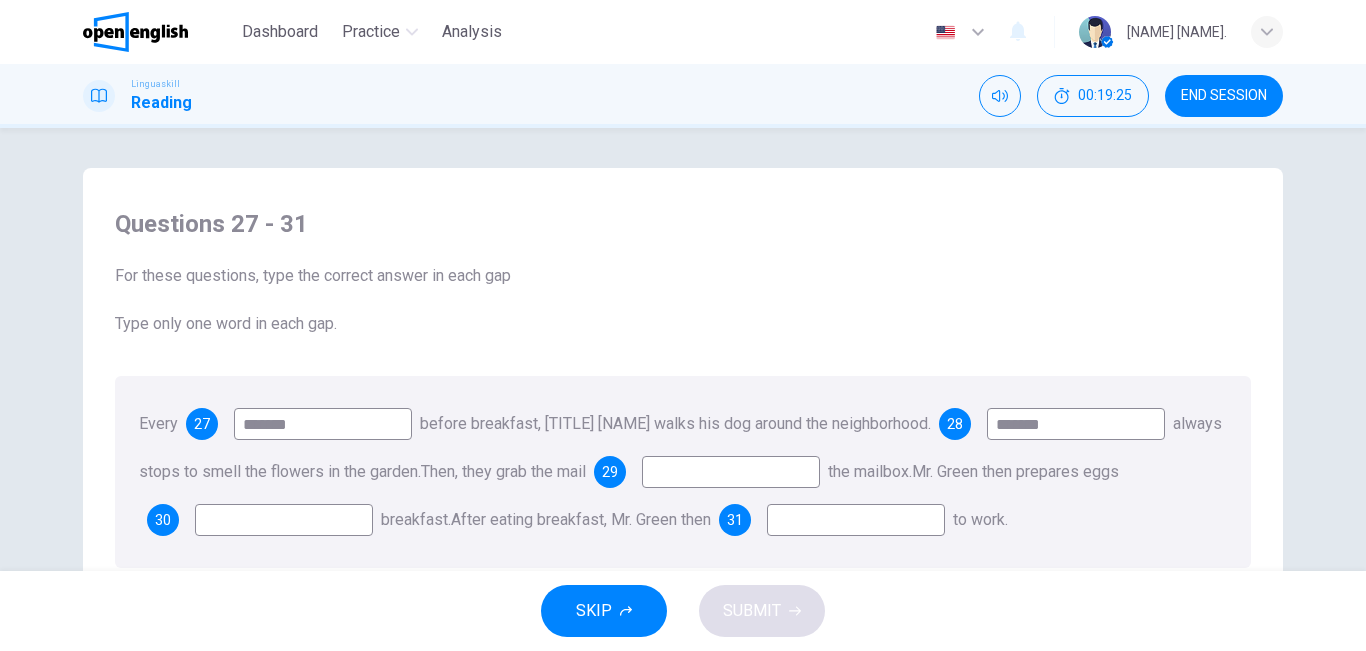 type on "*******" 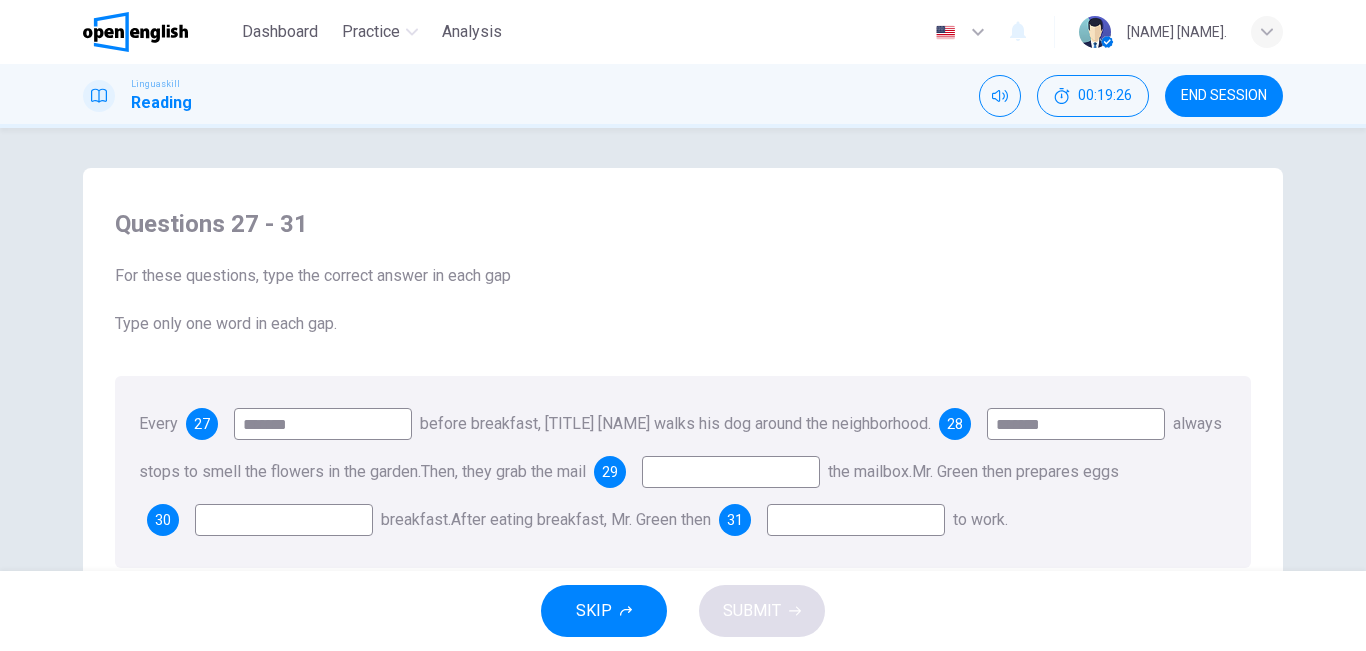 click at bounding box center (284, 520) 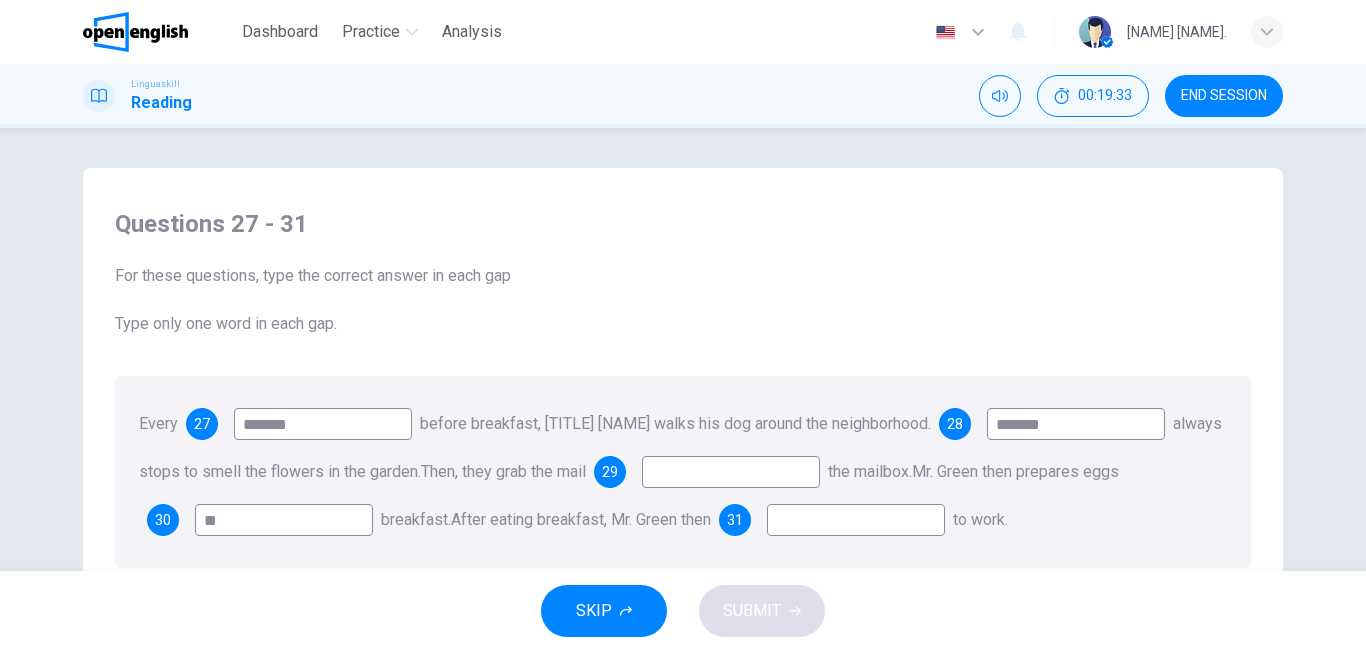 type on "*" 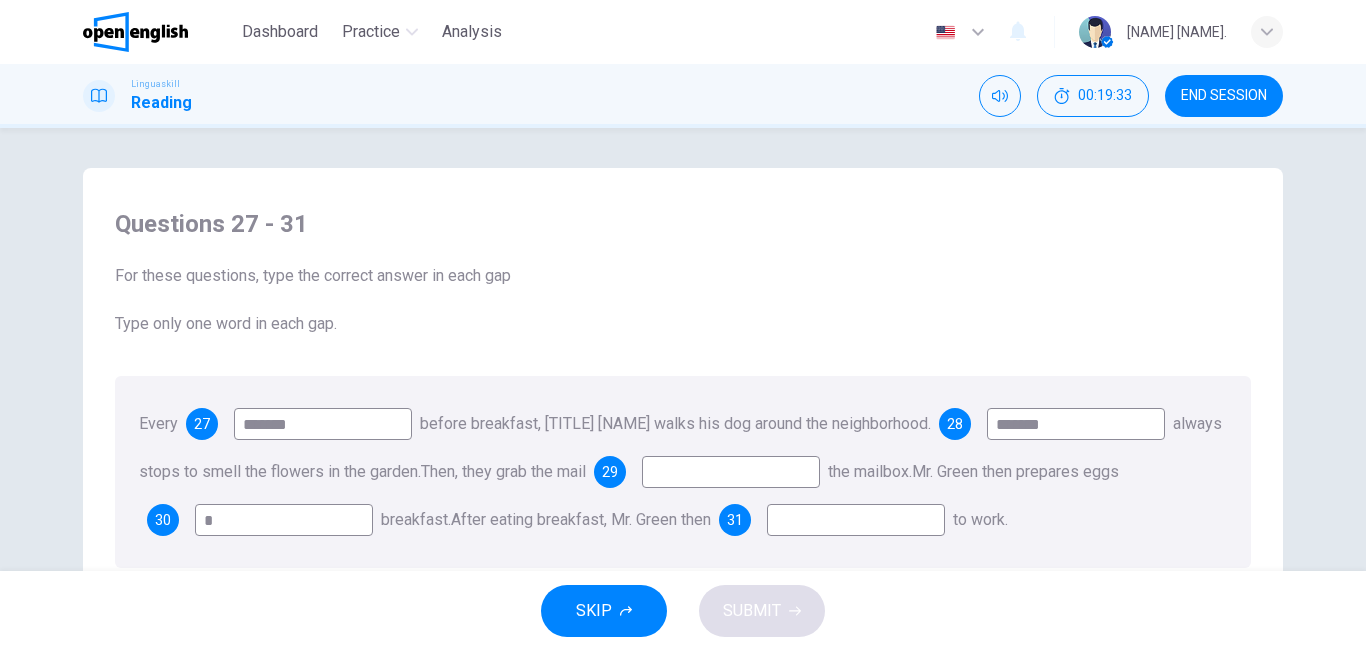 type 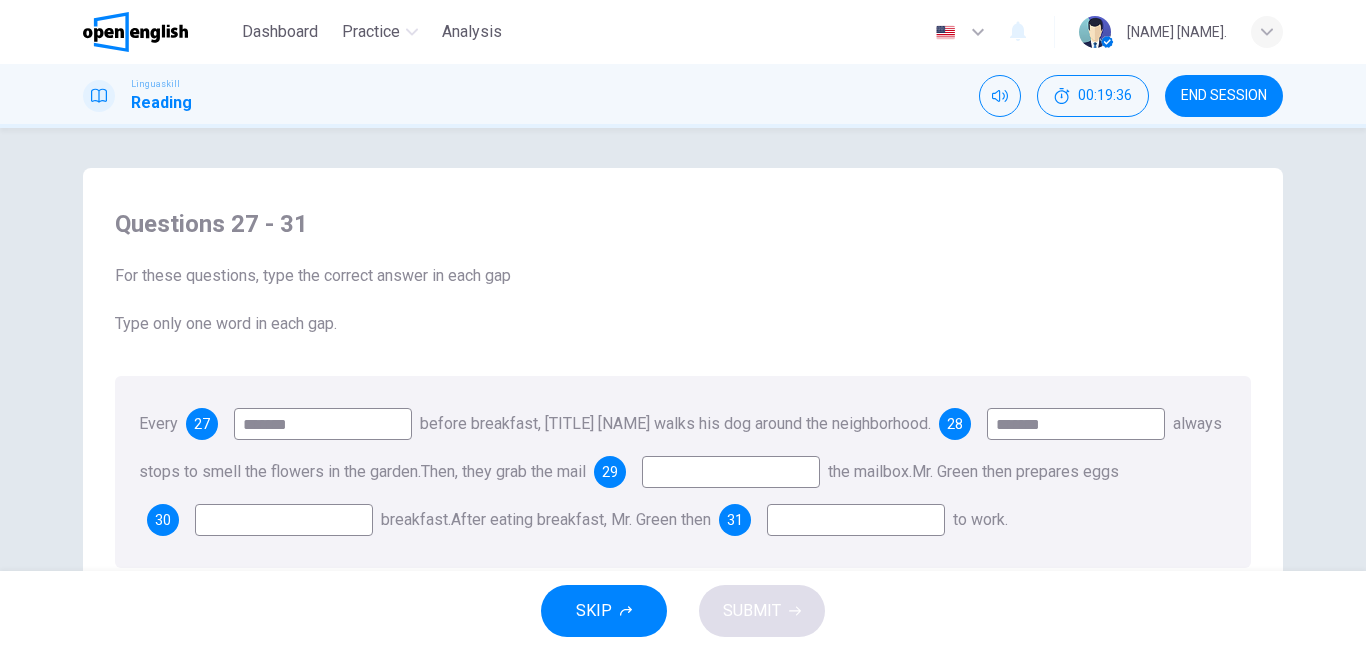 click at bounding box center [731, 472] 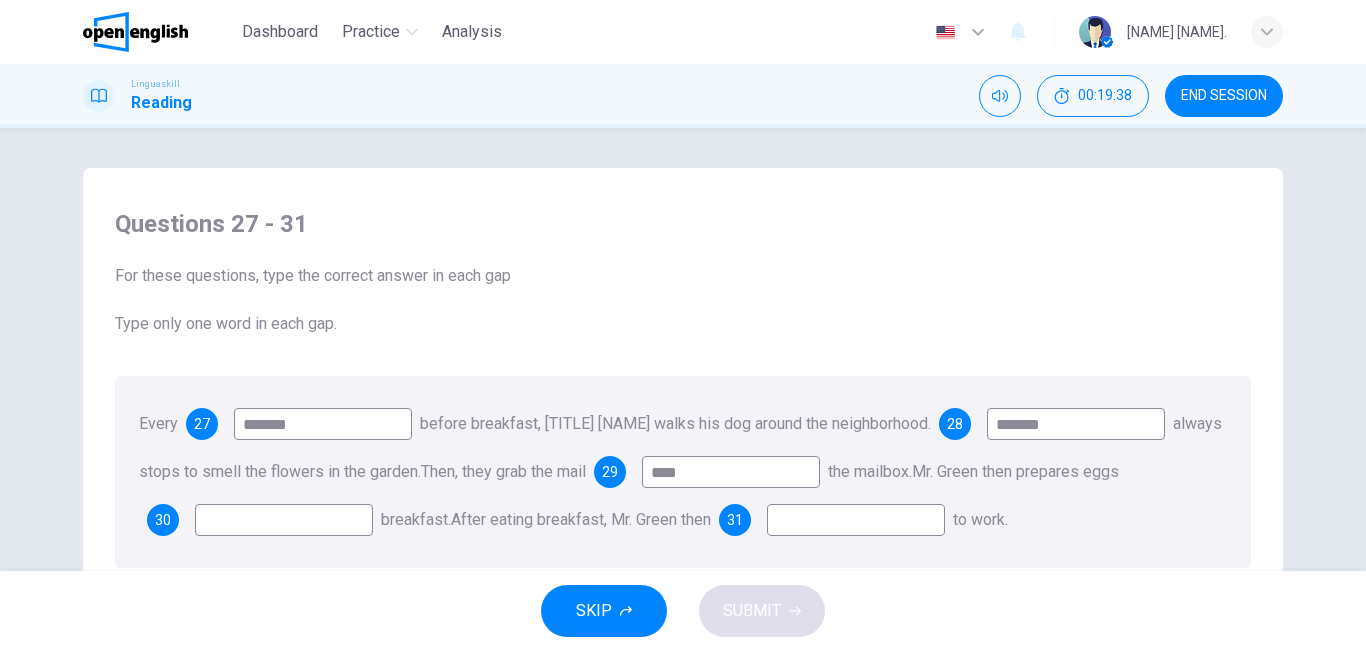 type on "****" 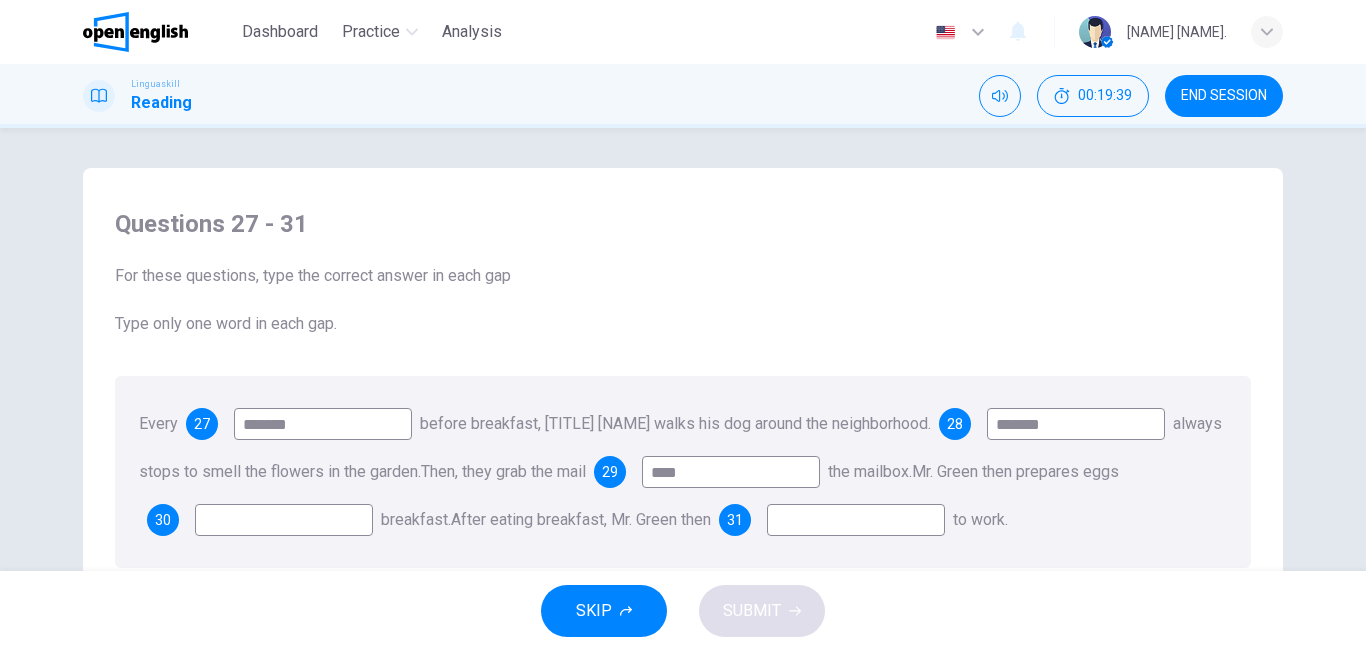 click at bounding box center [284, 520] 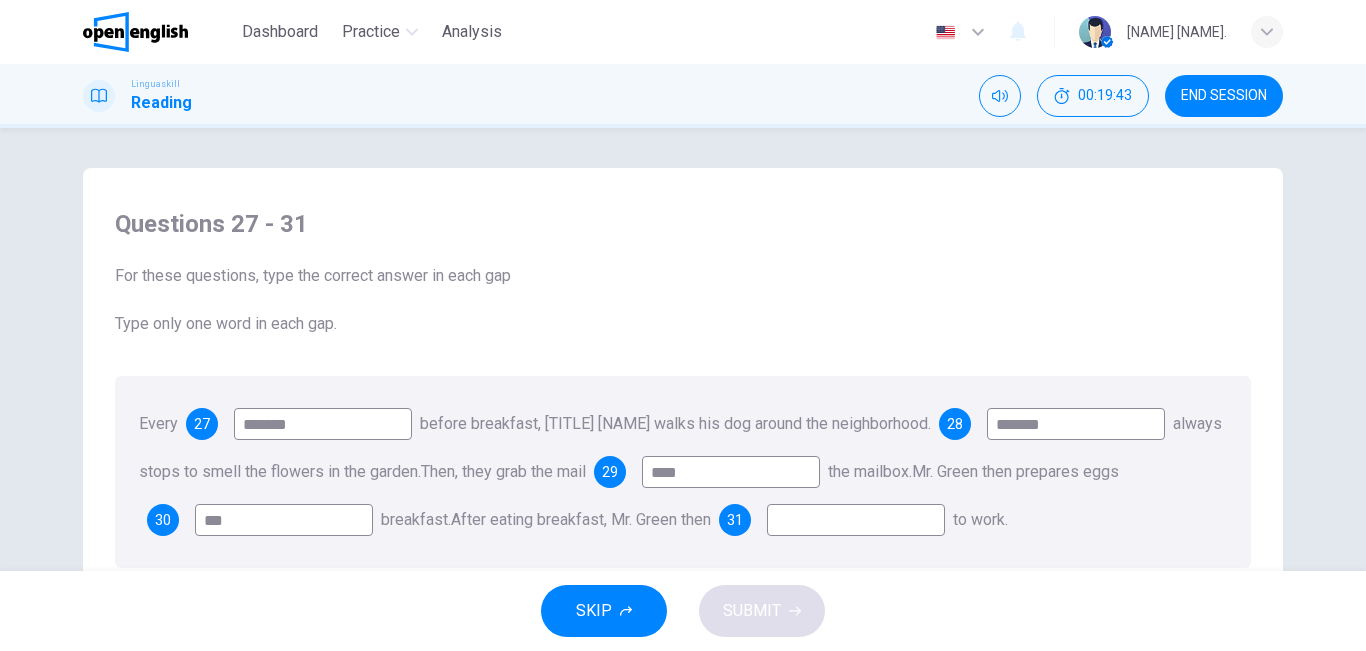 type on "***" 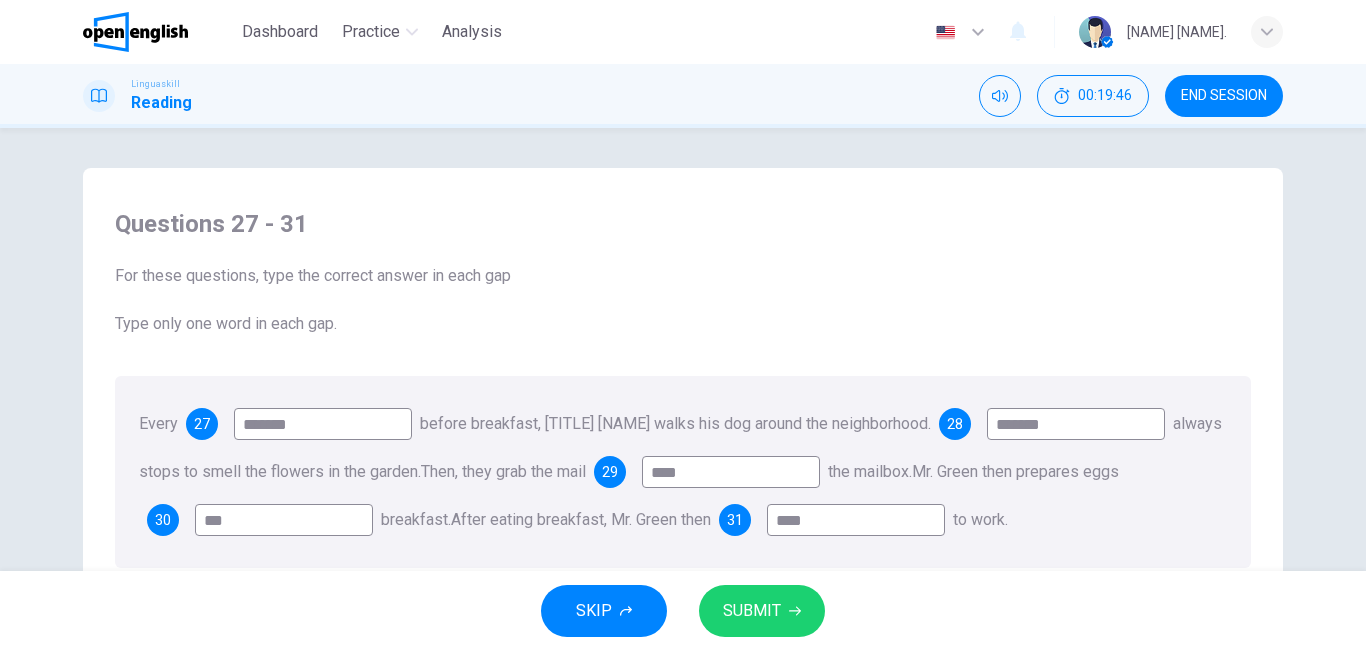 type on "****" 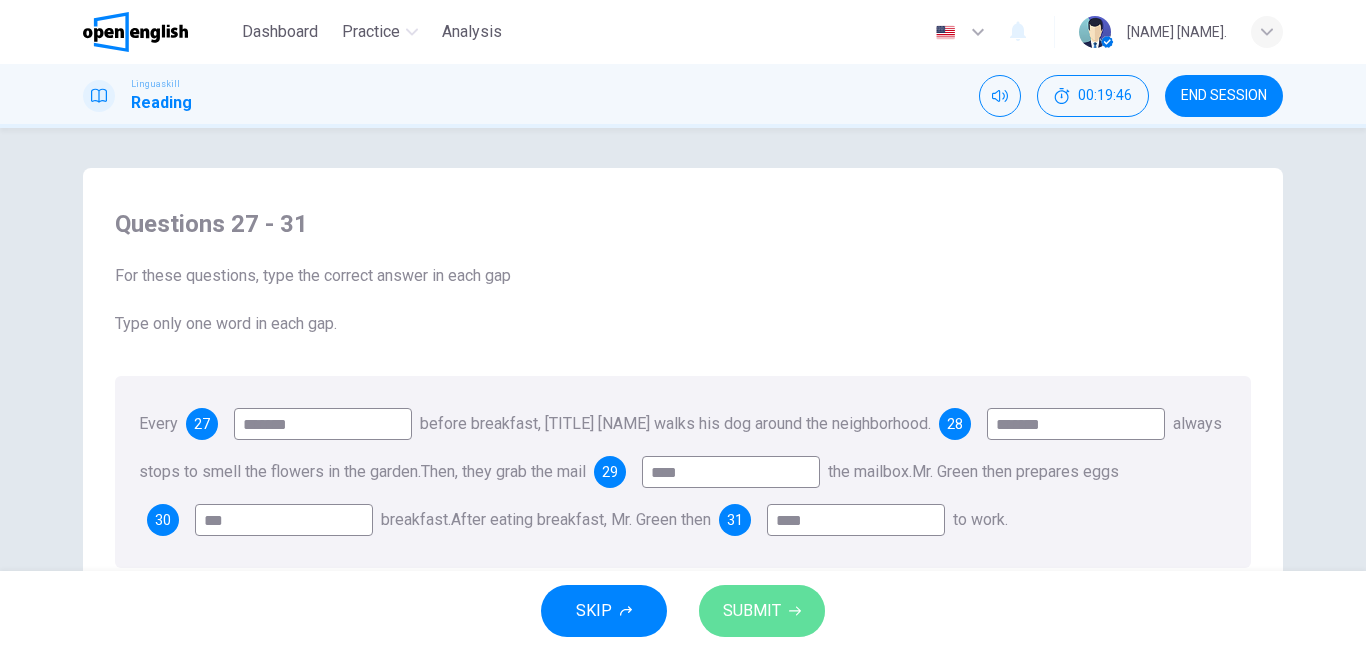 click on "SUBMIT" at bounding box center (752, 611) 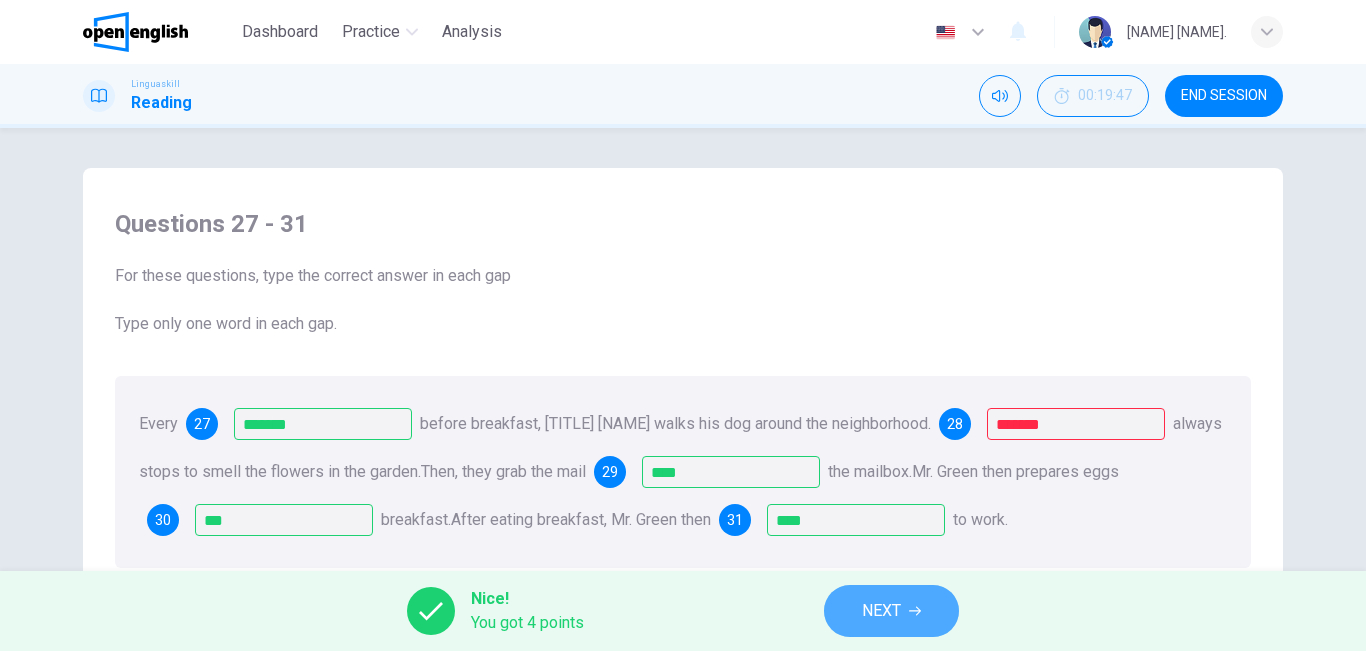 click on "NEXT" at bounding box center [881, 611] 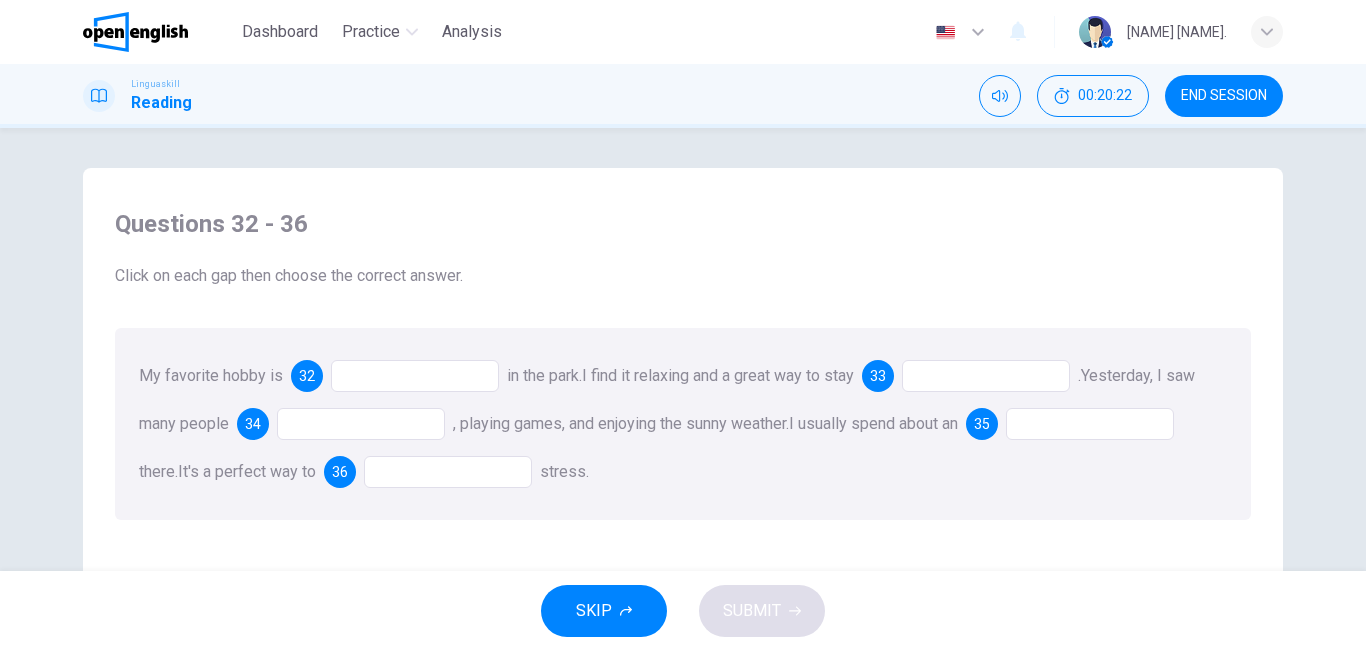 click at bounding box center (415, 376) 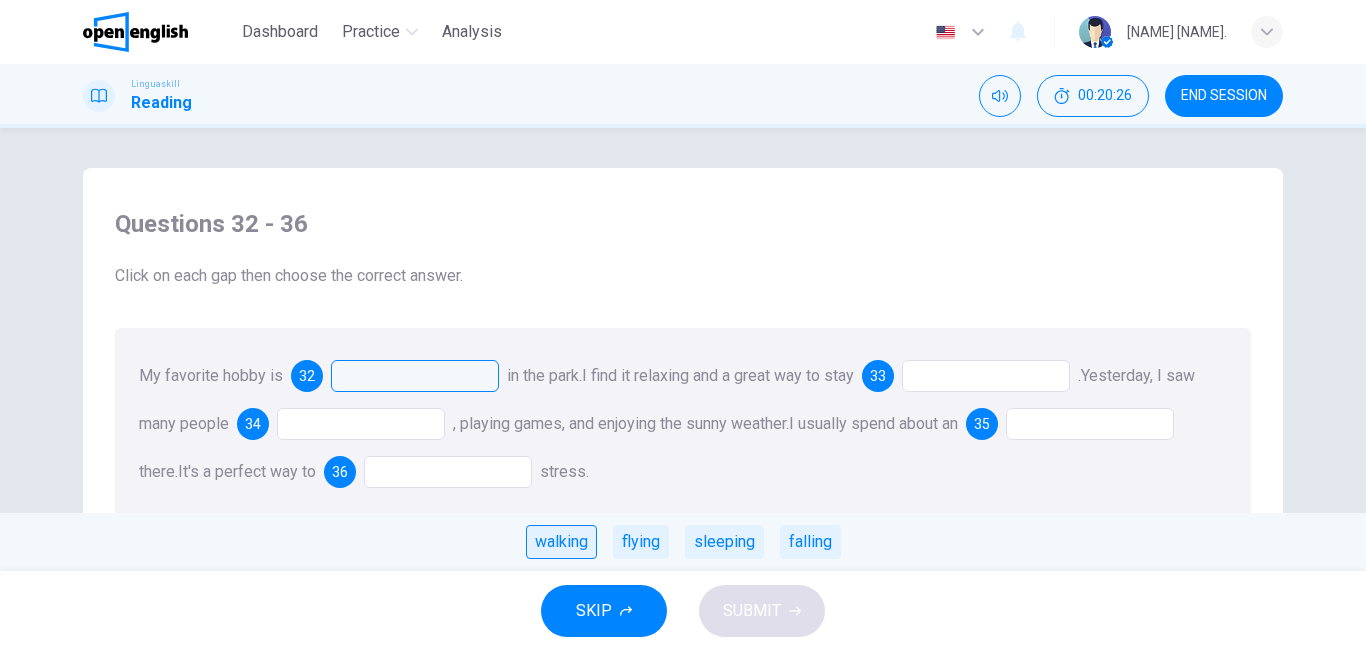 click on "walking" at bounding box center (561, 542) 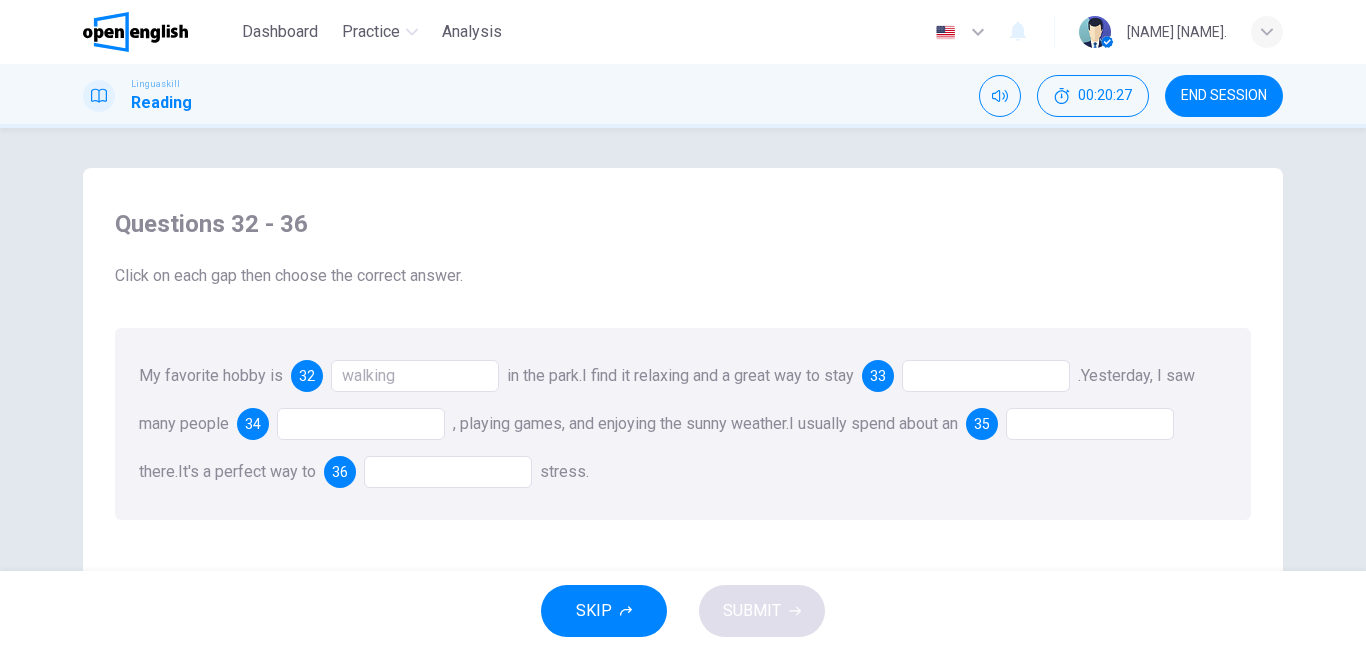 click at bounding box center [986, 376] 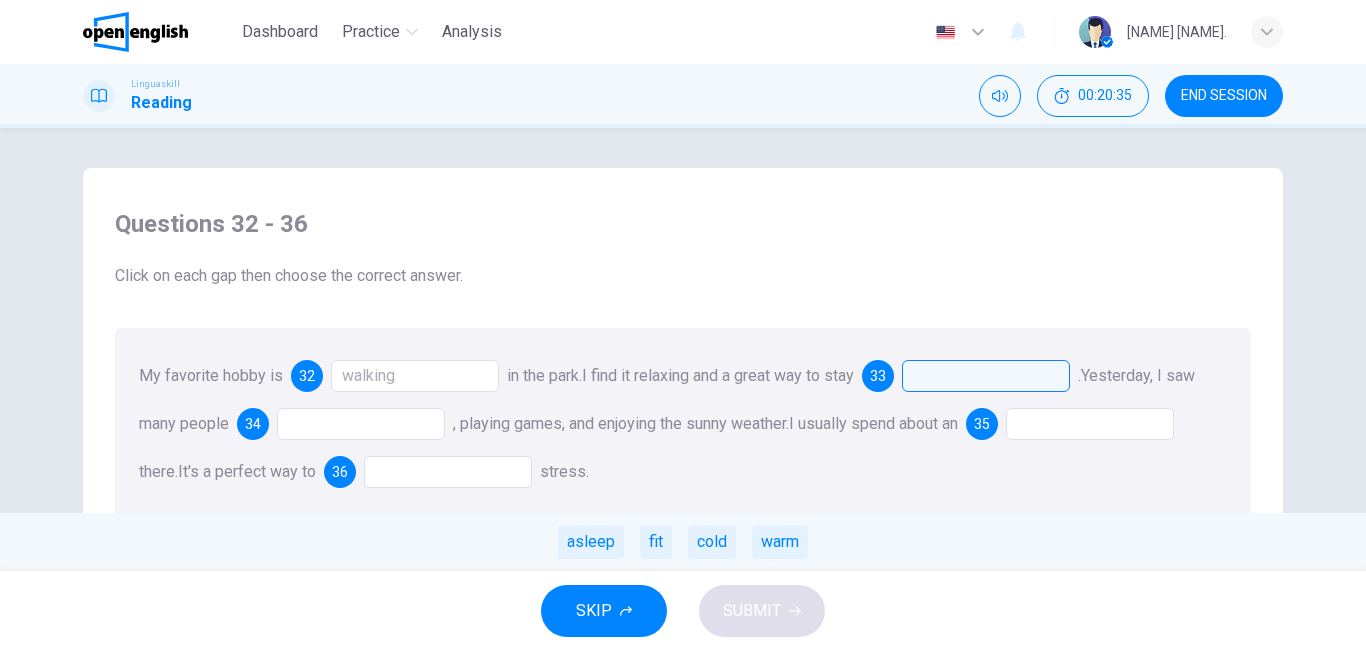 click at bounding box center (361, 424) 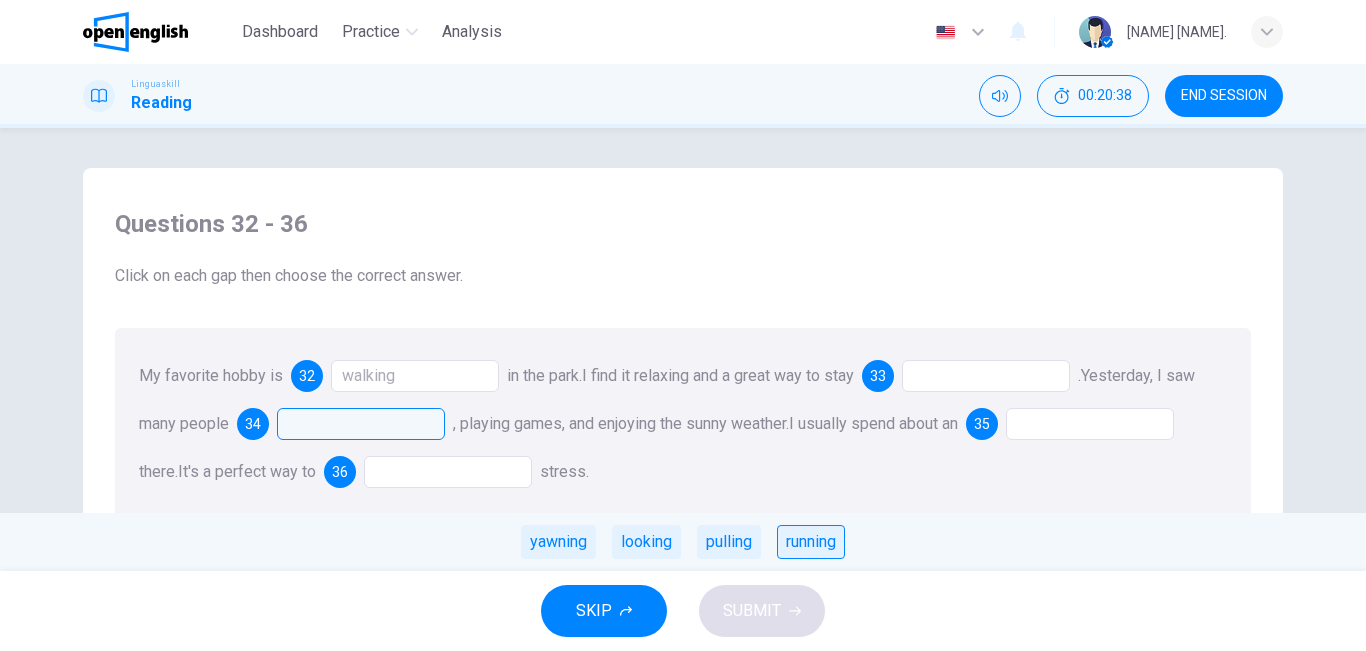click on "running" at bounding box center [811, 542] 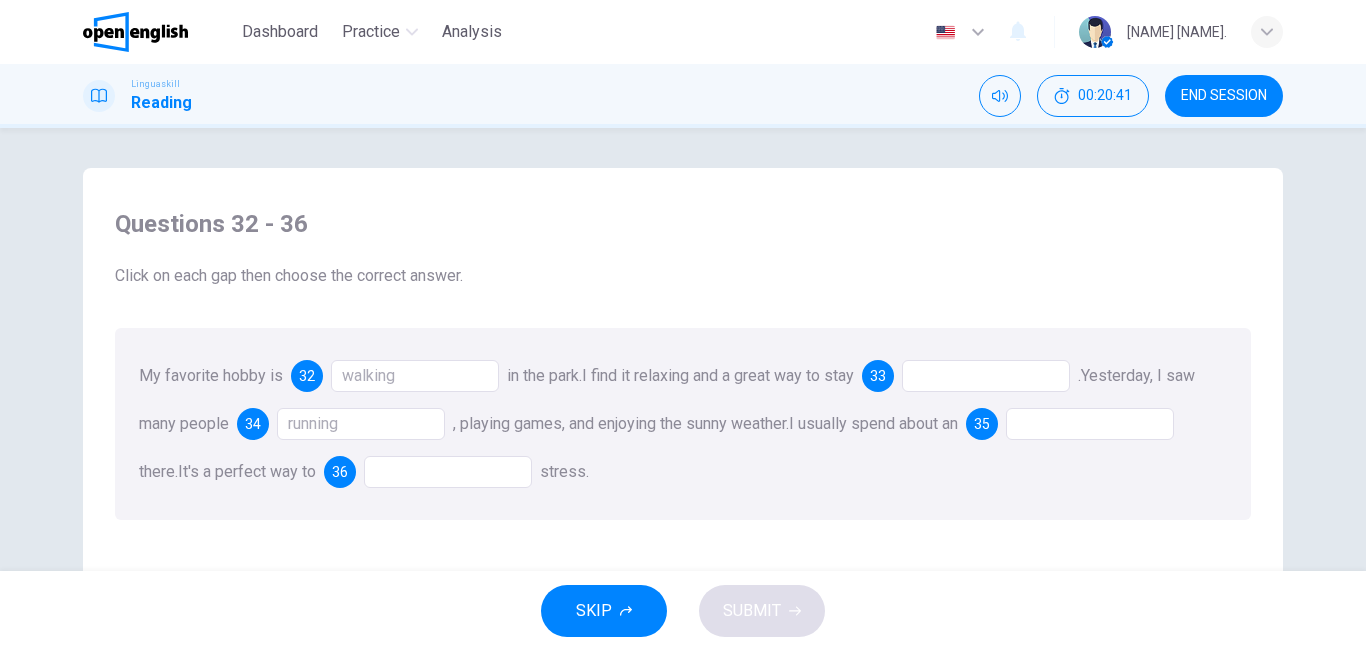 click at bounding box center (1090, 424) 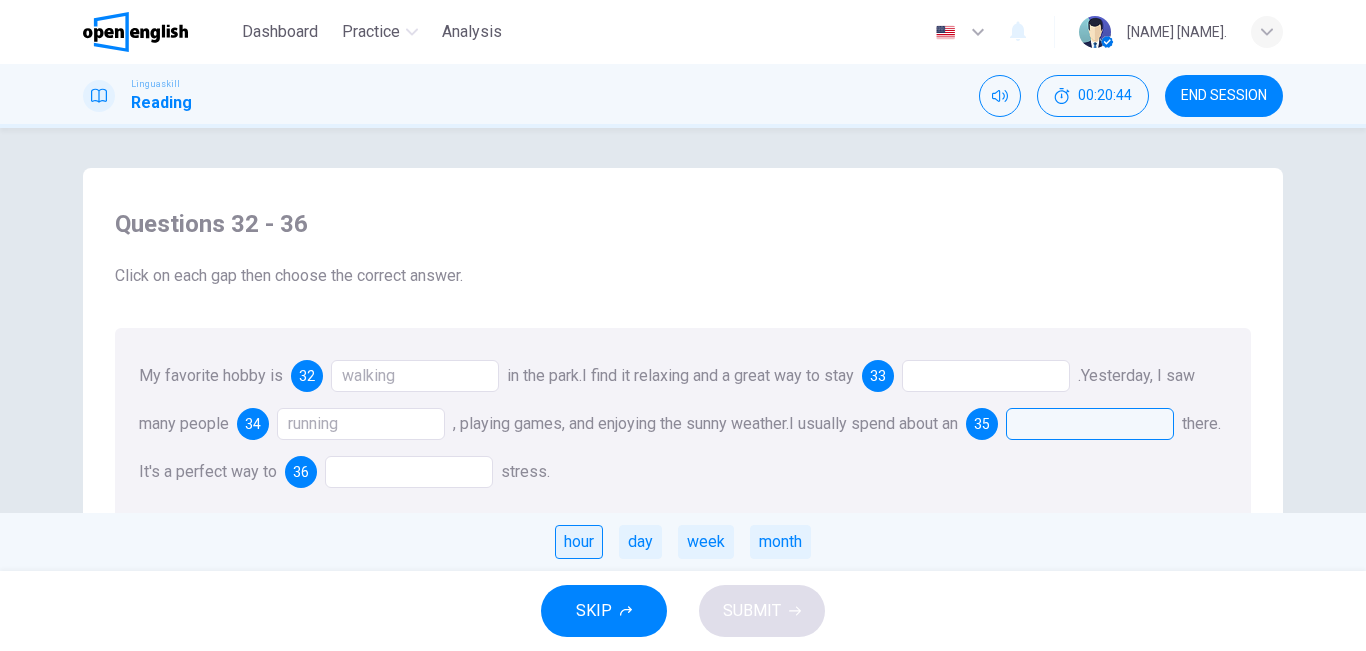 click on "hour" at bounding box center (579, 542) 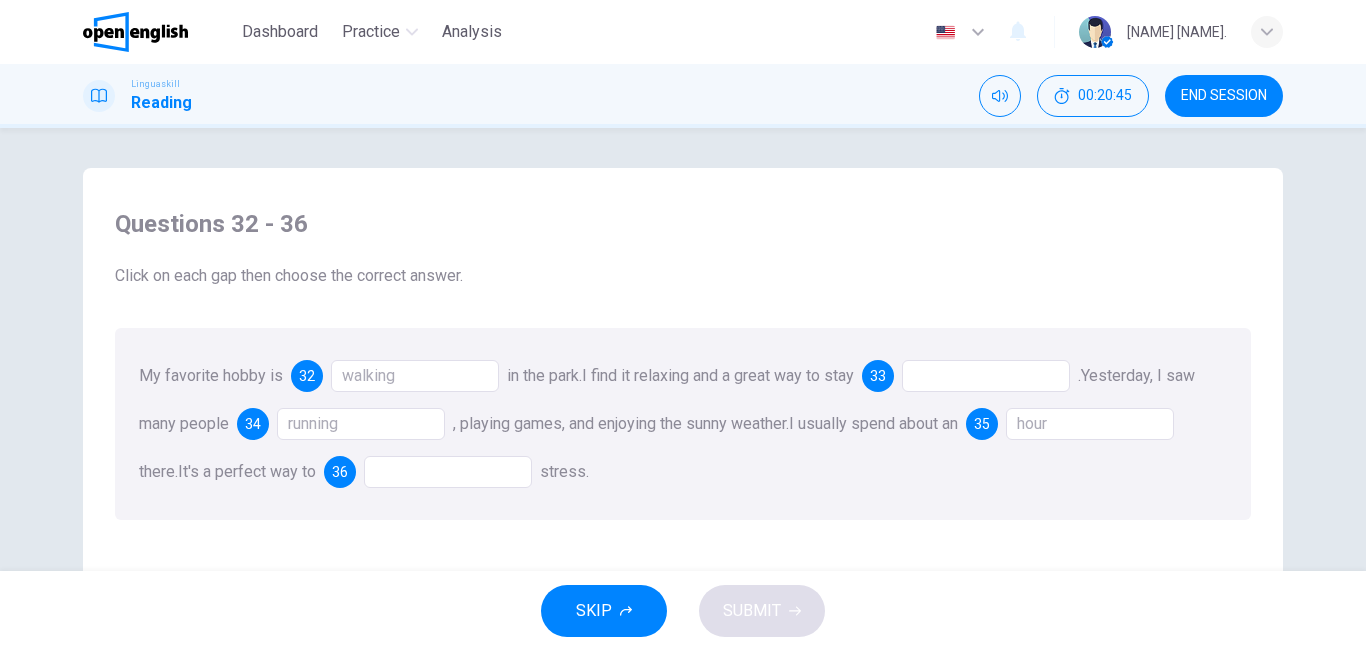 click at bounding box center [448, 472] 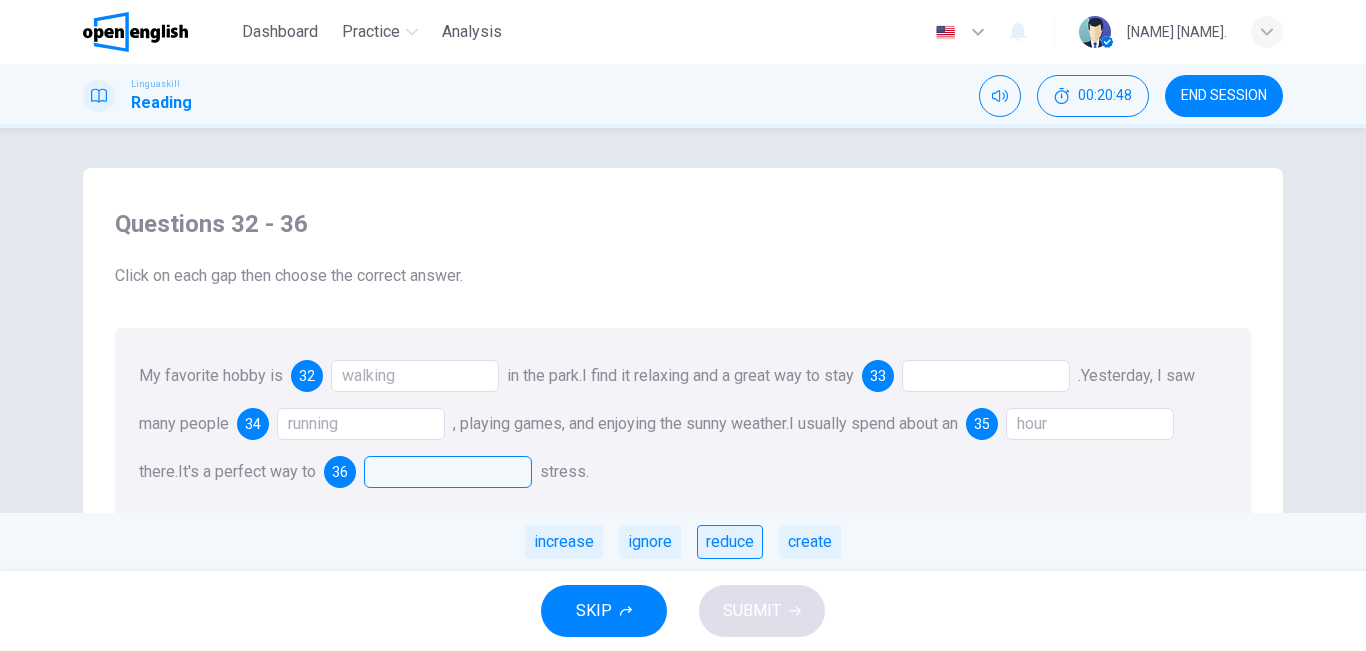 click on "reduce" at bounding box center [730, 542] 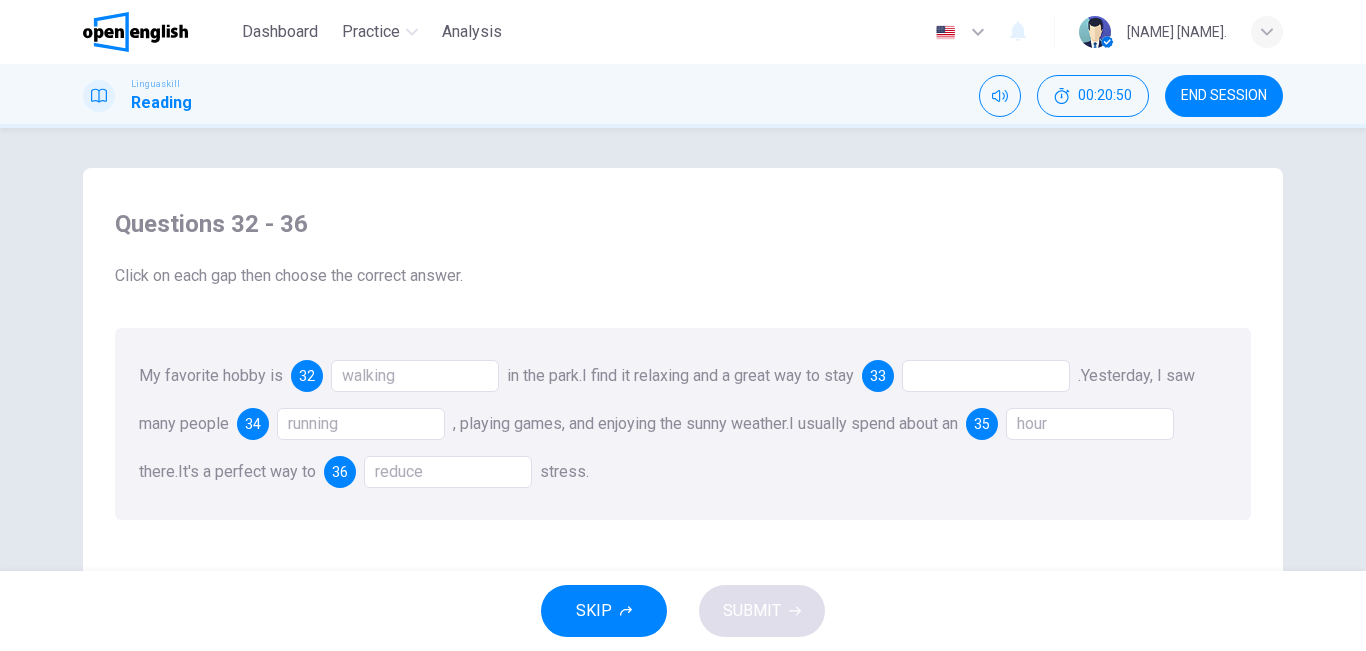 click at bounding box center [986, 376] 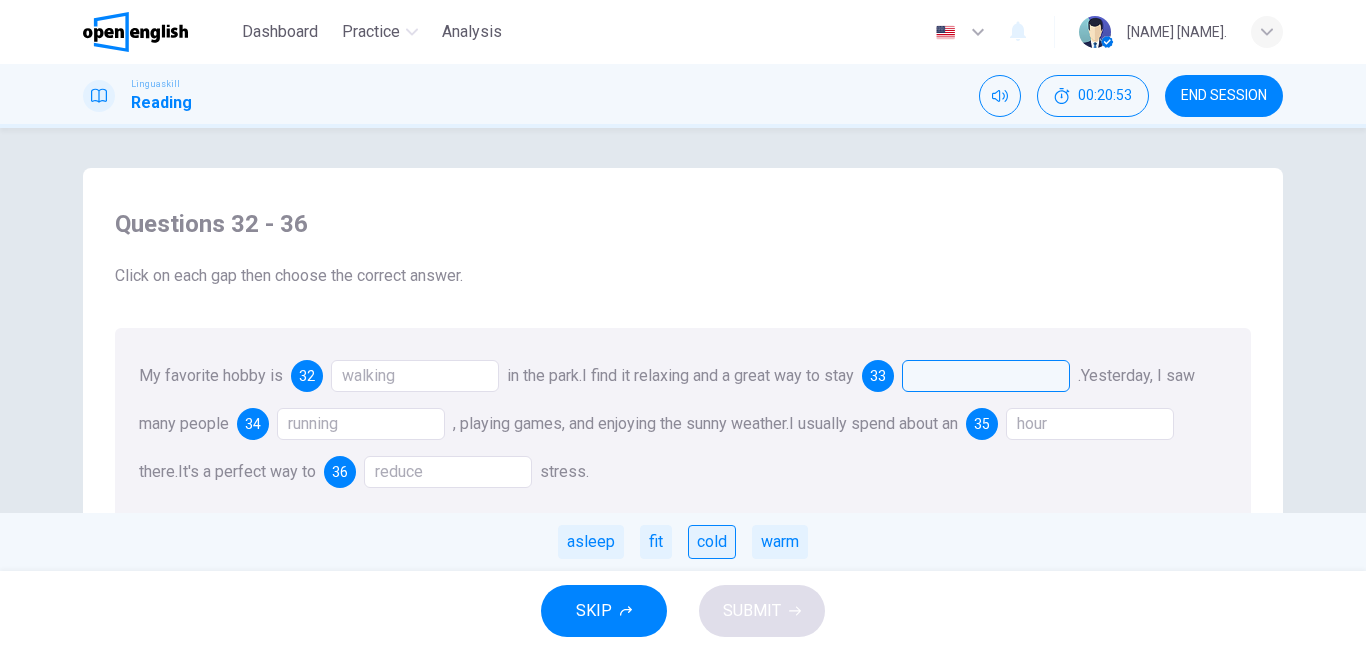 click on "cold" at bounding box center [712, 542] 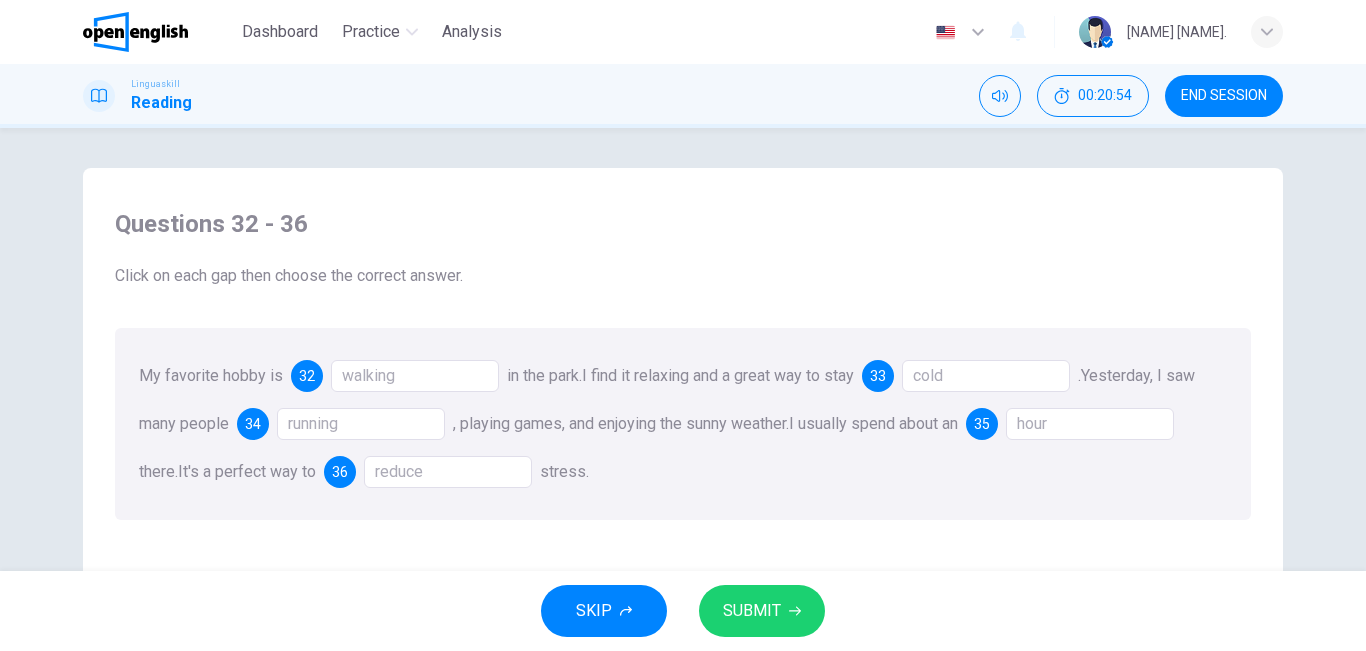 click on "SUBMIT" at bounding box center [752, 611] 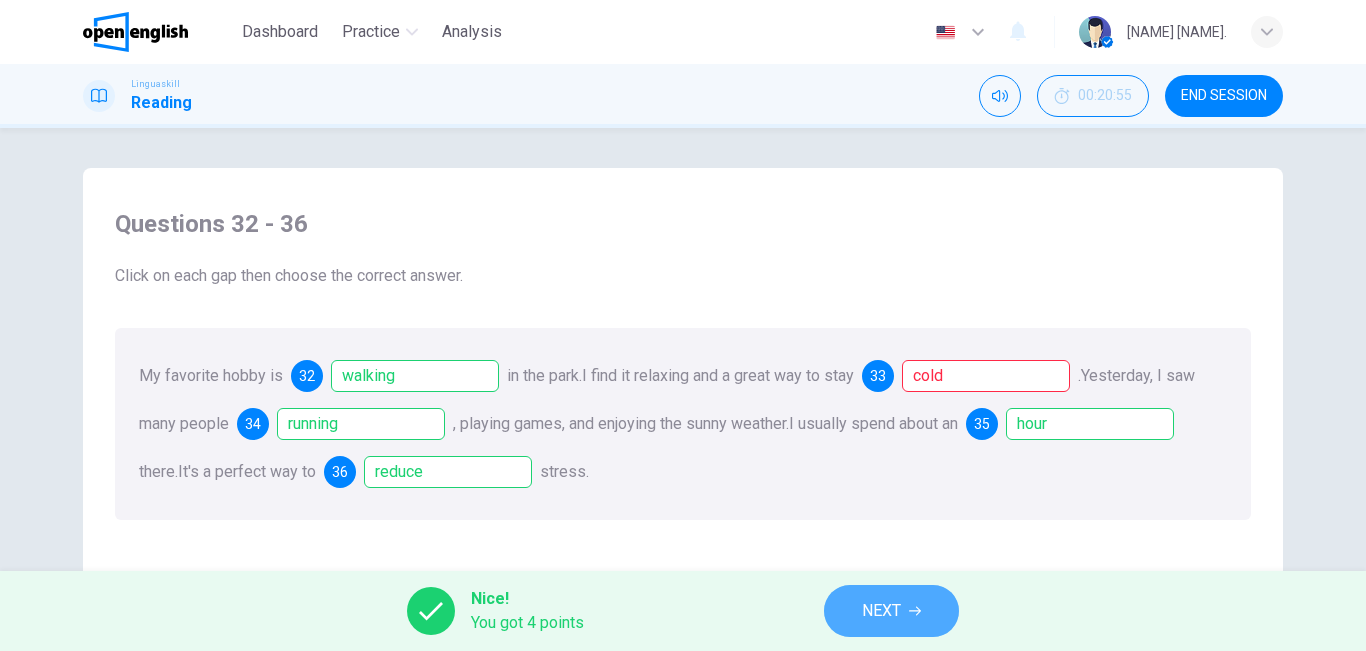 click on "NEXT" at bounding box center [891, 611] 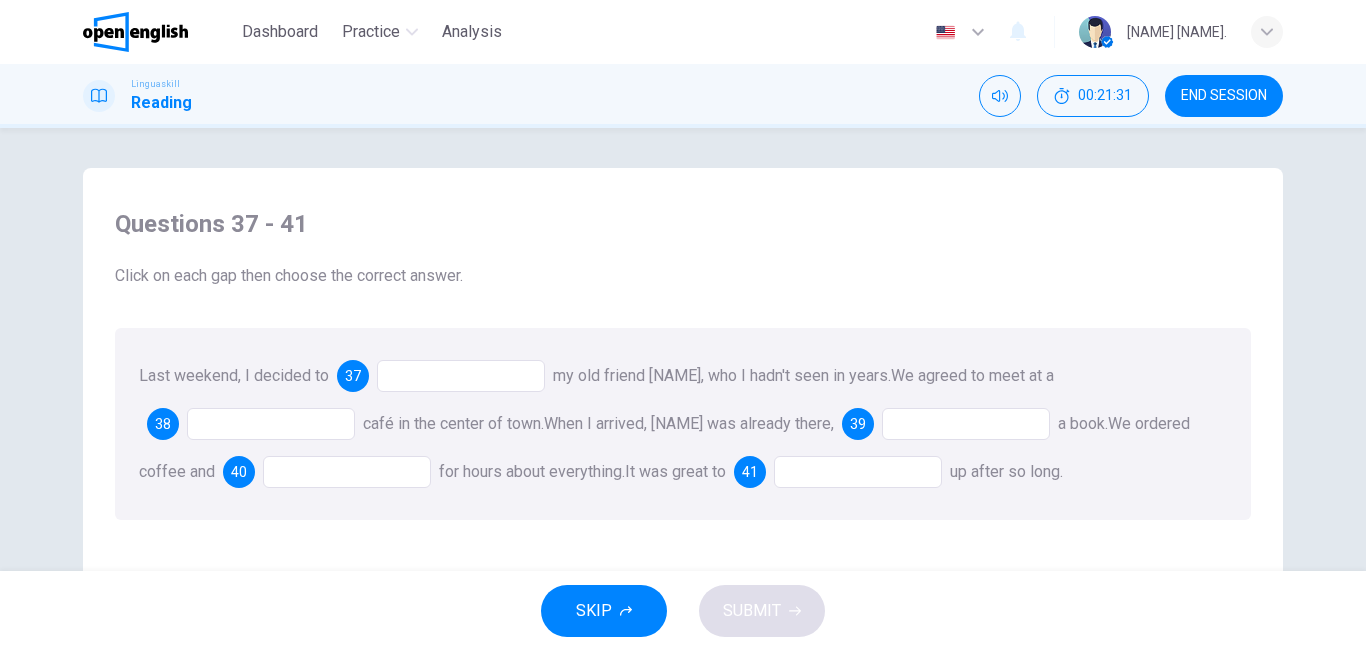 click at bounding box center (461, 376) 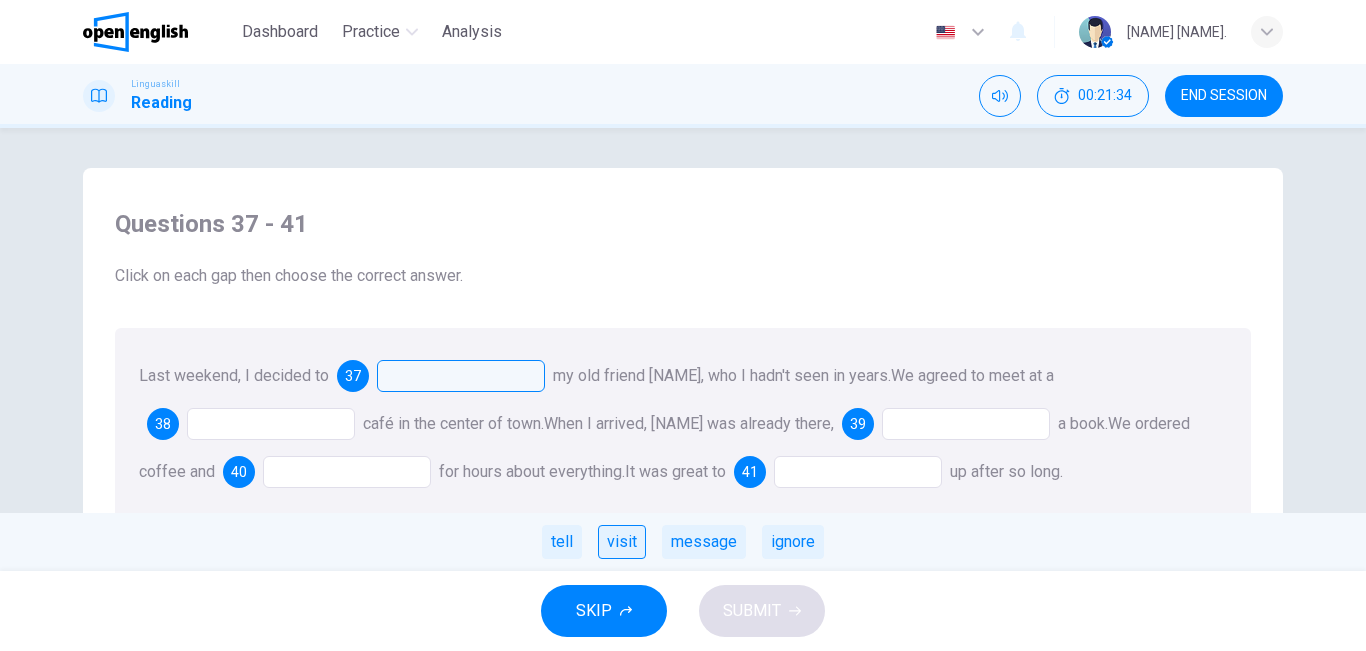 click on "visit" at bounding box center (622, 542) 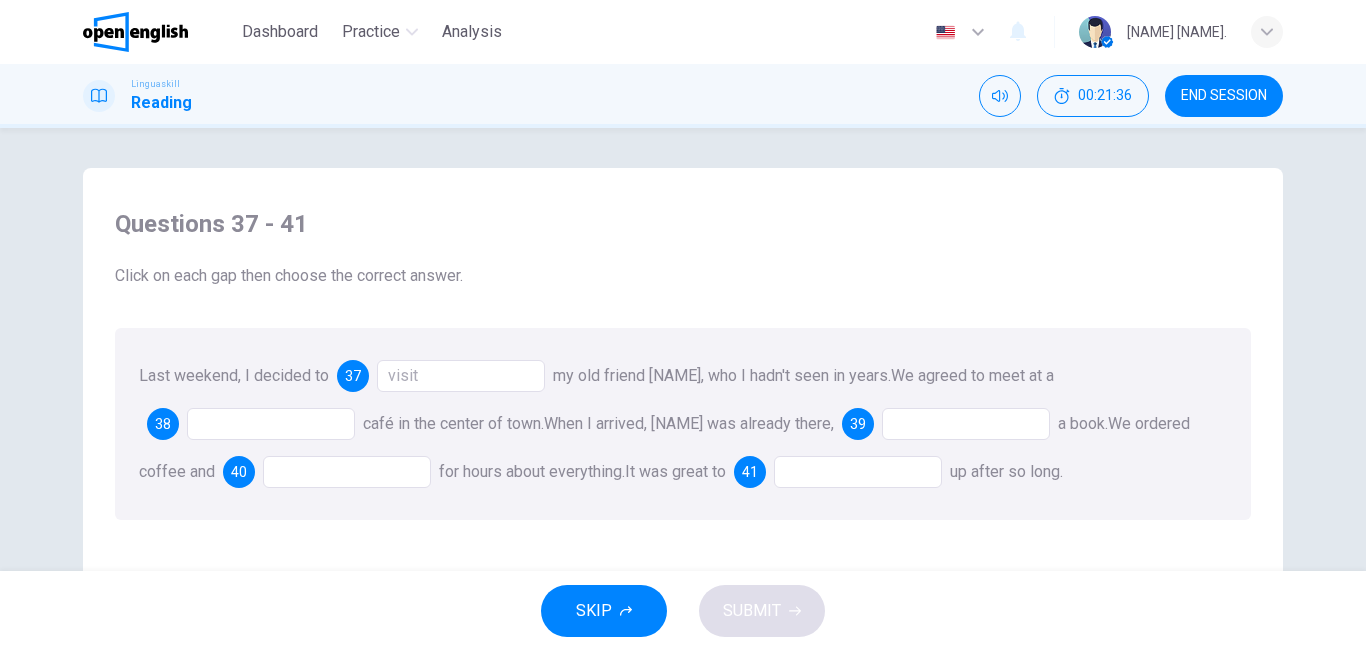 click at bounding box center [271, 424] 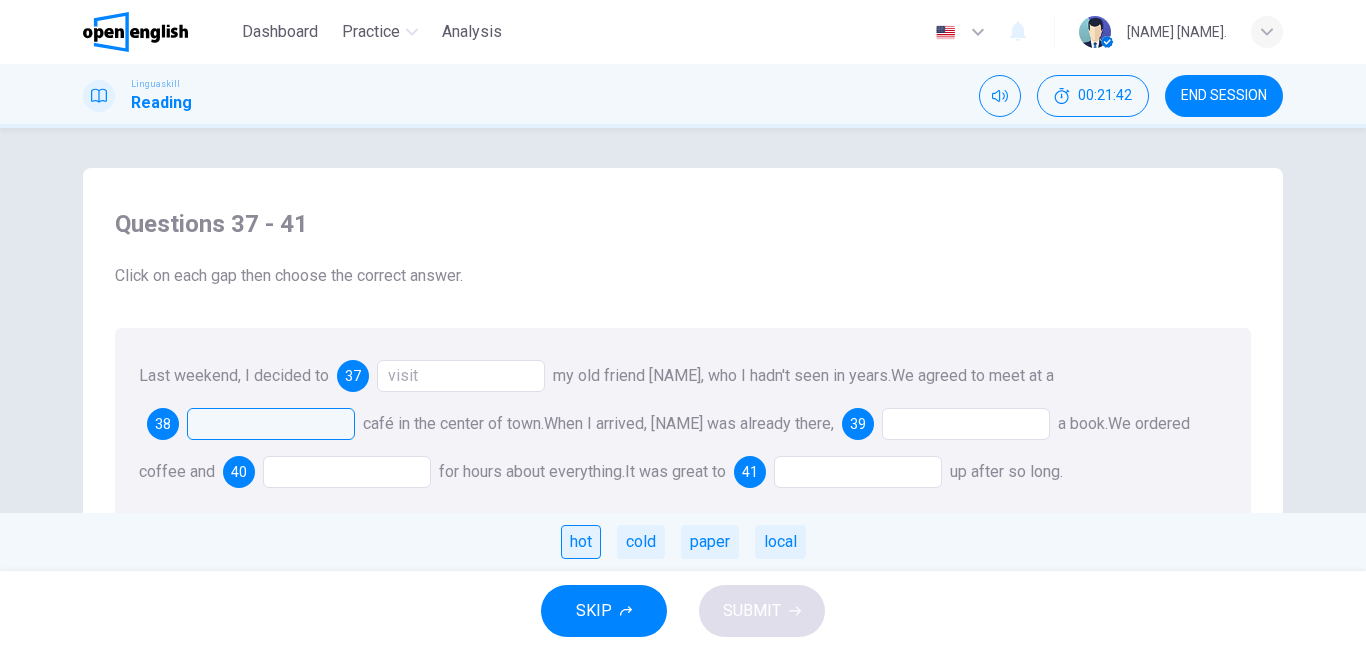 click on "hot" at bounding box center (581, 542) 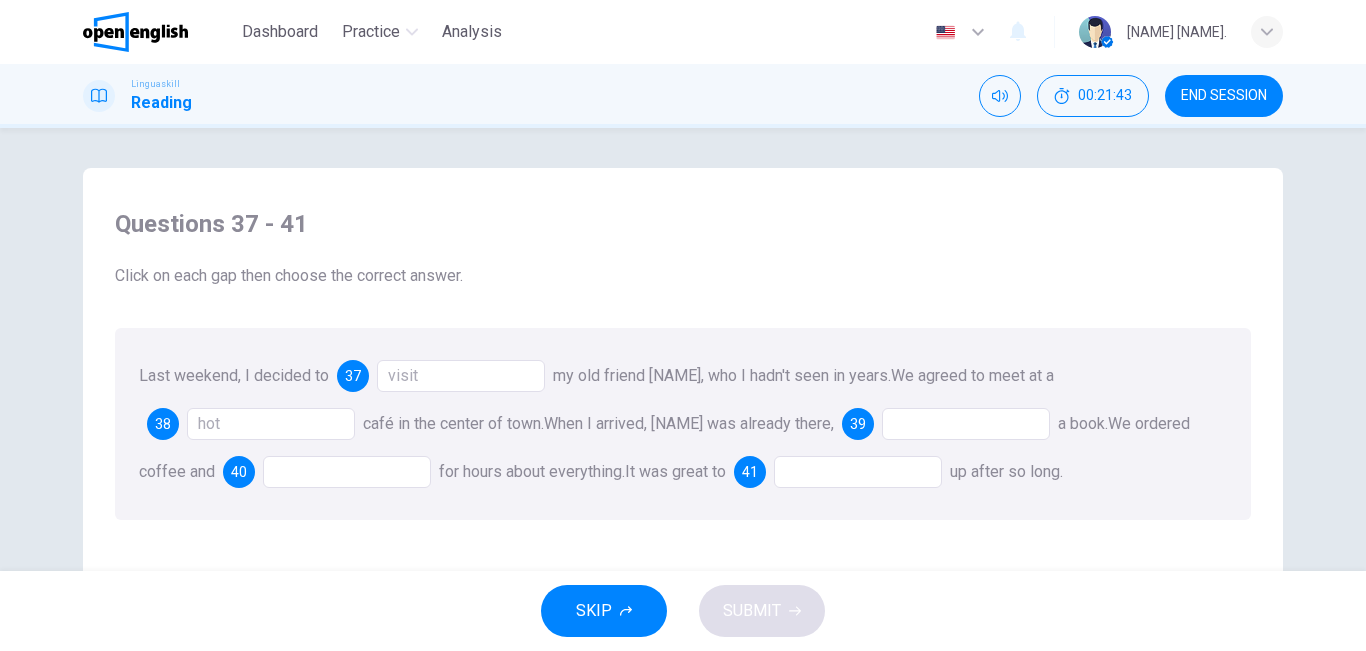 click at bounding box center (966, 424) 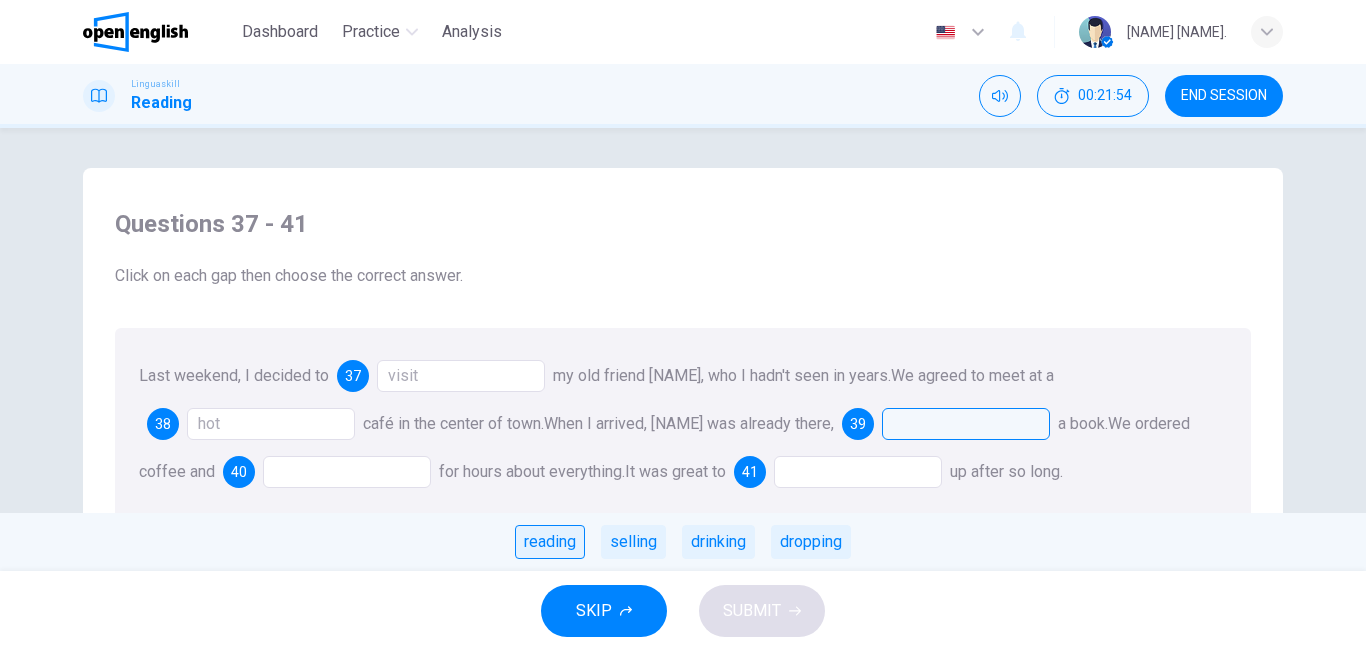 click on "reading" at bounding box center [550, 542] 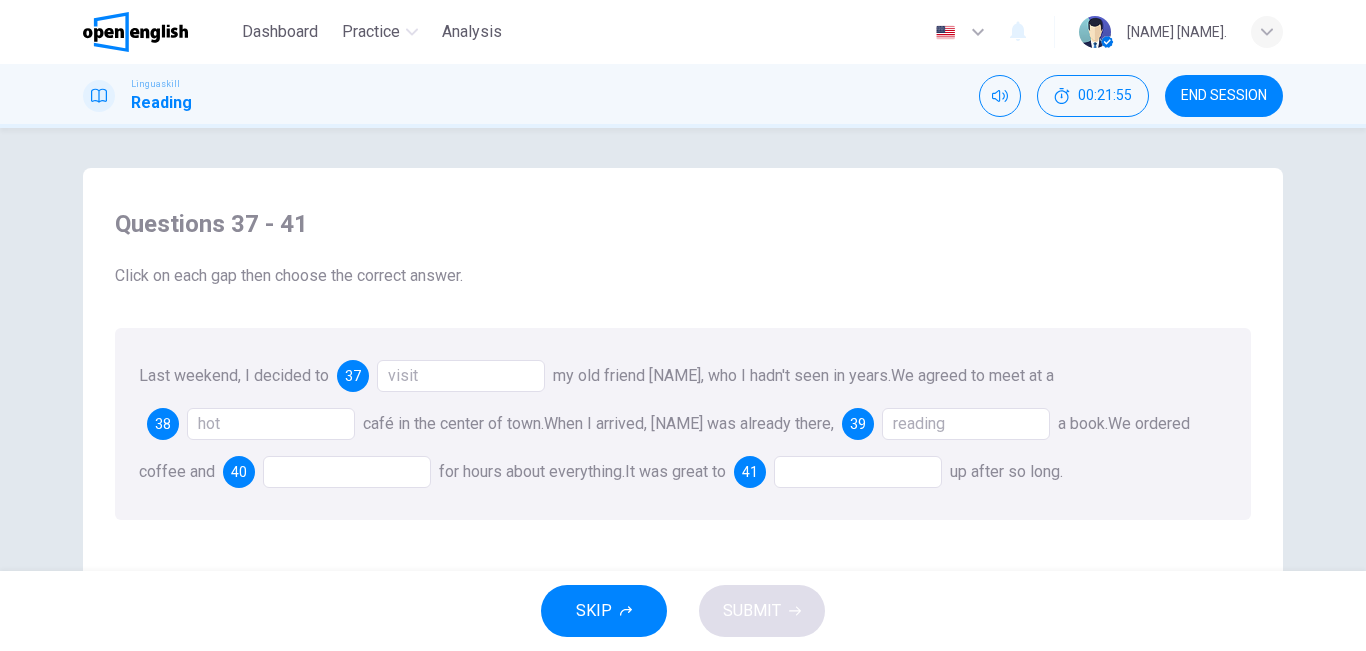 click at bounding box center (347, 472) 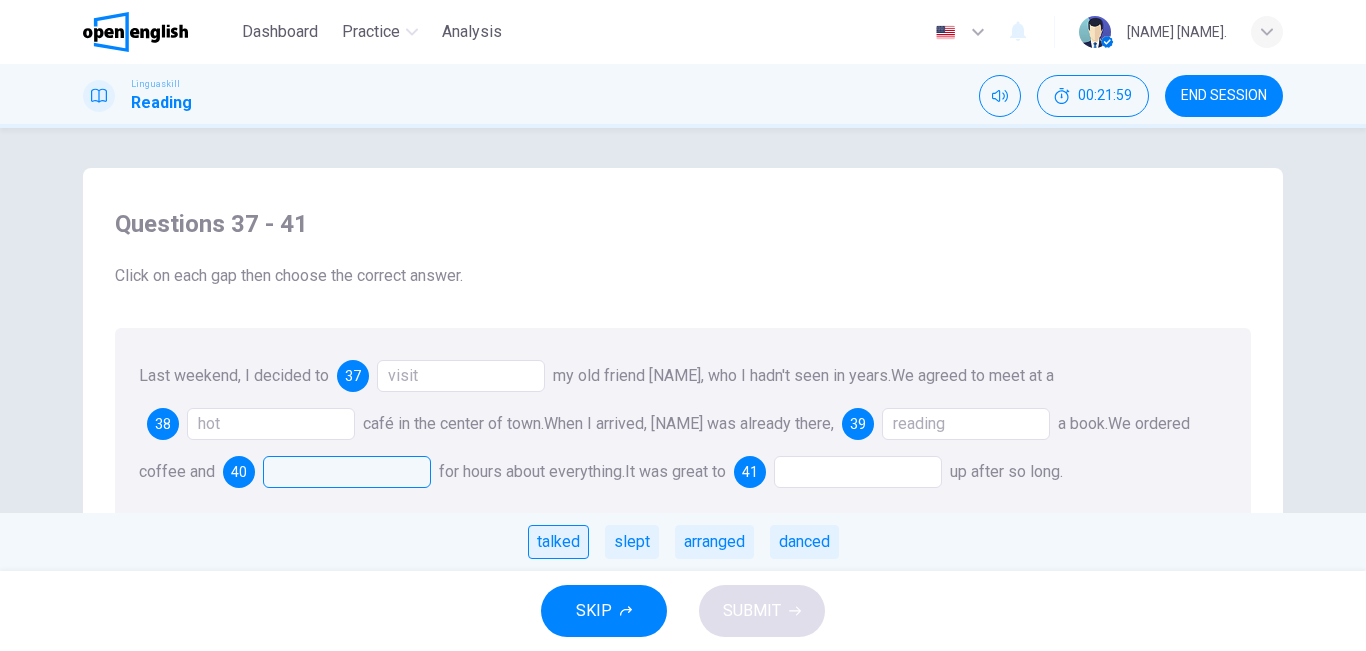 click on "talked" at bounding box center (558, 542) 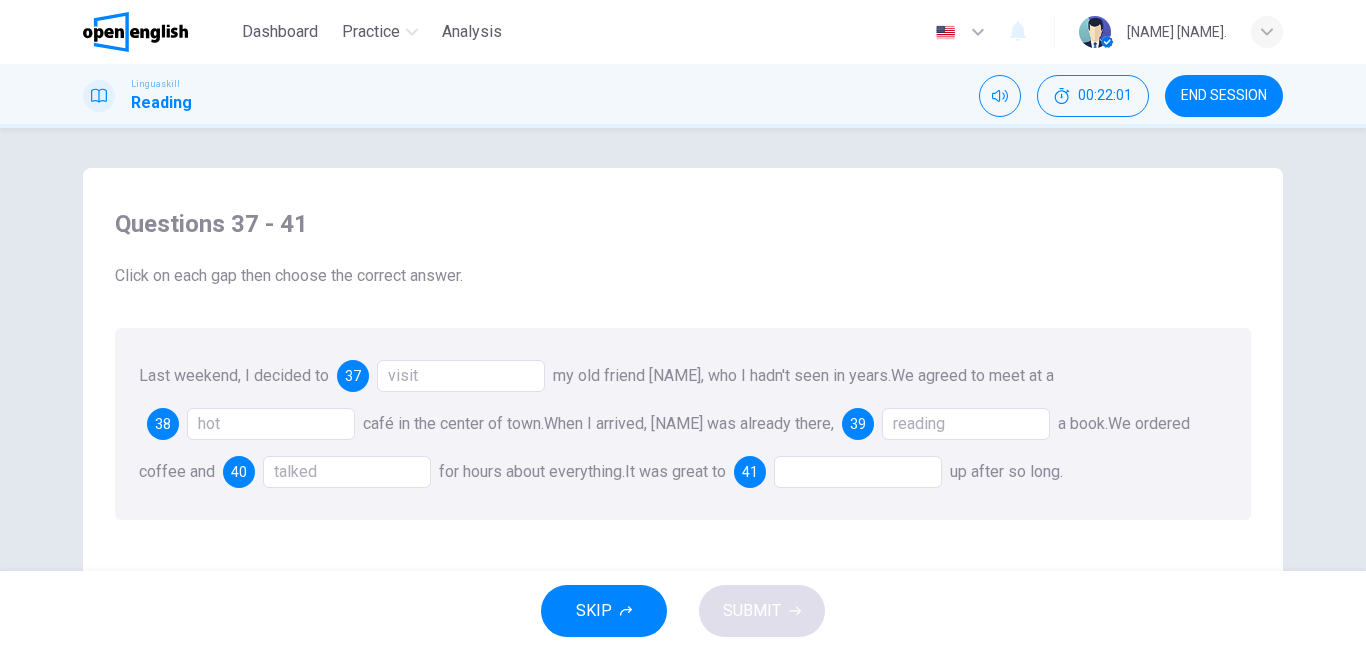 click at bounding box center (858, 472) 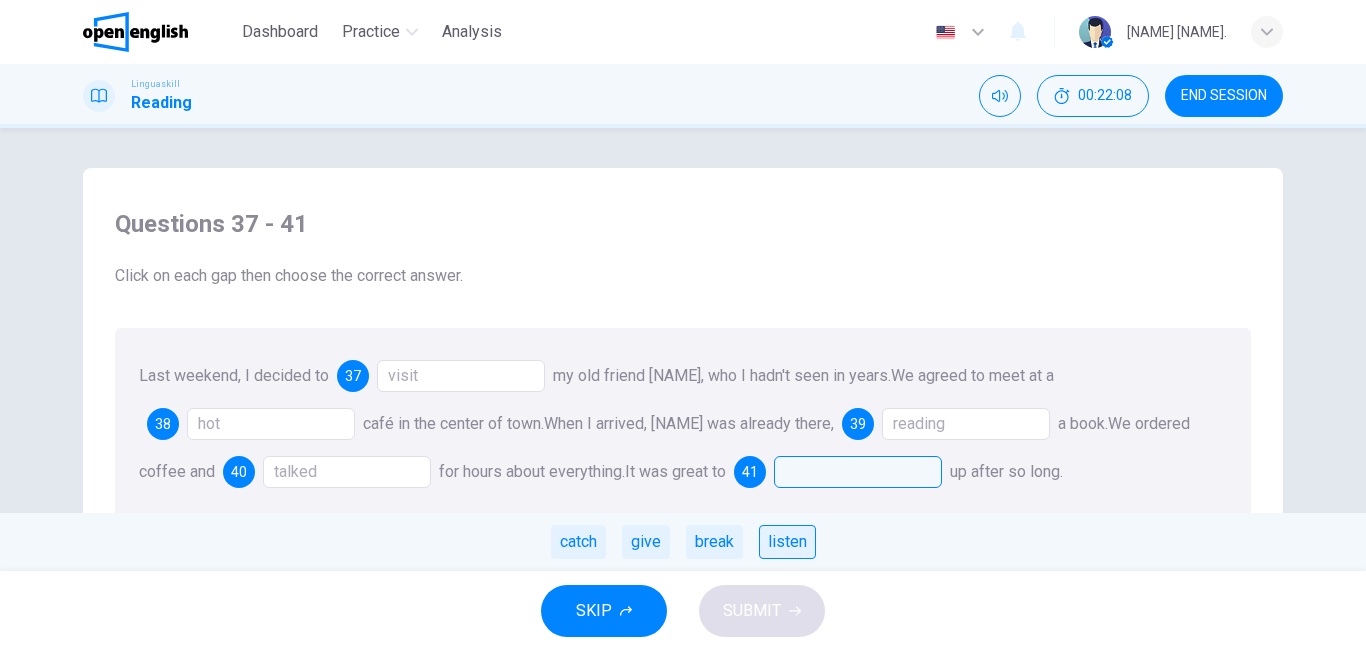 click on "listen" at bounding box center (787, 542) 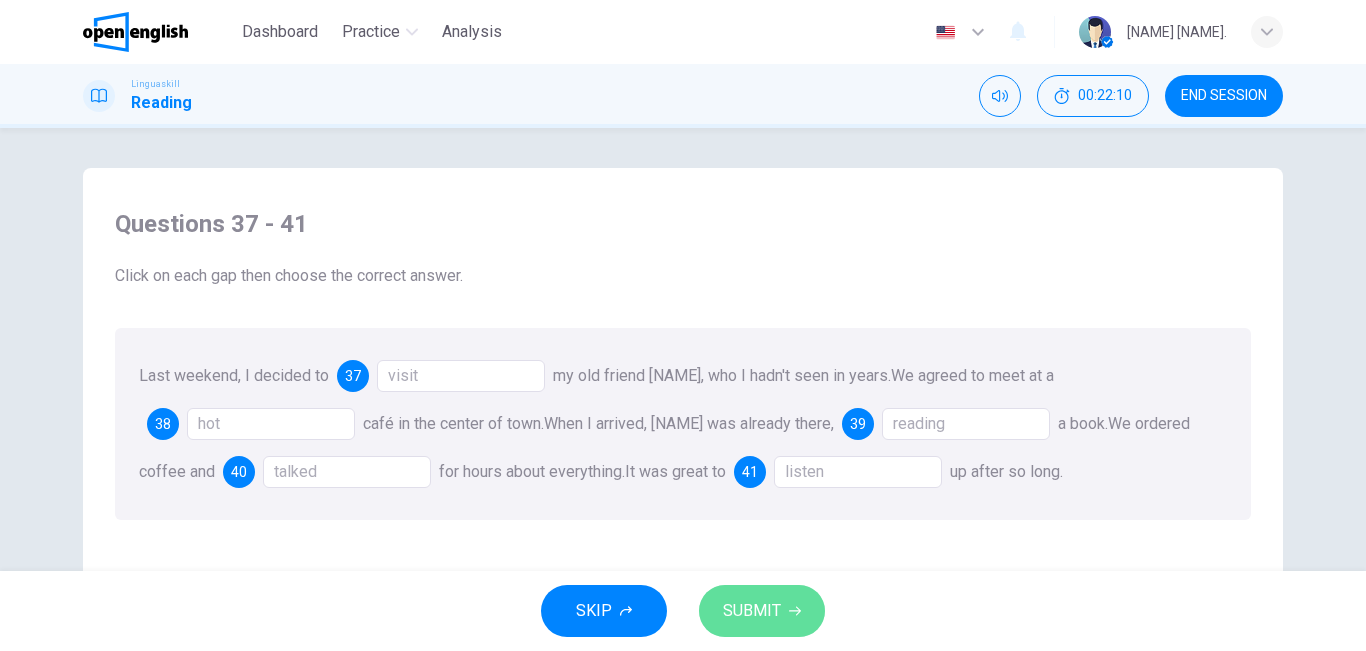 click on "SUBMIT" at bounding box center (752, 611) 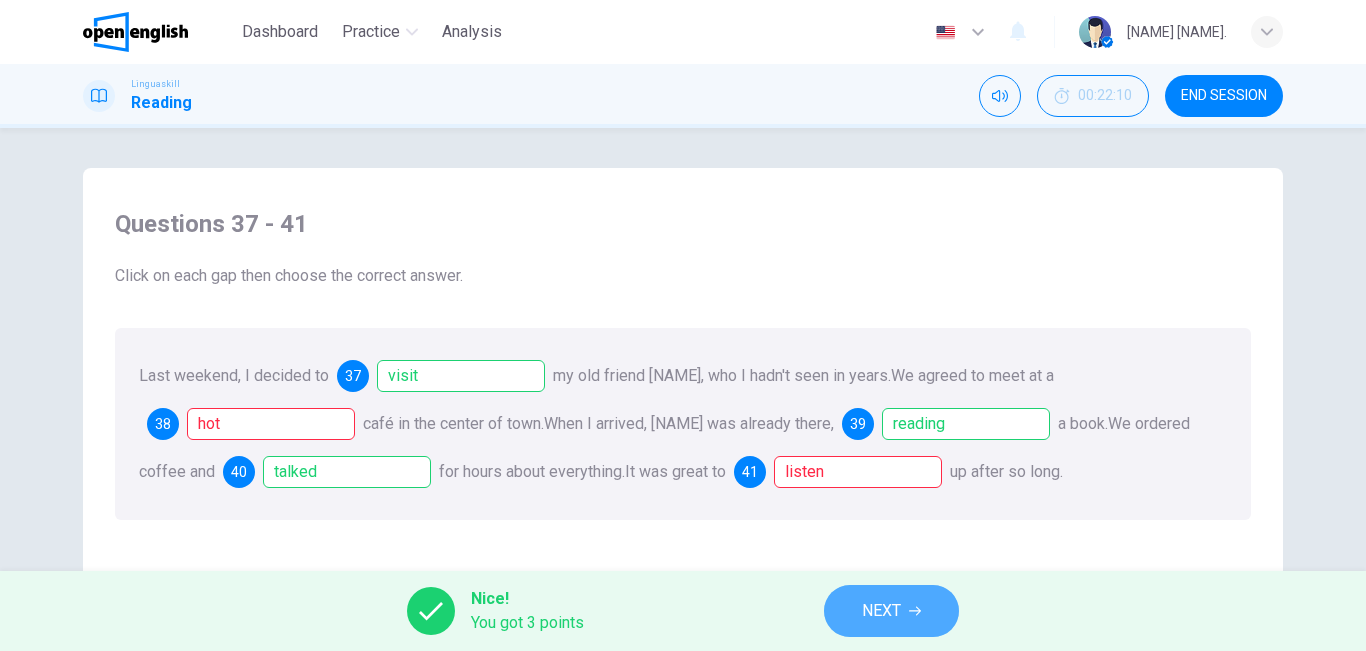 click on "NEXT" at bounding box center (891, 611) 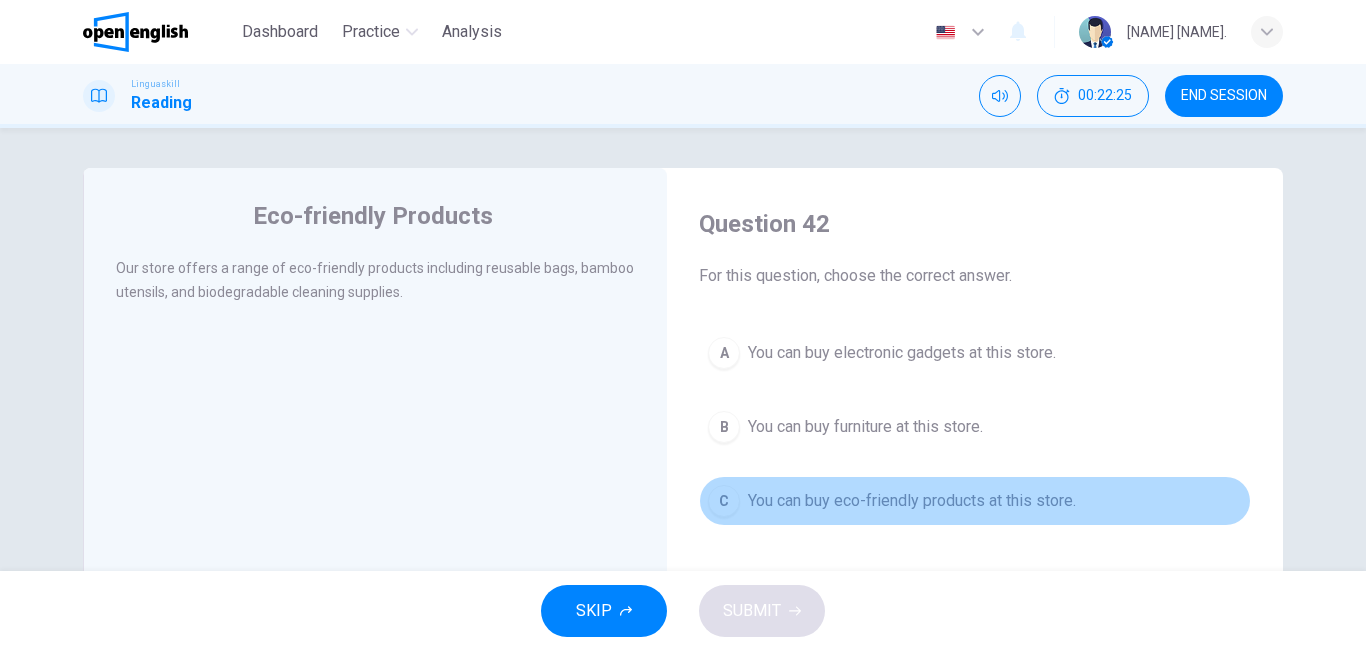 click on "You can buy eco-friendly products at this store." at bounding box center [912, 501] 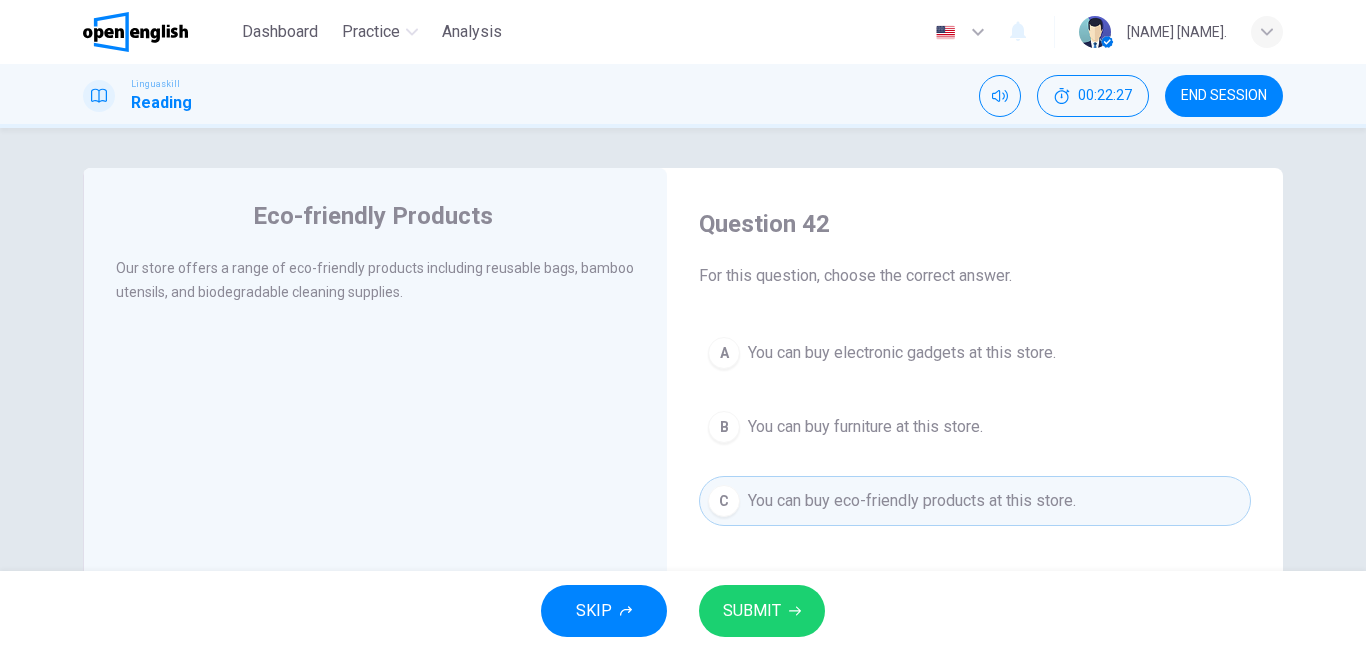 click on "SUBMIT" at bounding box center [752, 611] 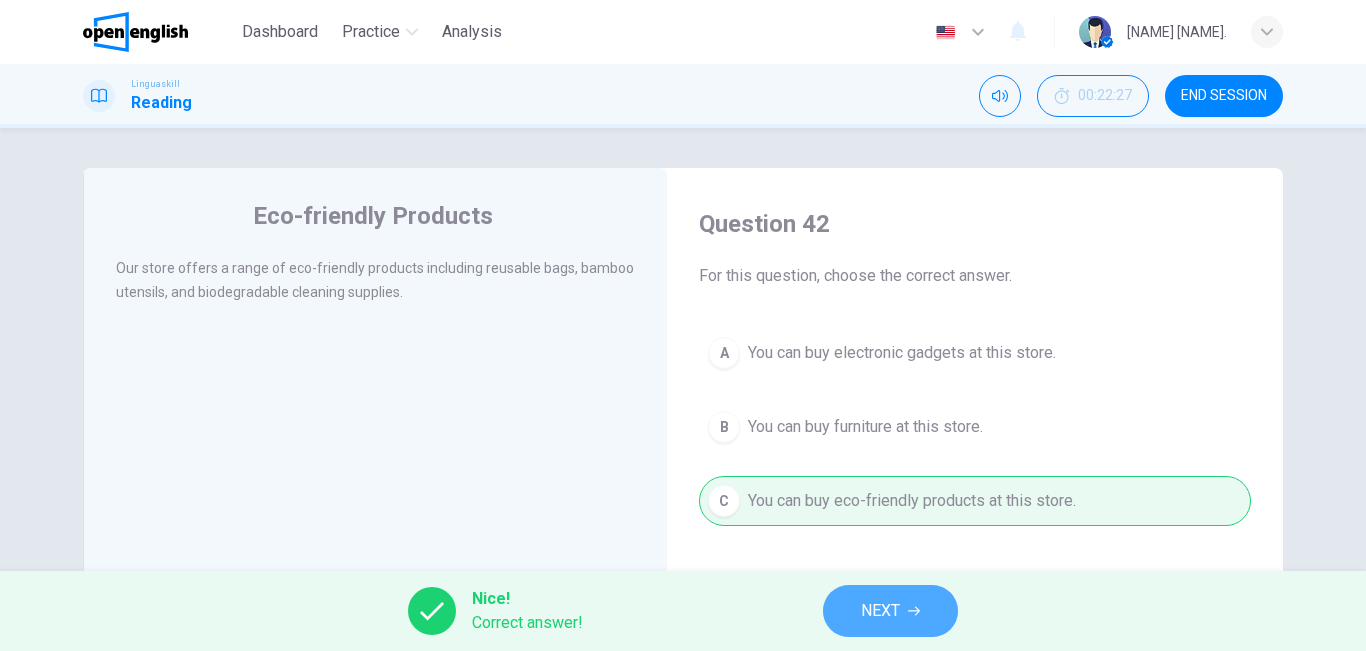 click on "NEXT" at bounding box center [890, 611] 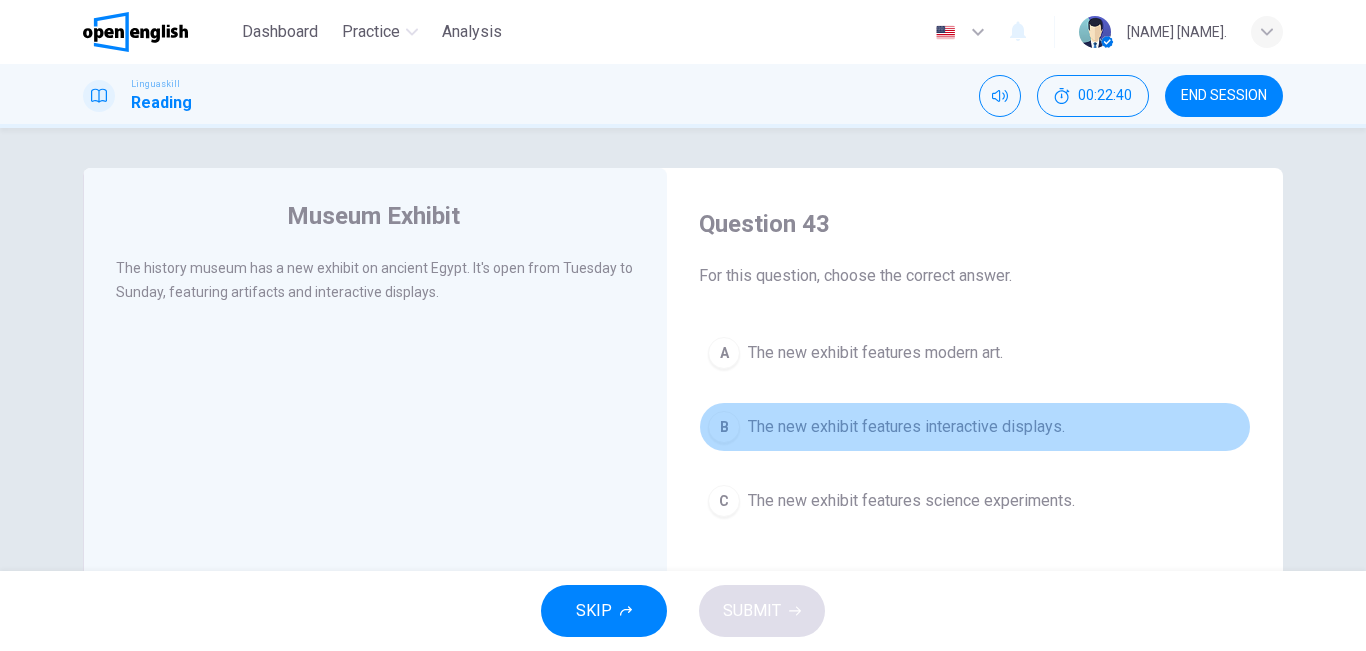 click on "The new exhibit features interactive displays." at bounding box center (906, 427) 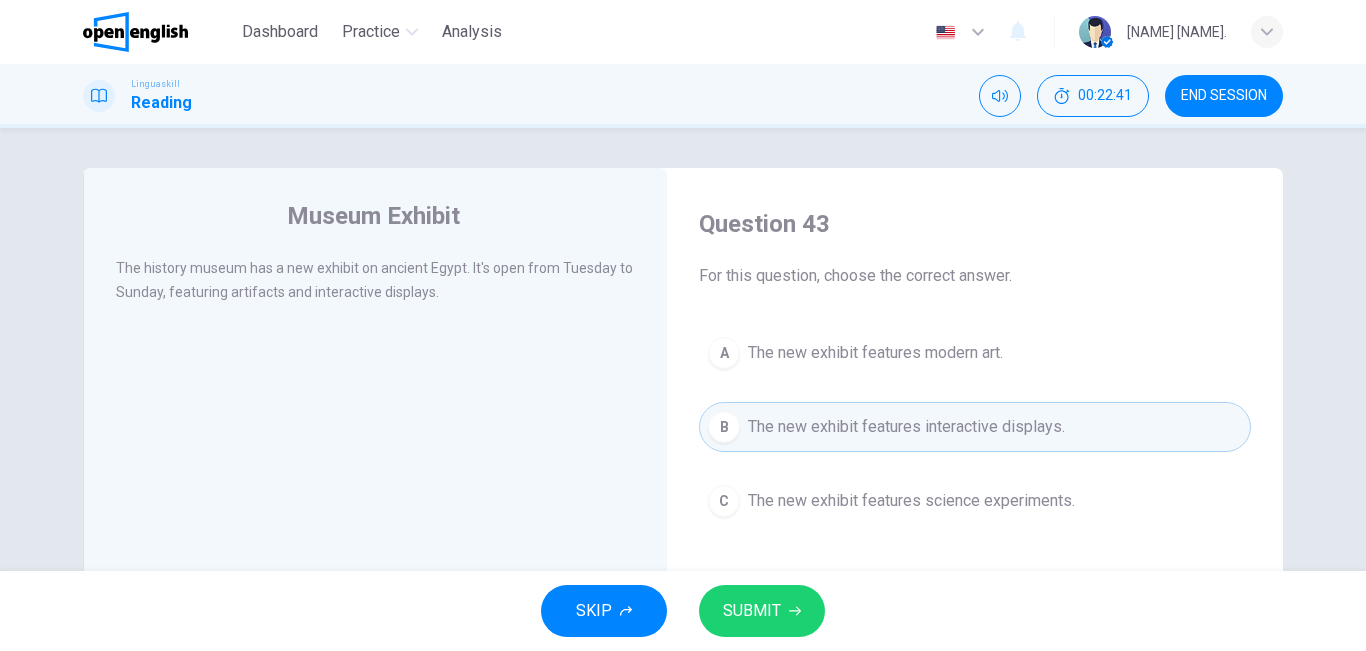 click on "SUBMIT" at bounding box center [762, 611] 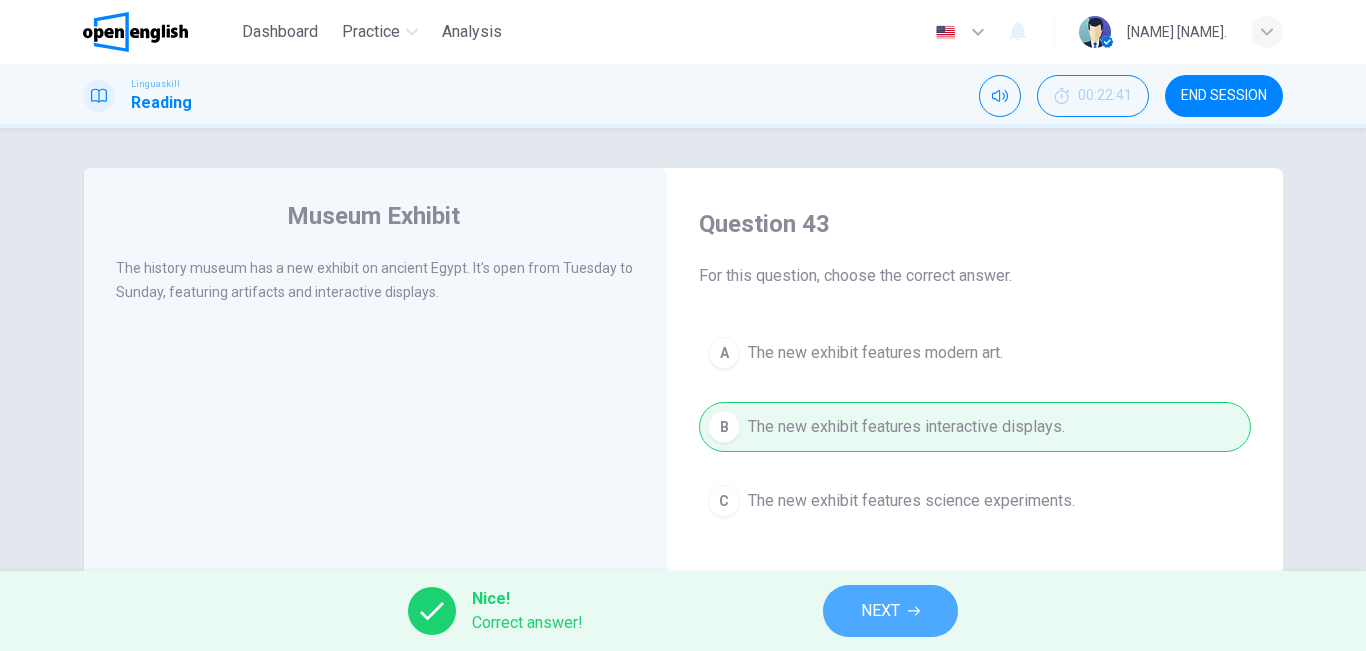 click on "NEXT" at bounding box center (880, 611) 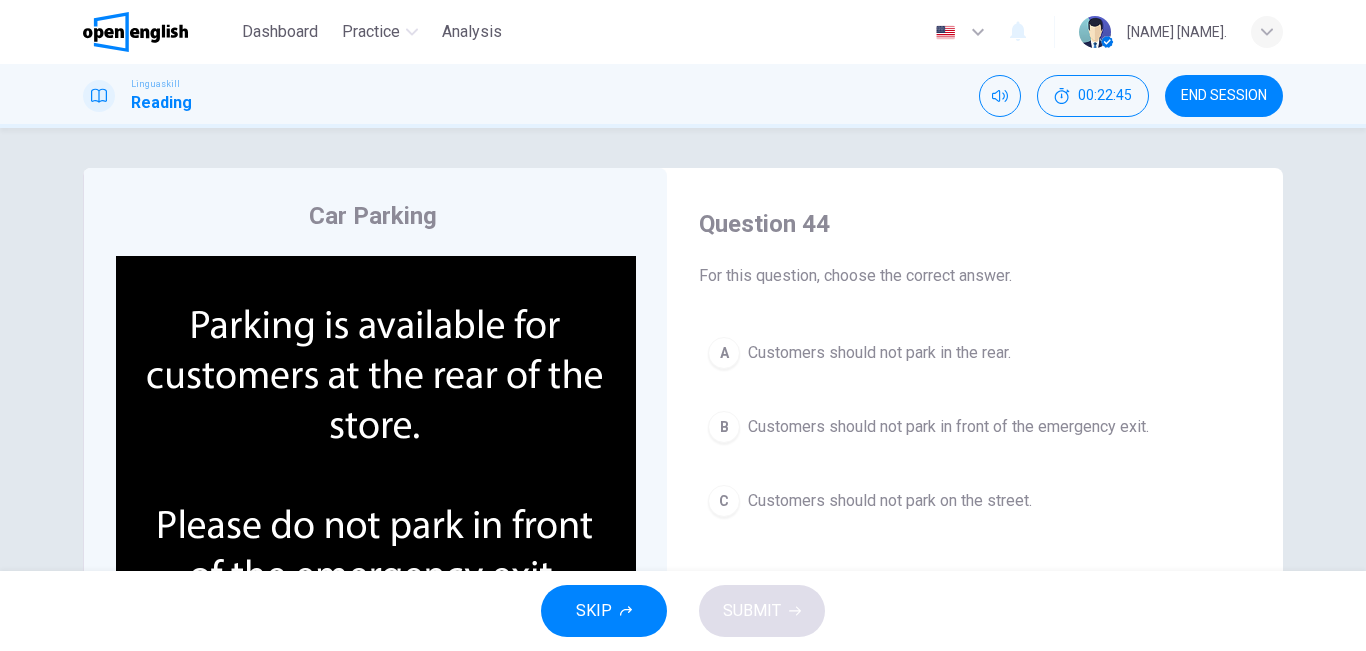 drag, startPoint x: 1351, startPoint y: 322, endPoint x: 1364, endPoint y: 338, distance: 20.615528 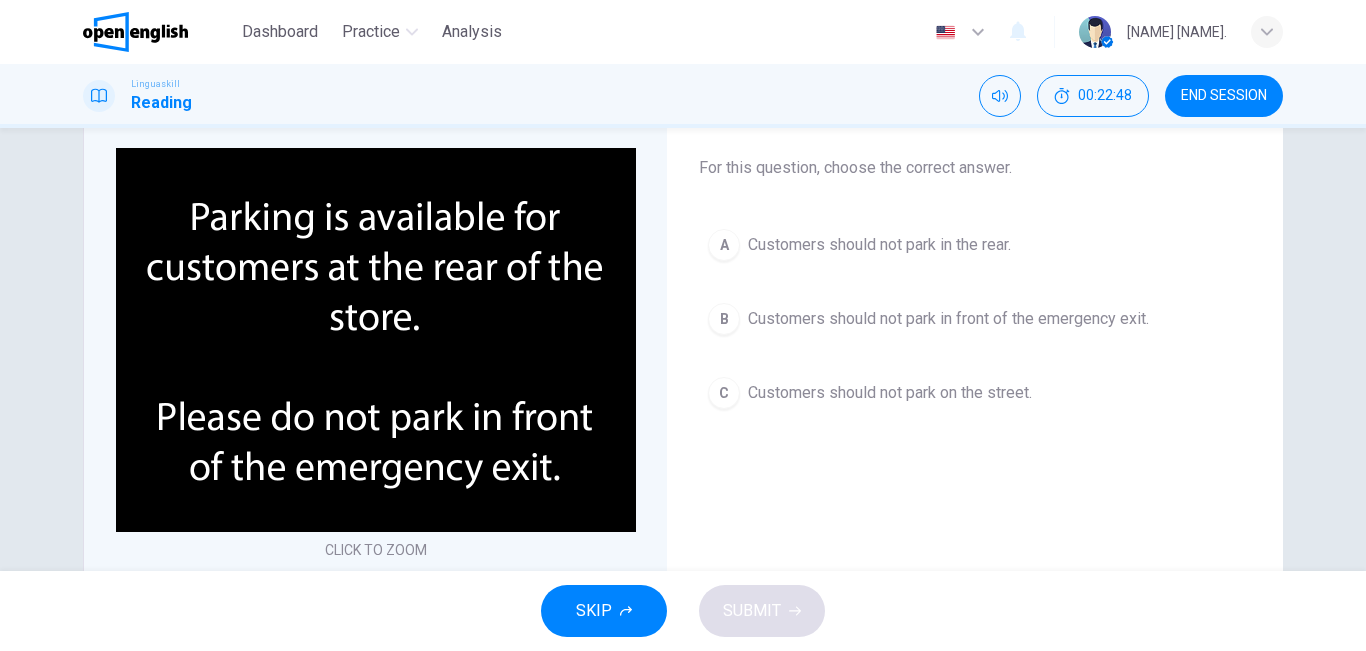 scroll, scrollTop: 104, scrollLeft: 0, axis: vertical 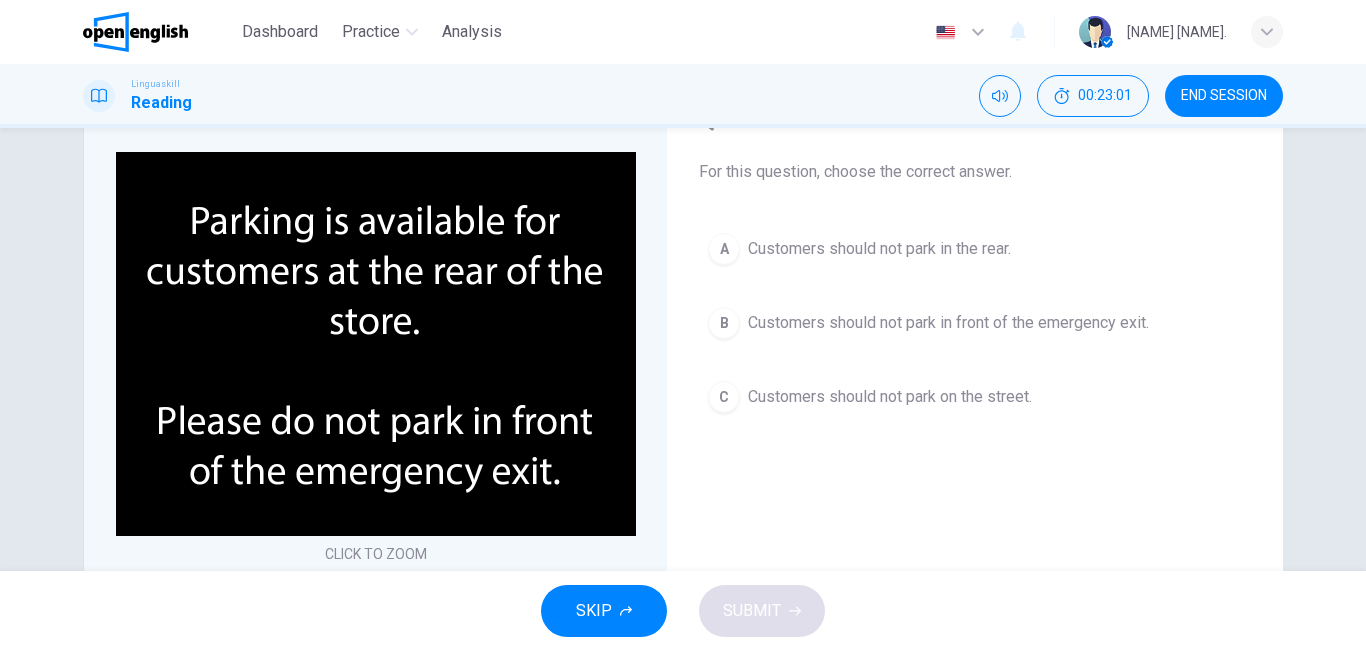 click on "Customers should not park in front of the emergency exit." at bounding box center [948, 323] 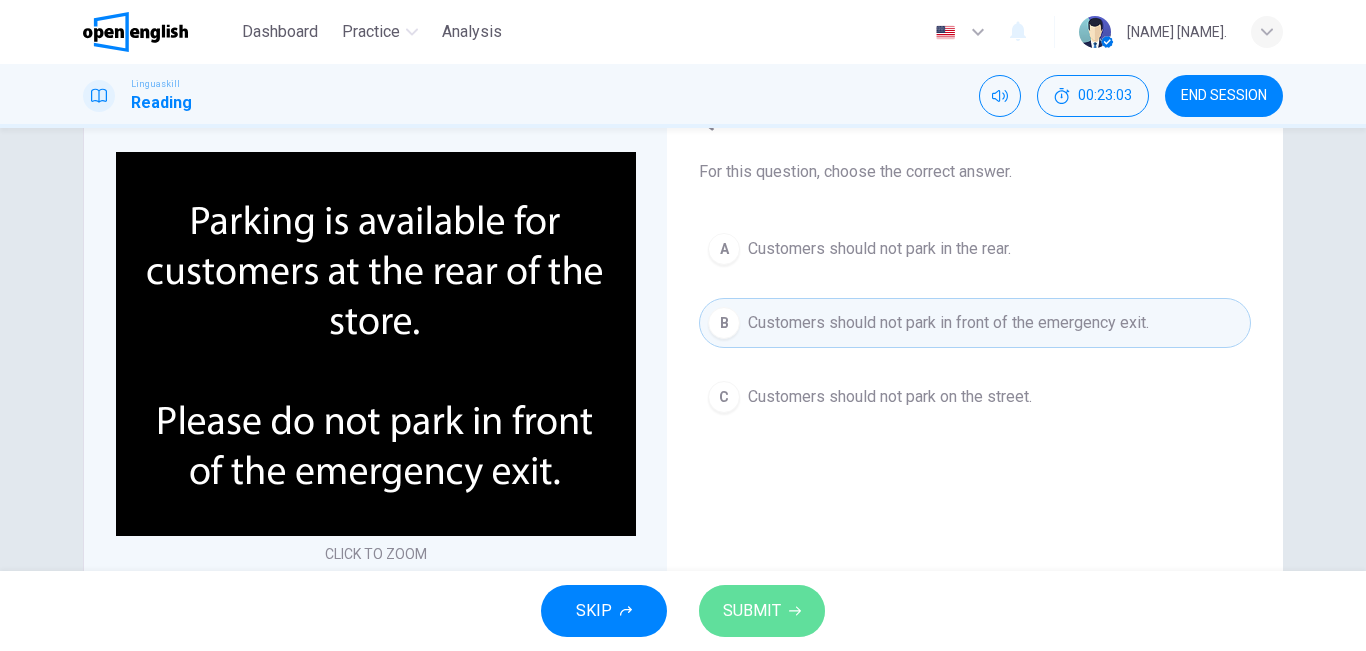 click on "SUBMIT" at bounding box center (762, 611) 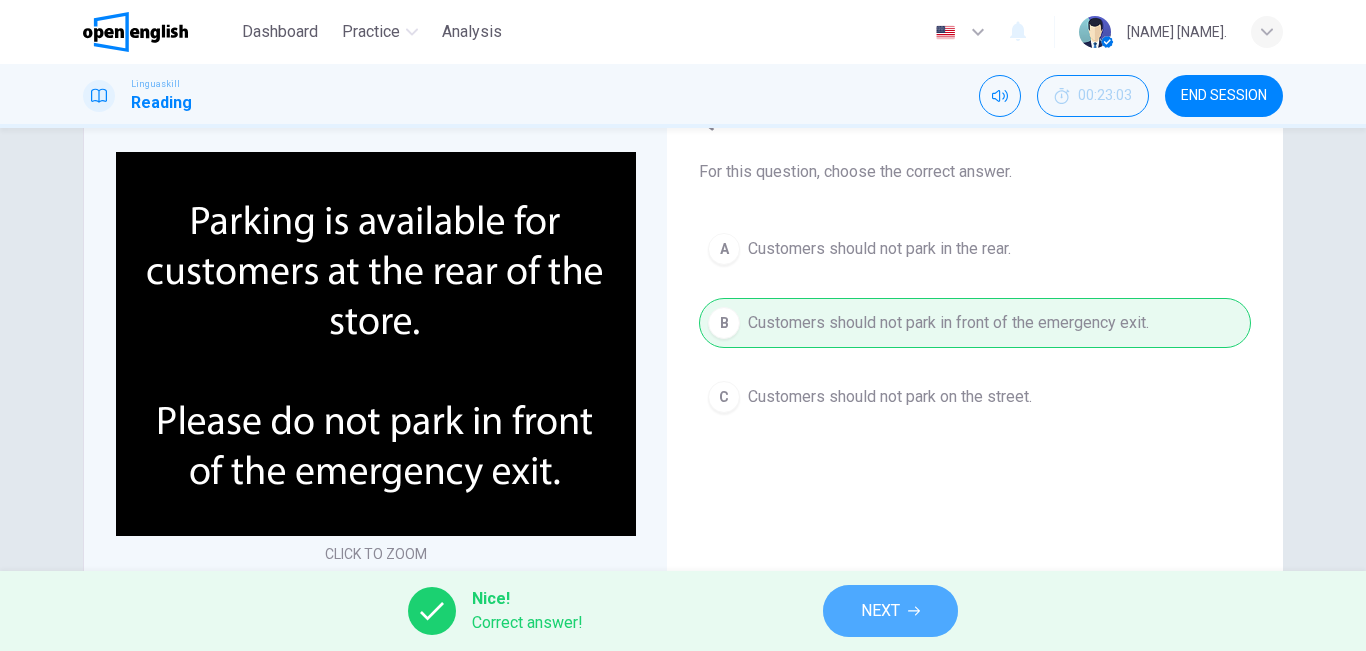 click on "NEXT" at bounding box center (890, 611) 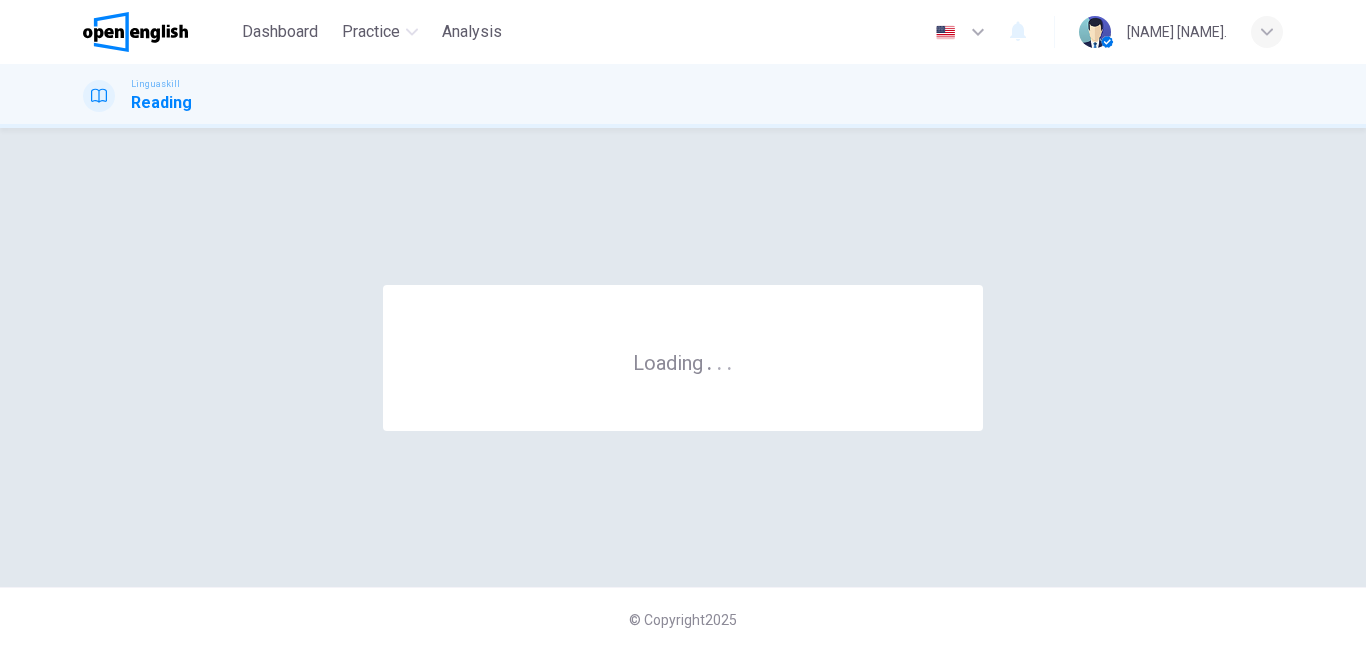 scroll, scrollTop: 0, scrollLeft: 0, axis: both 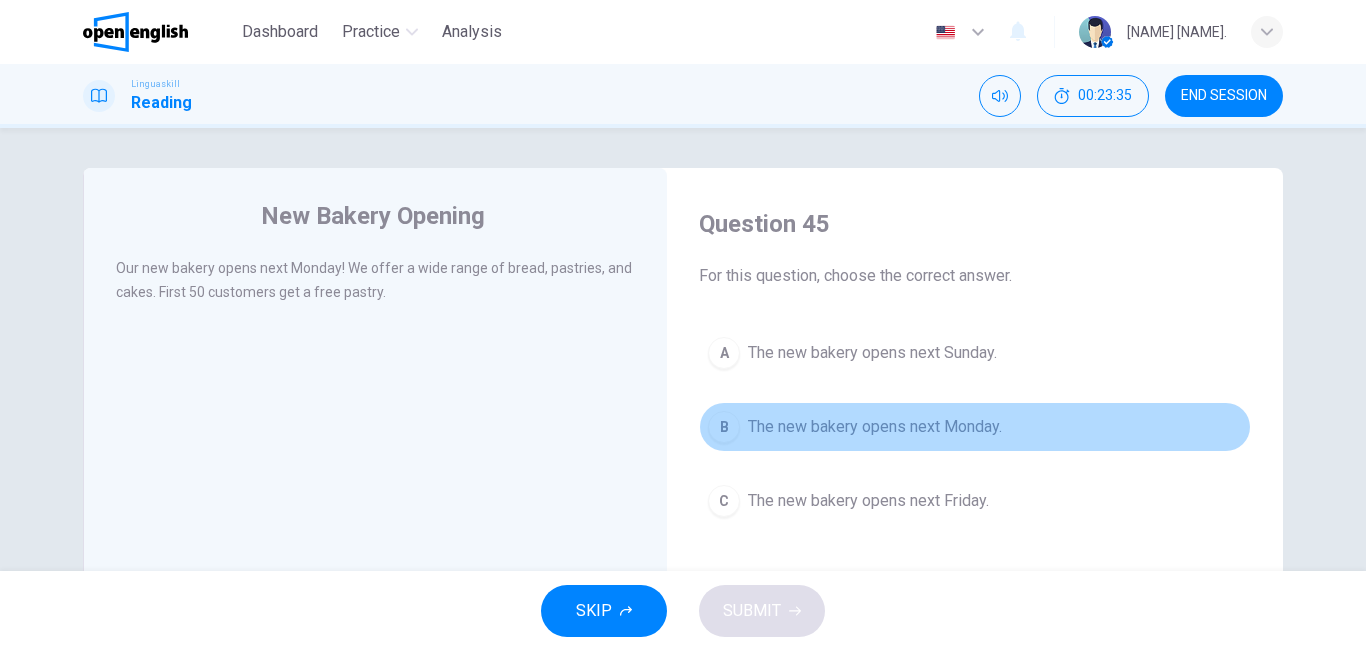 click on "The new bakery opens next Monday." at bounding box center [875, 427] 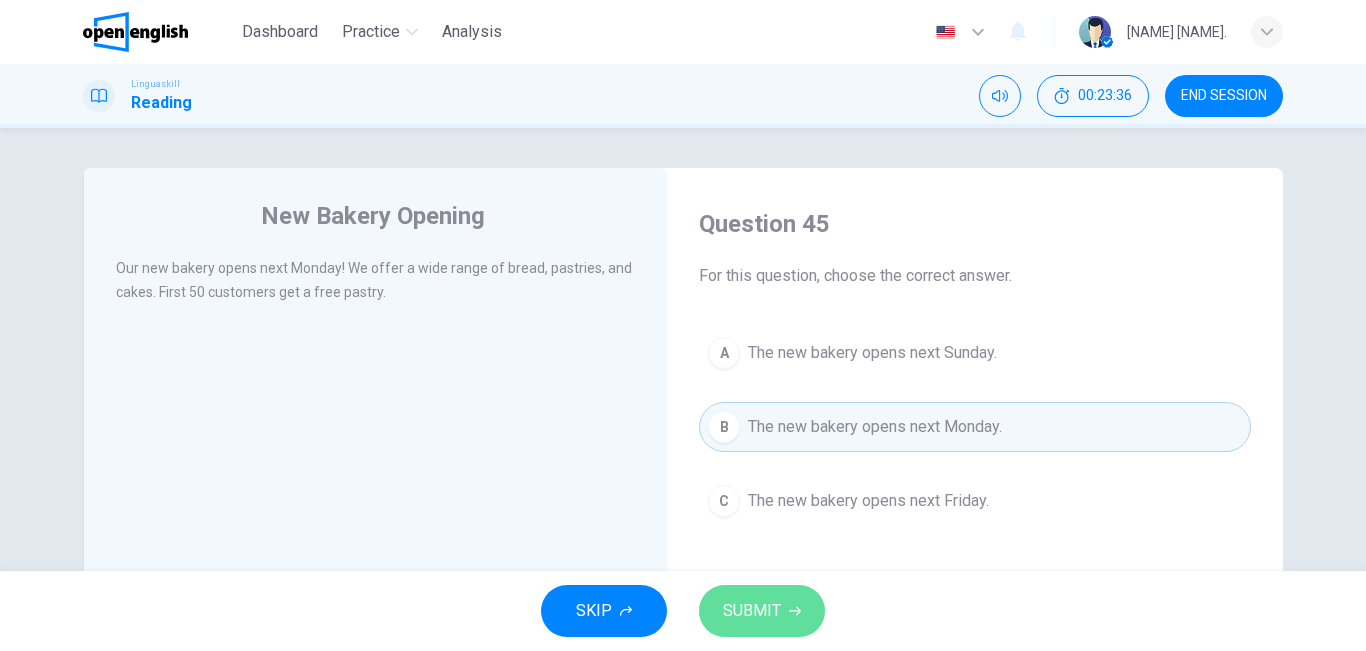 click on "SUBMIT" at bounding box center [752, 611] 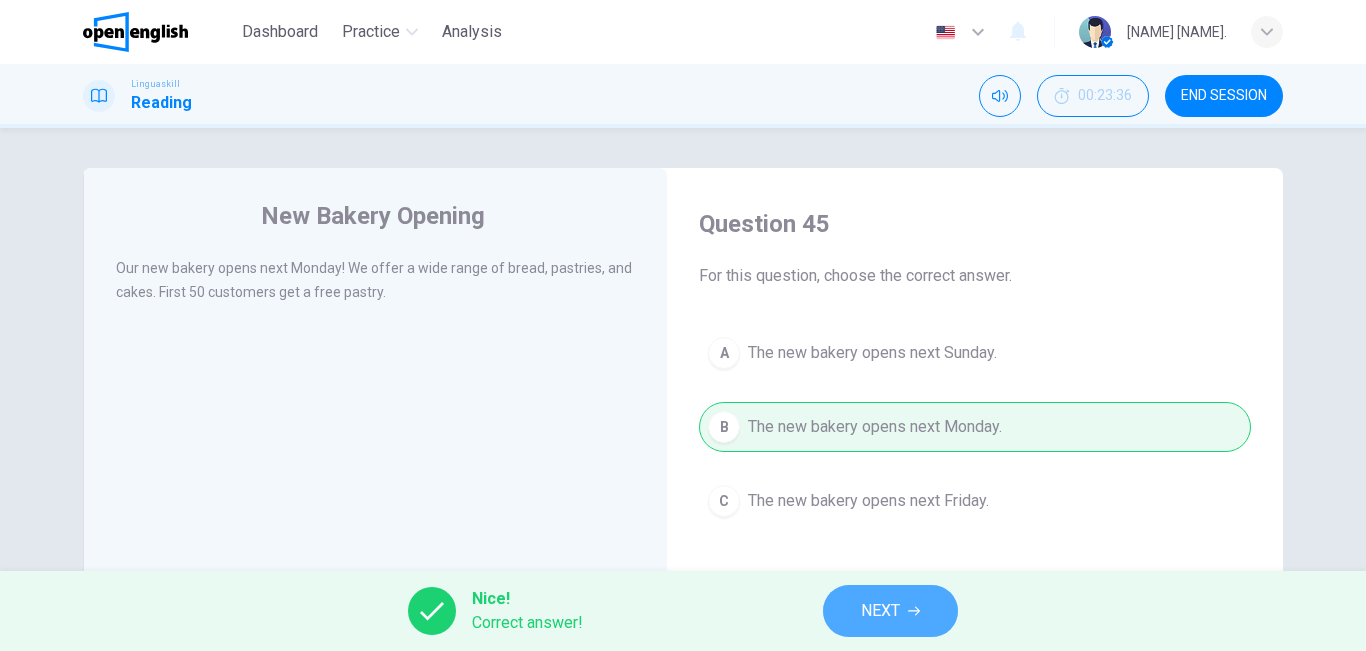 click on "NEXT" at bounding box center (880, 611) 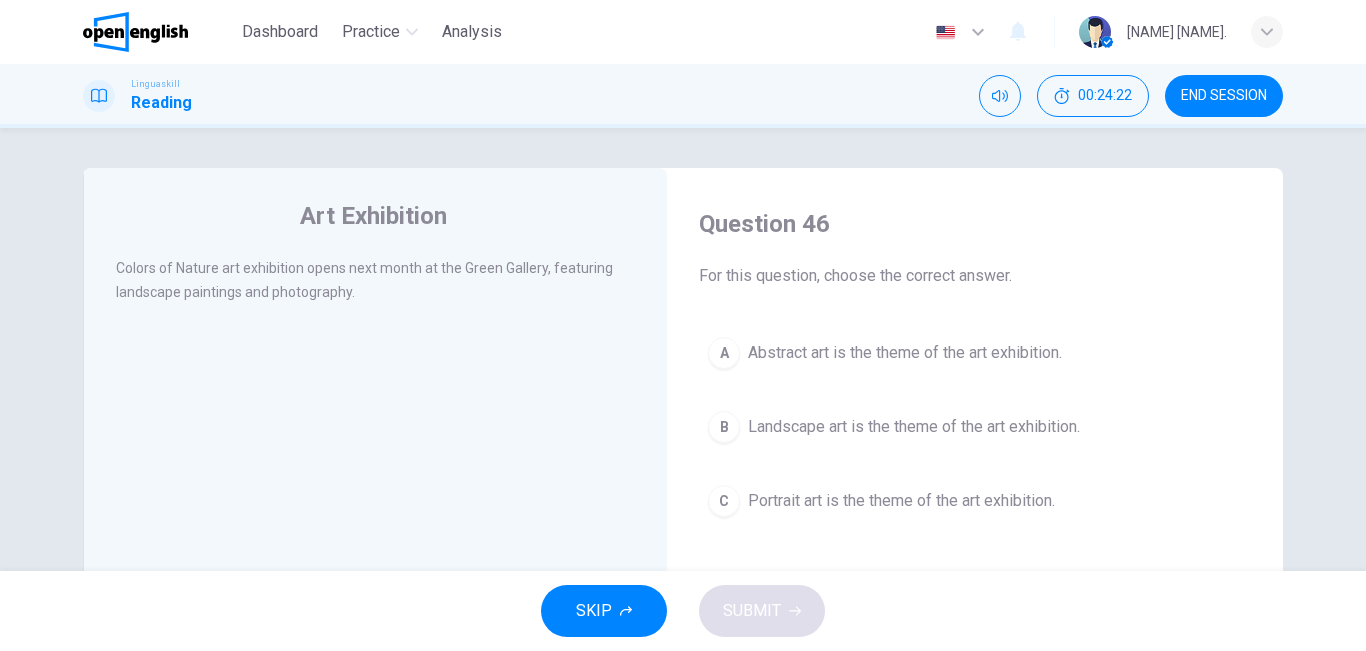 click on "B Landscape art is the theme of the art exhibition." at bounding box center (975, 427) 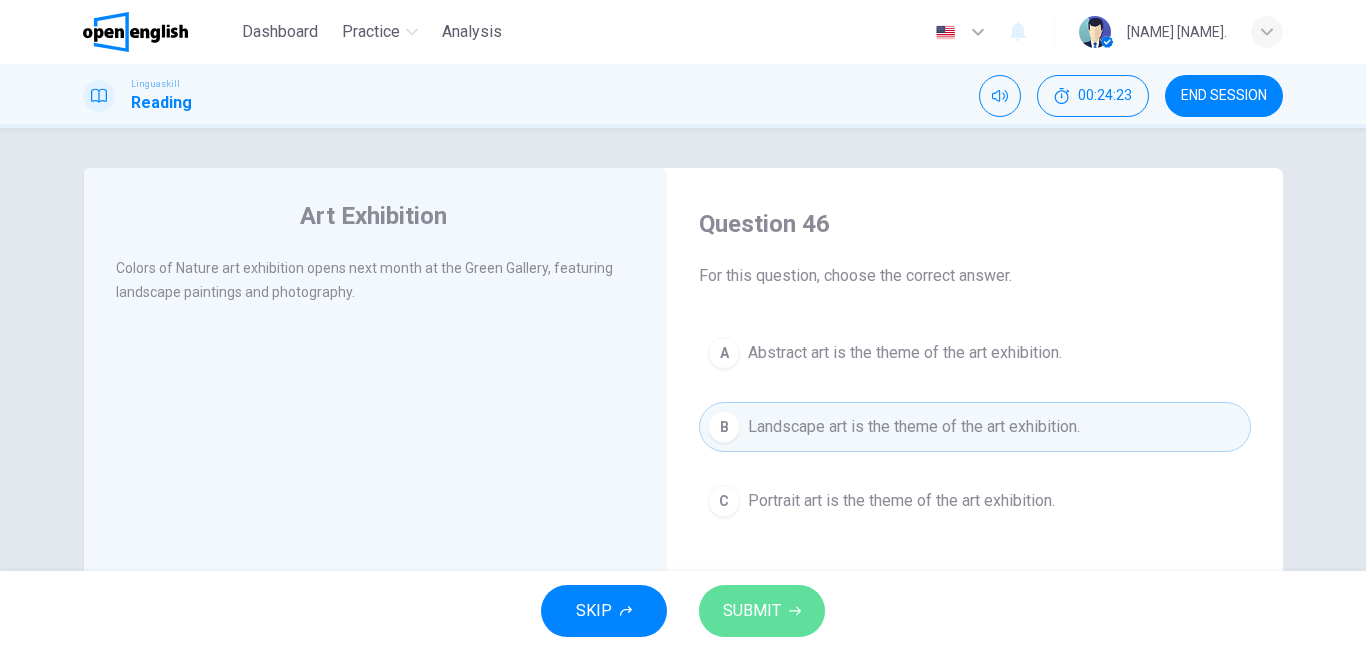 click on "SUBMIT" at bounding box center (752, 611) 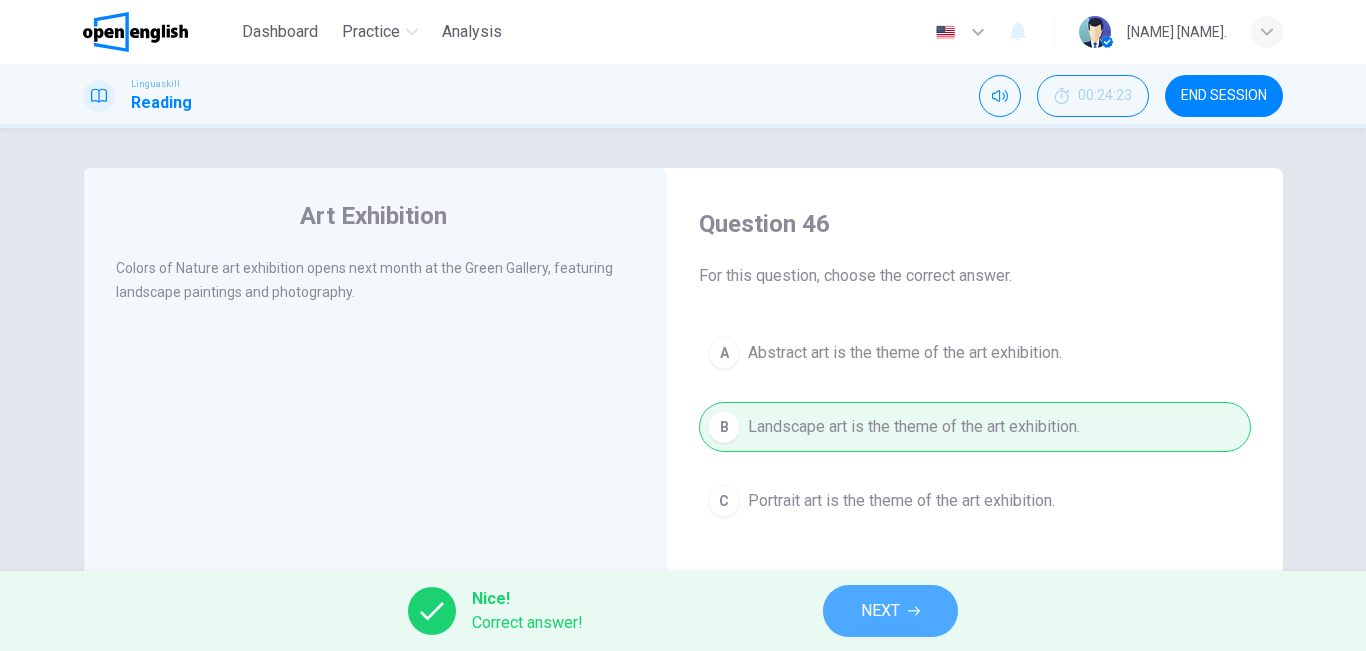 click on "NEXT" at bounding box center [890, 611] 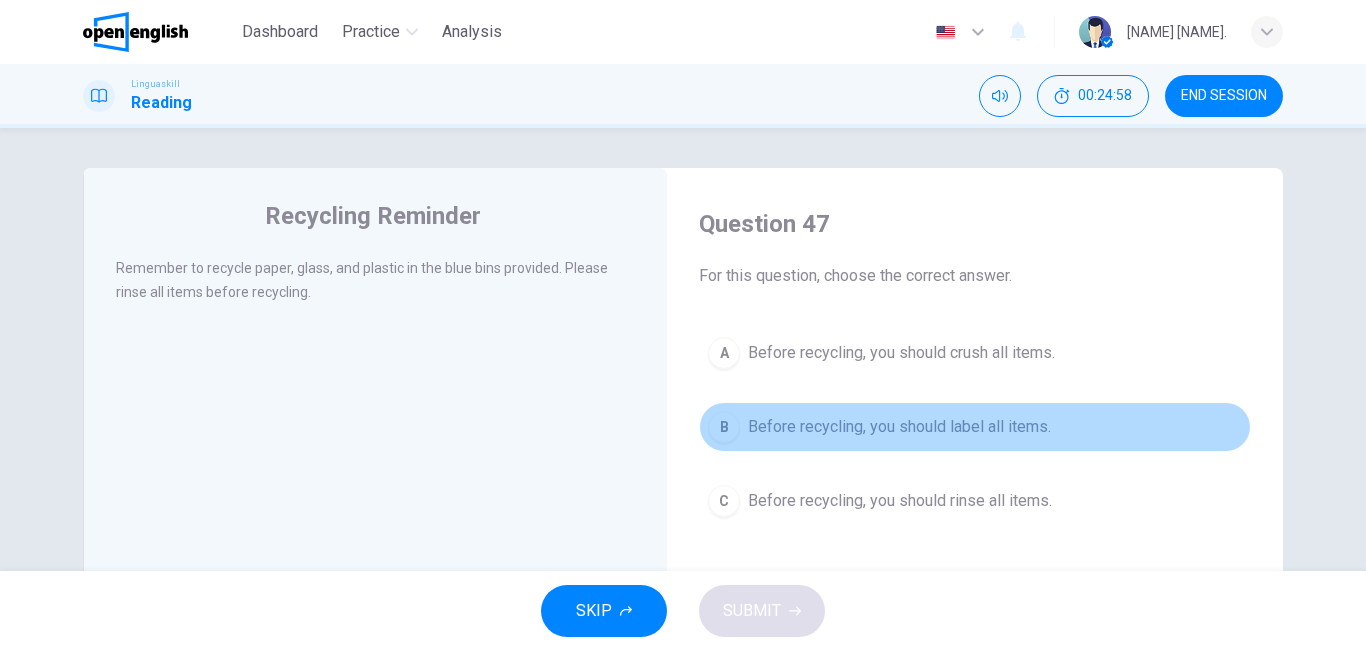 click on "Before recycling, you should label all items." at bounding box center [899, 427] 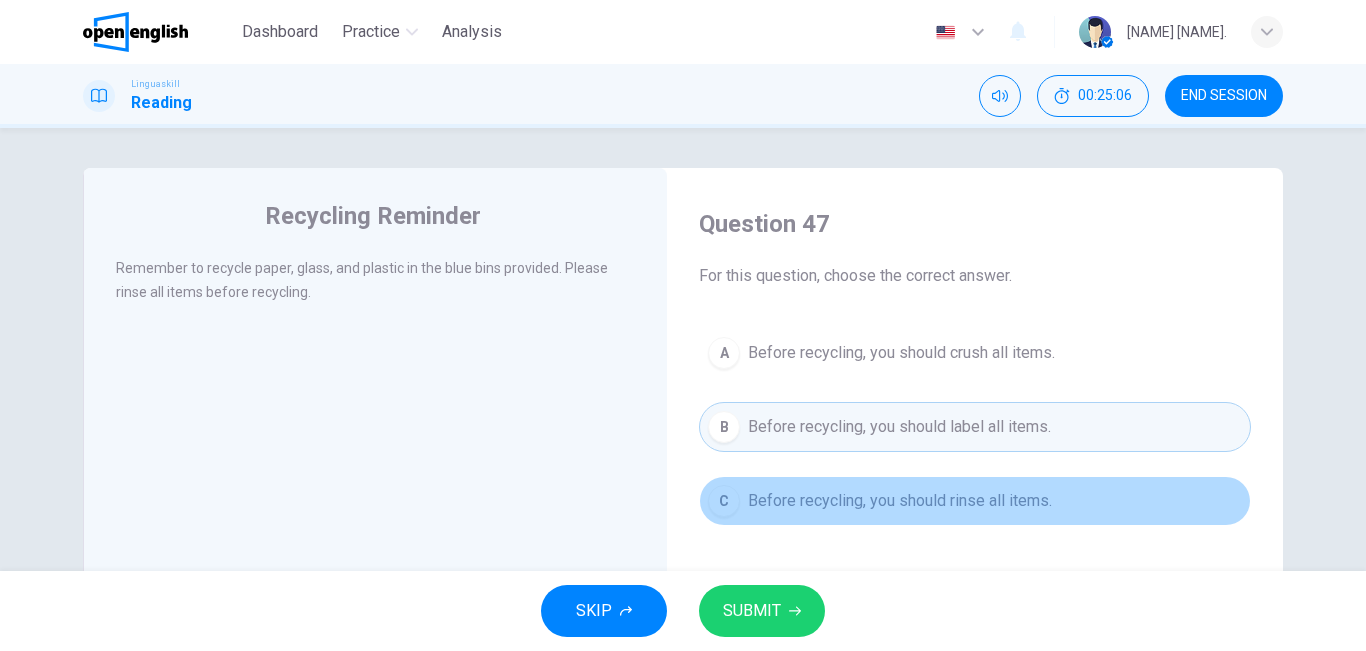 click on "Before recycling, you should rinse all items." at bounding box center (900, 501) 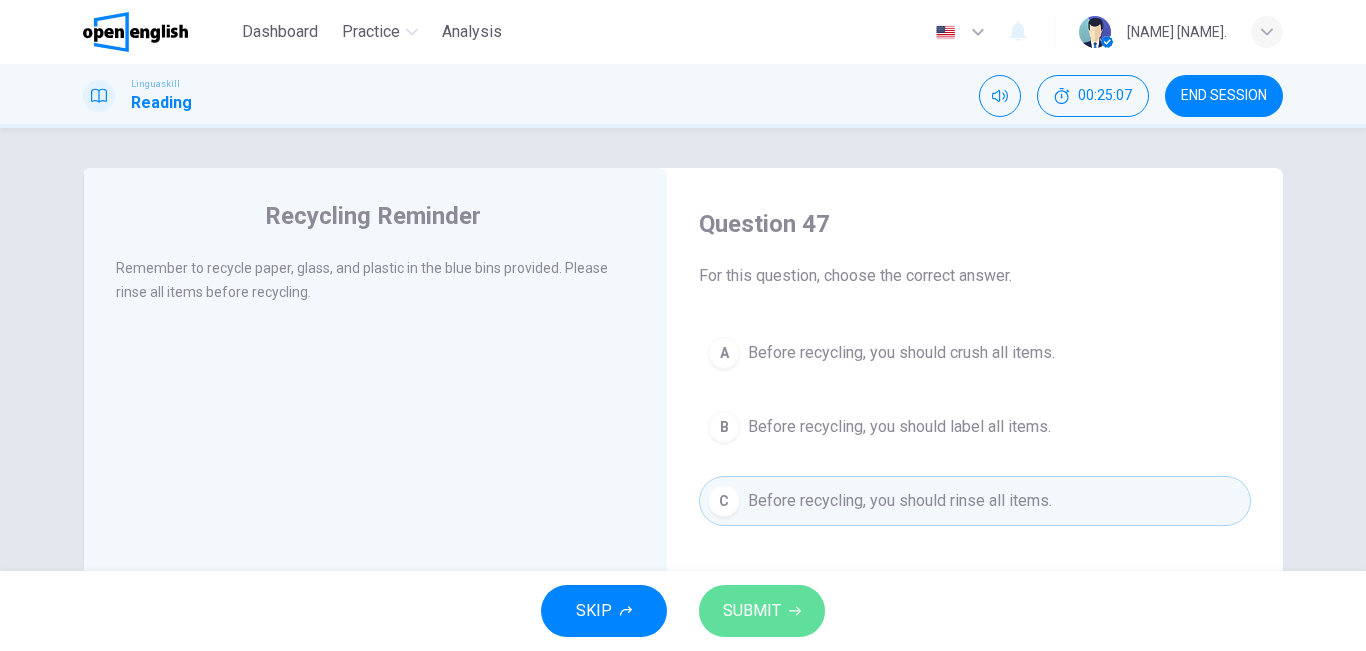 click on "SUBMIT" at bounding box center [762, 611] 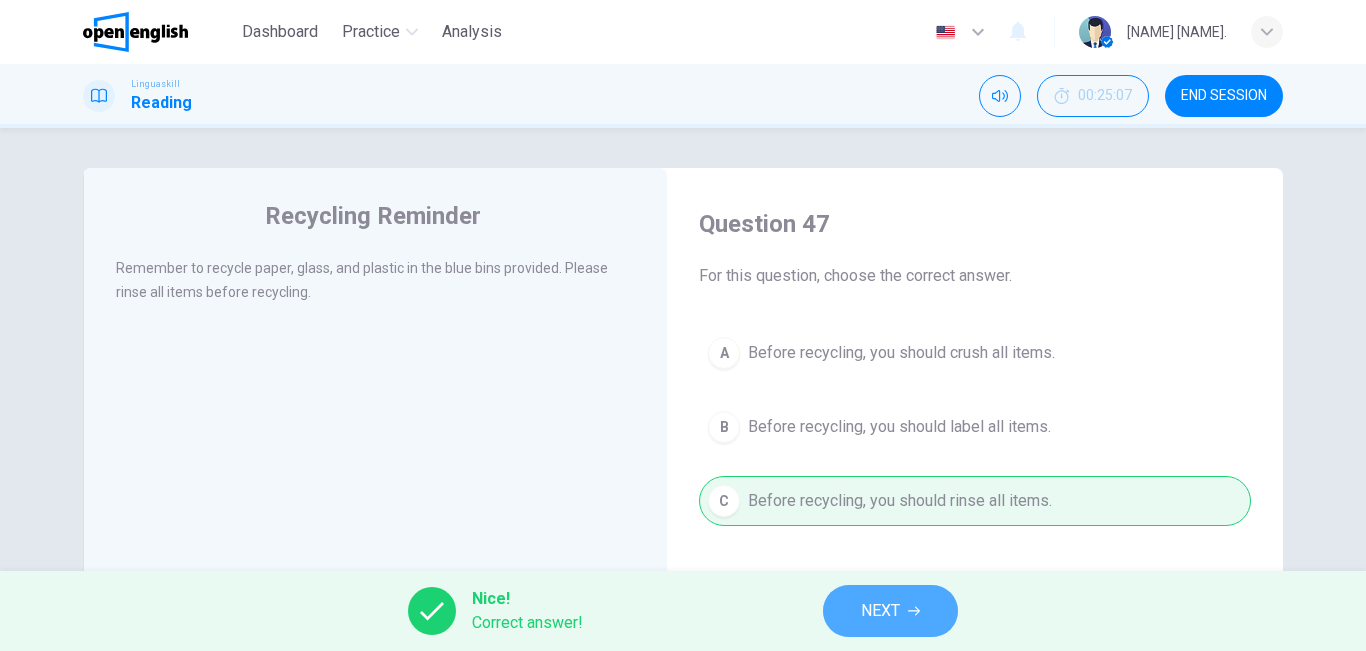 click on "NEXT" at bounding box center [880, 611] 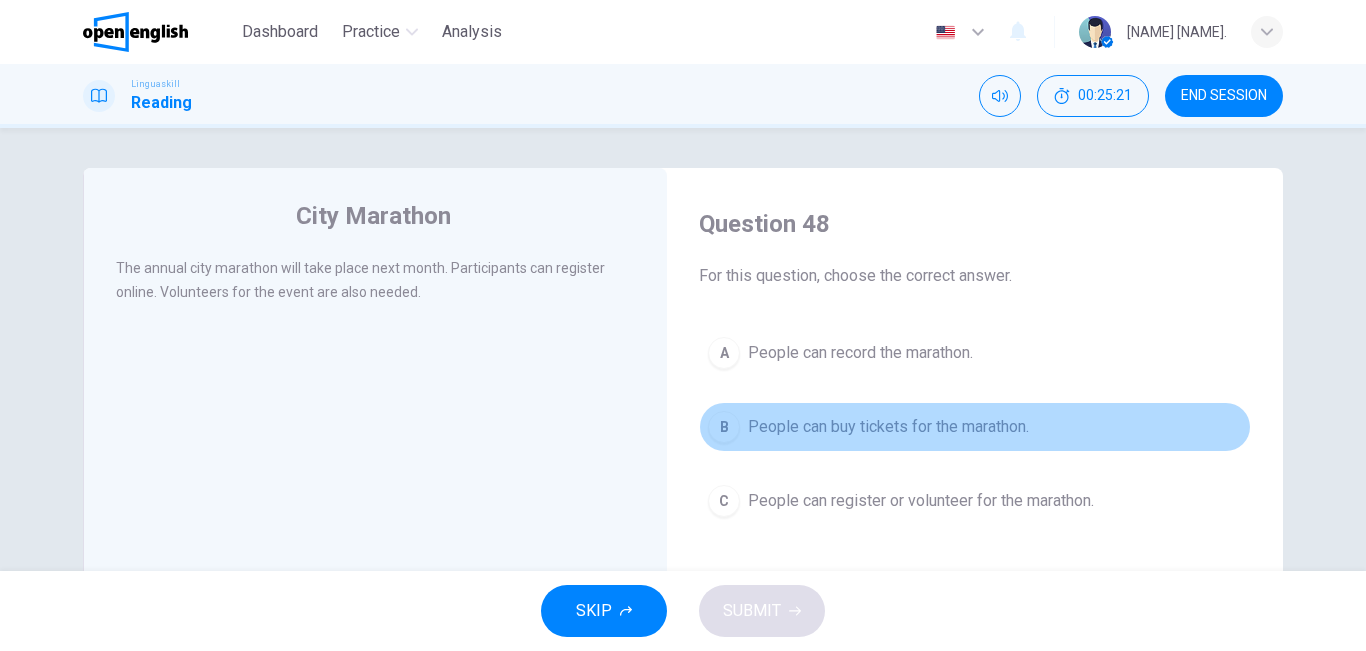 click on "People can buy tickets for the marathon." at bounding box center (888, 427) 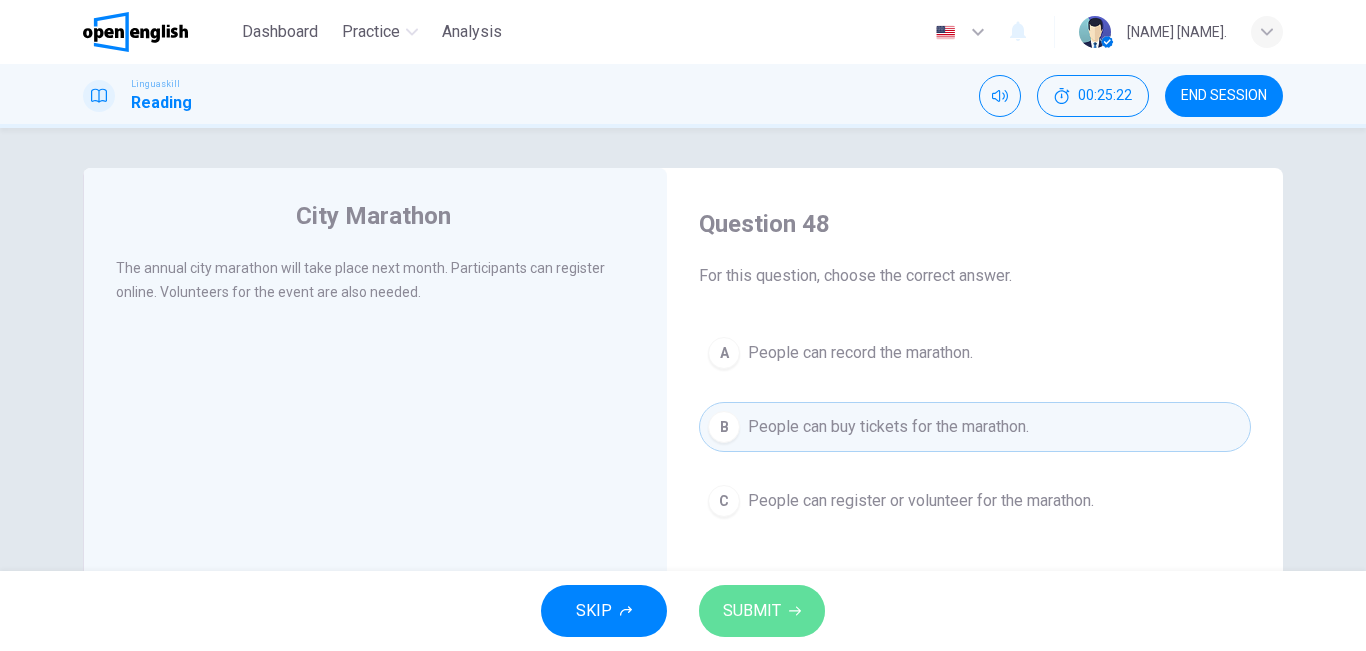 click on "SUBMIT" at bounding box center [762, 611] 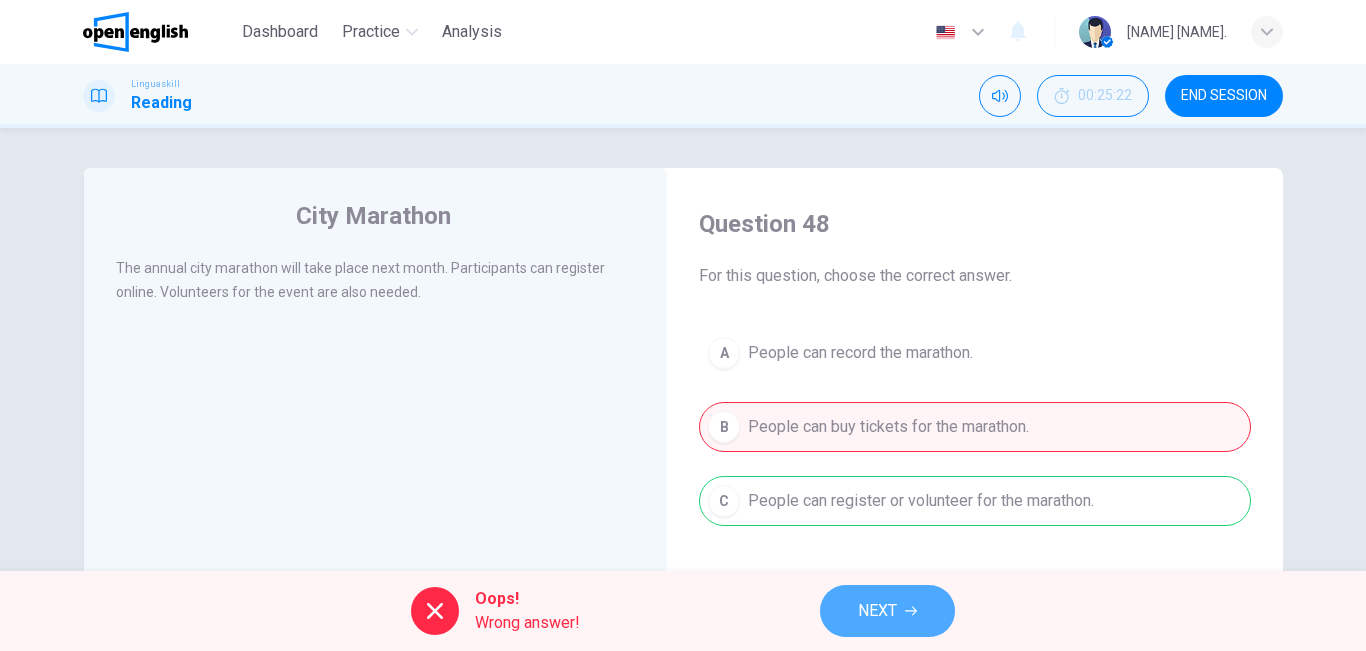 click on "NEXT" at bounding box center [887, 611] 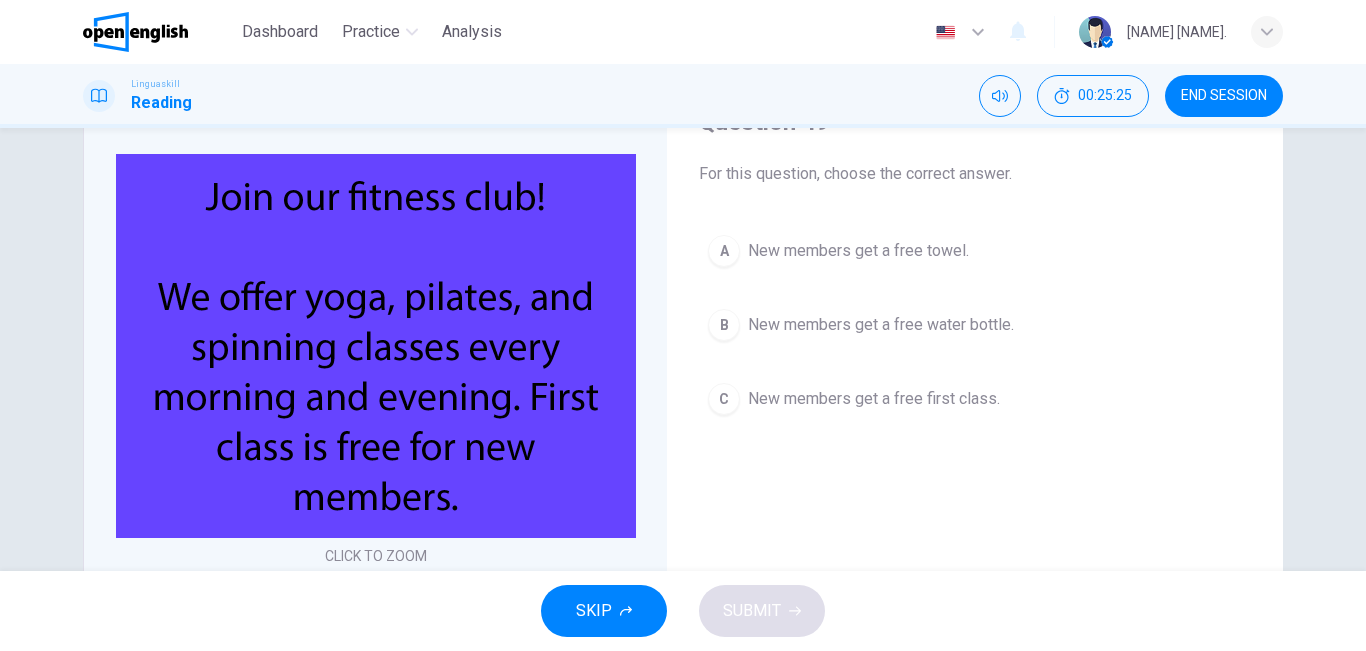 scroll, scrollTop: 100, scrollLeft: 0, axis: vertical 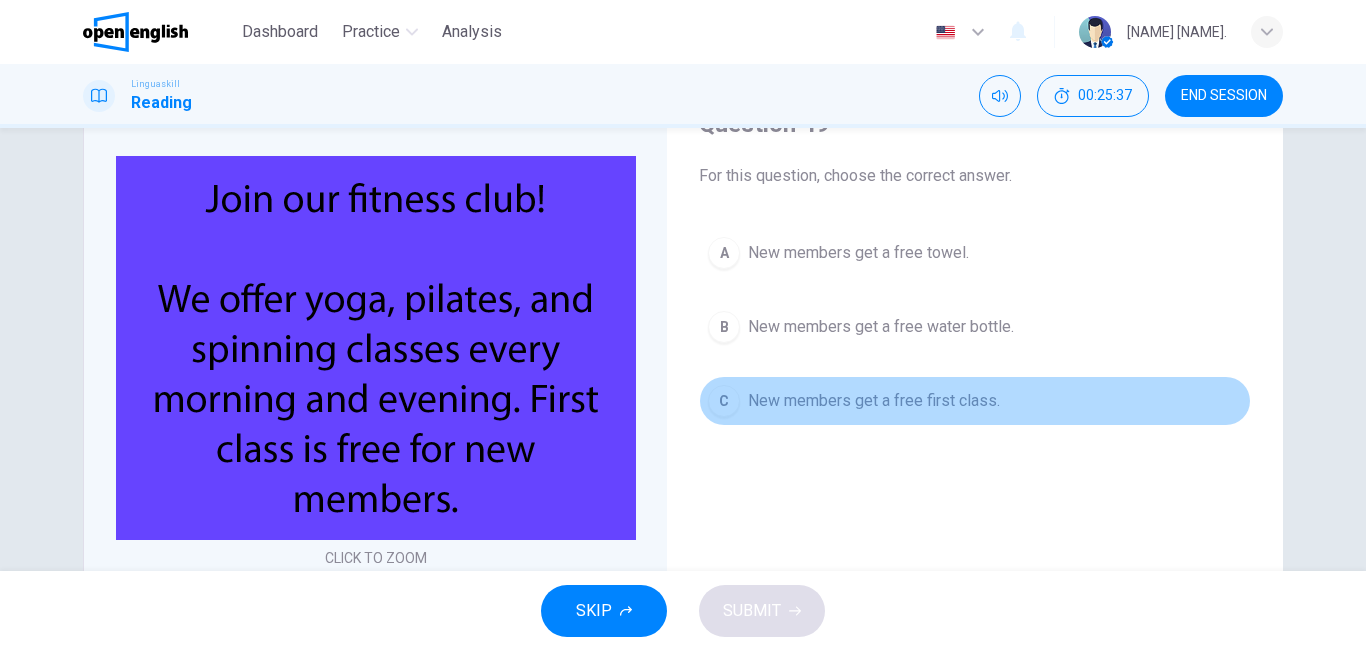 click on "C New members get a free first class." at bounding box center (975, 401) 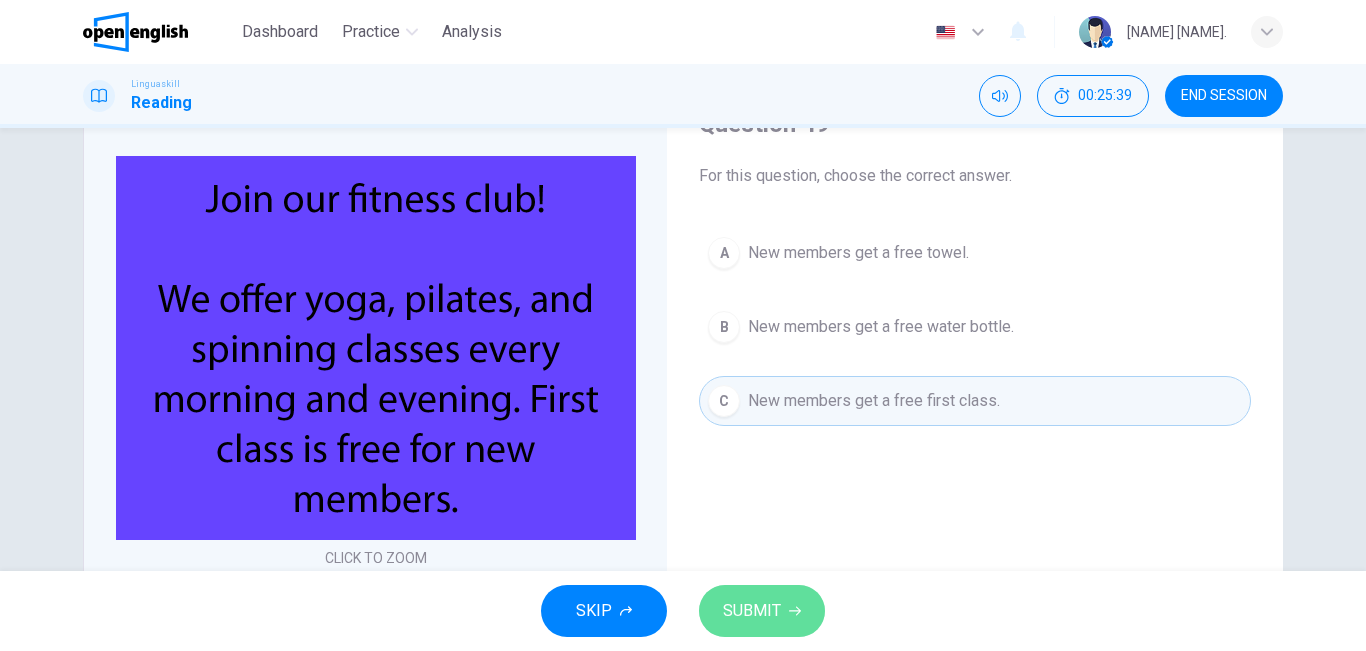 click 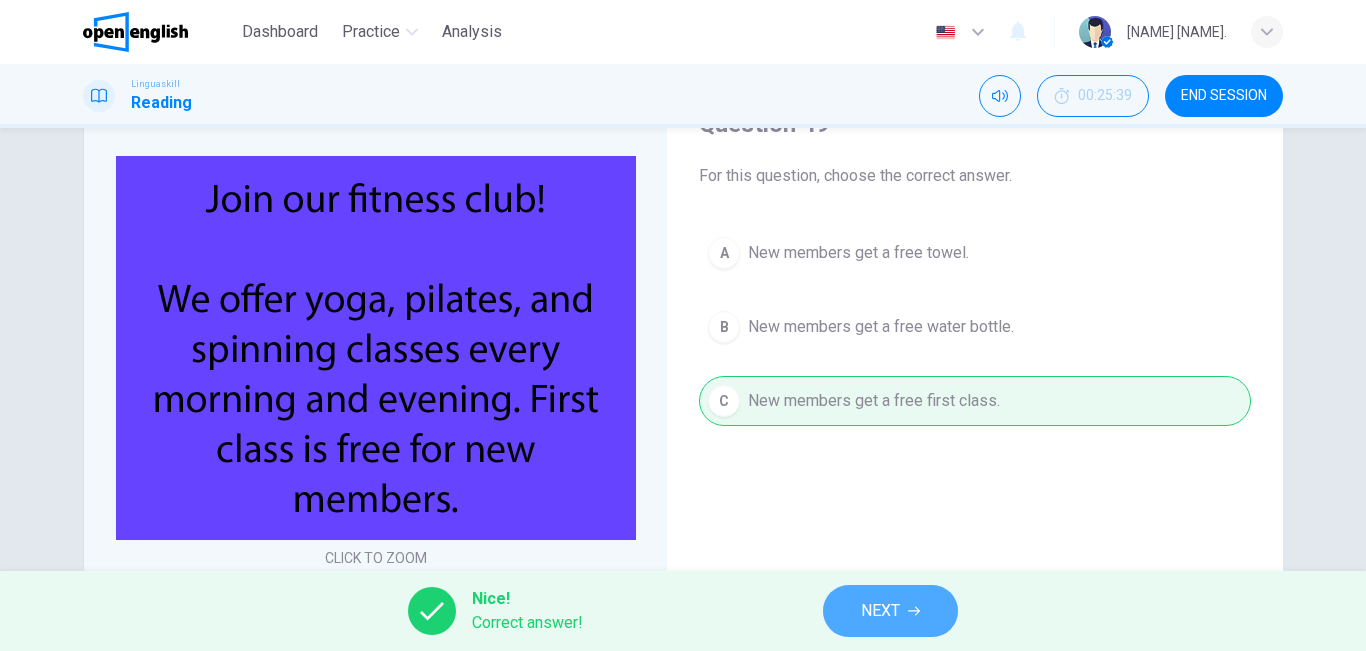 click on "NEXT" at bounding box center (890, 611) 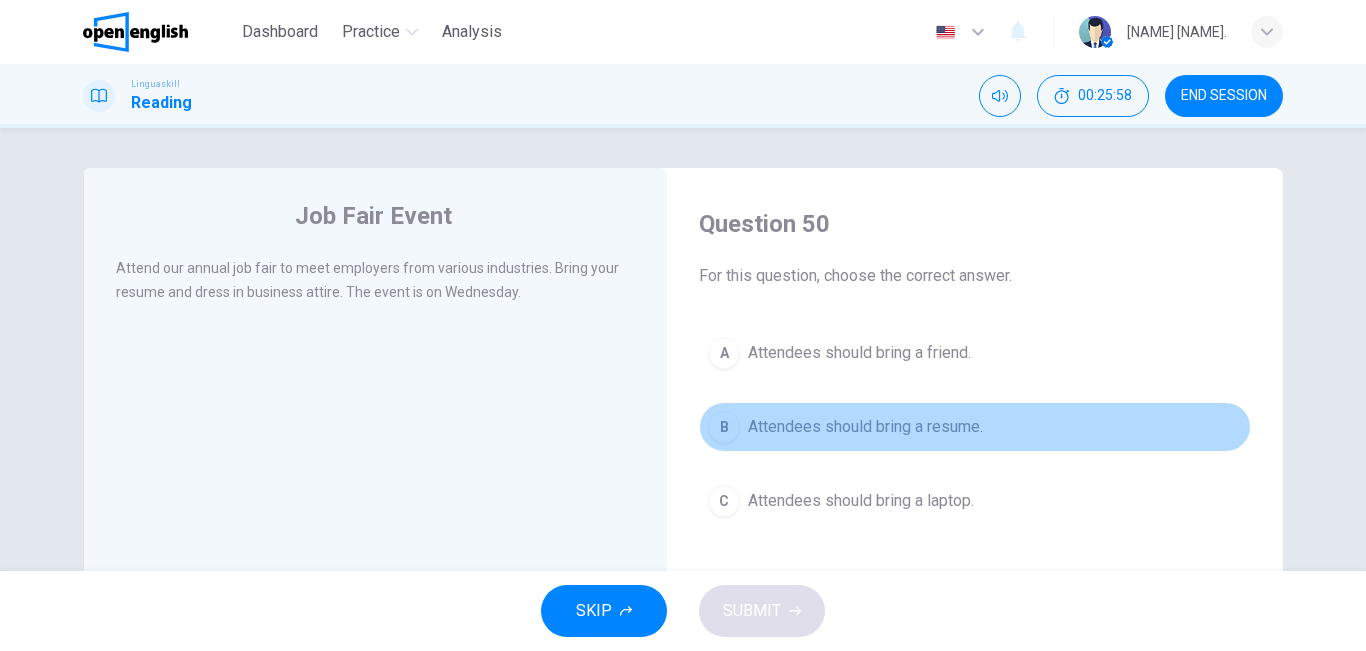 click on "Attendees should bring a resume." at bounding box center (865, 427) 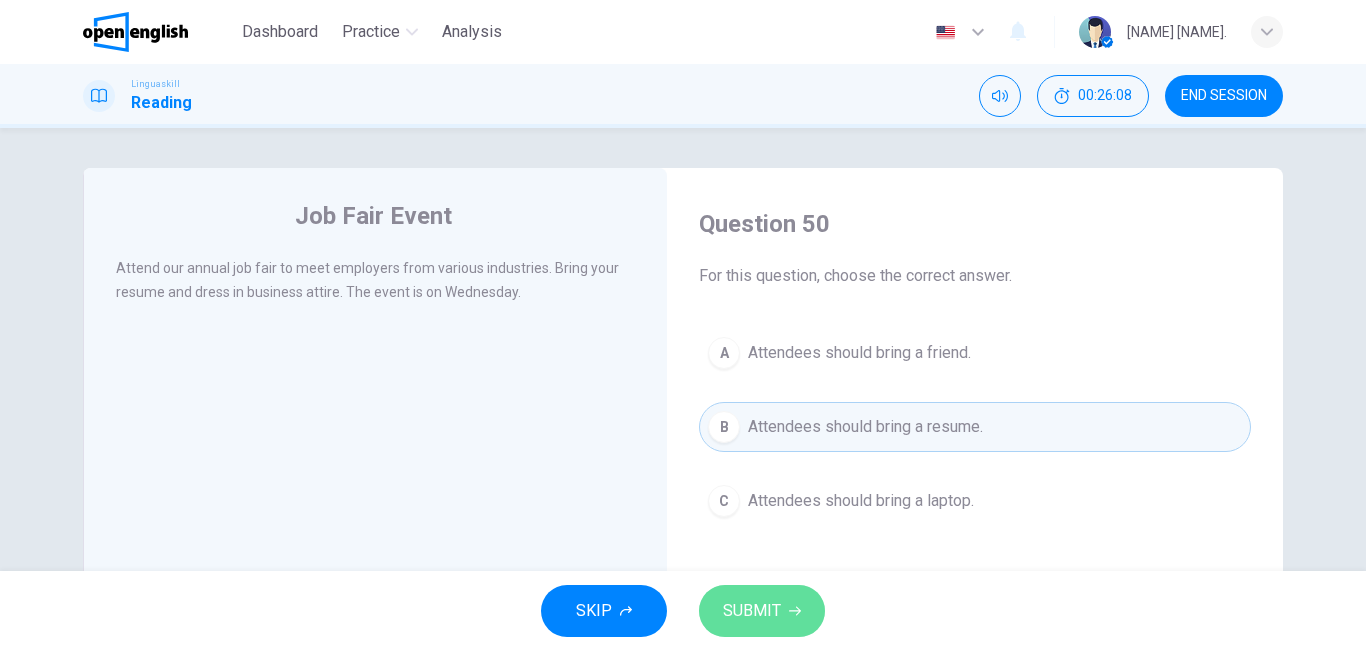 click on "SUBMIT" at bounding box center (752, 611) 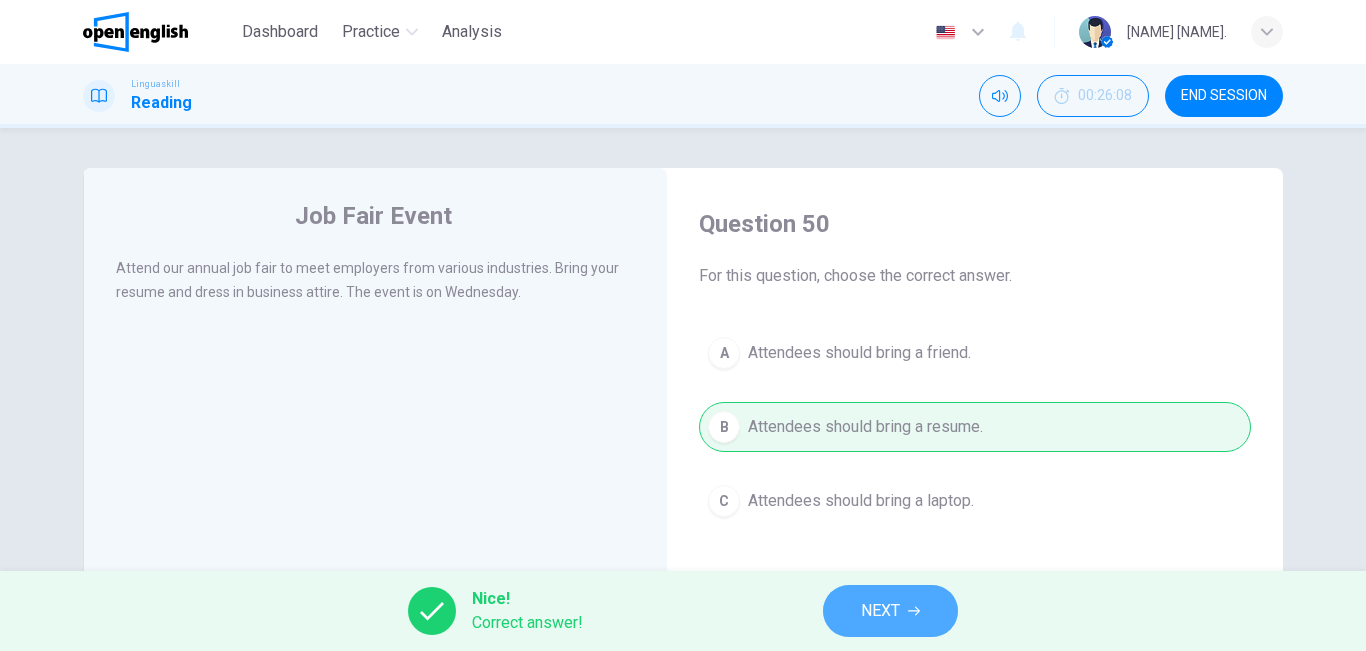 click on "NEXT" at bounding box center (880, 611) 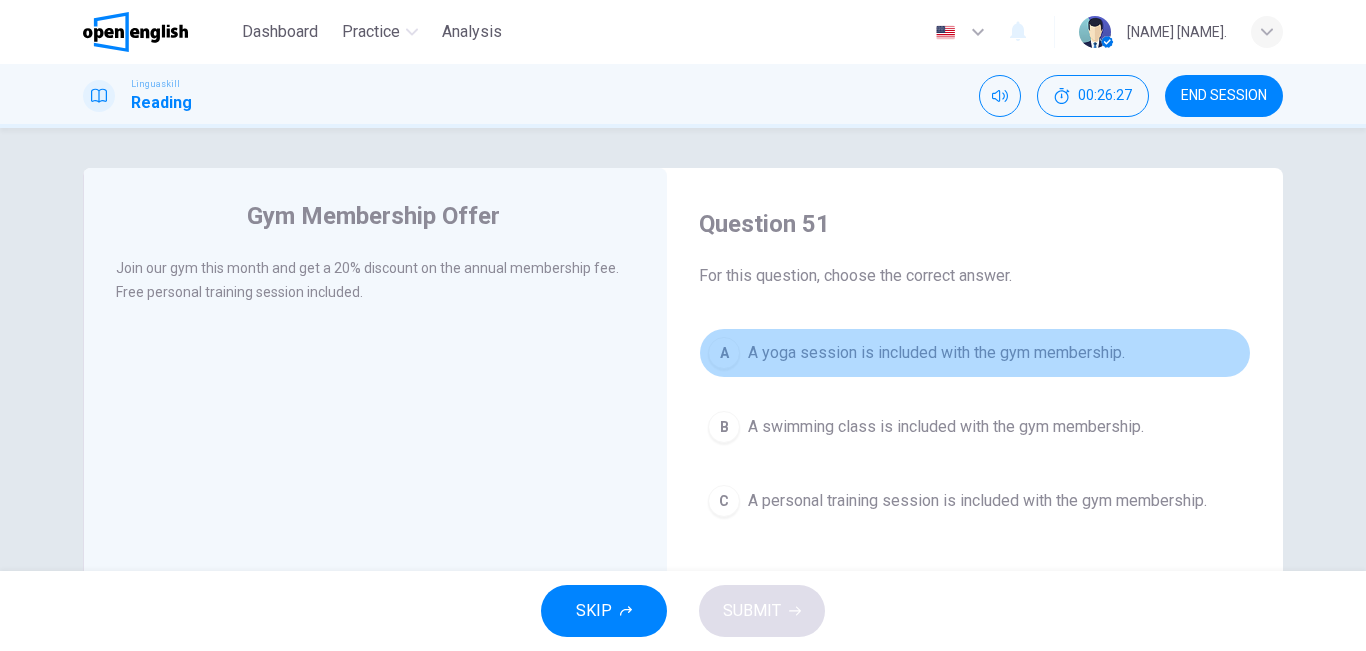 click on "A yoga session is included with the gym membership." at bounding box center [936, 353] 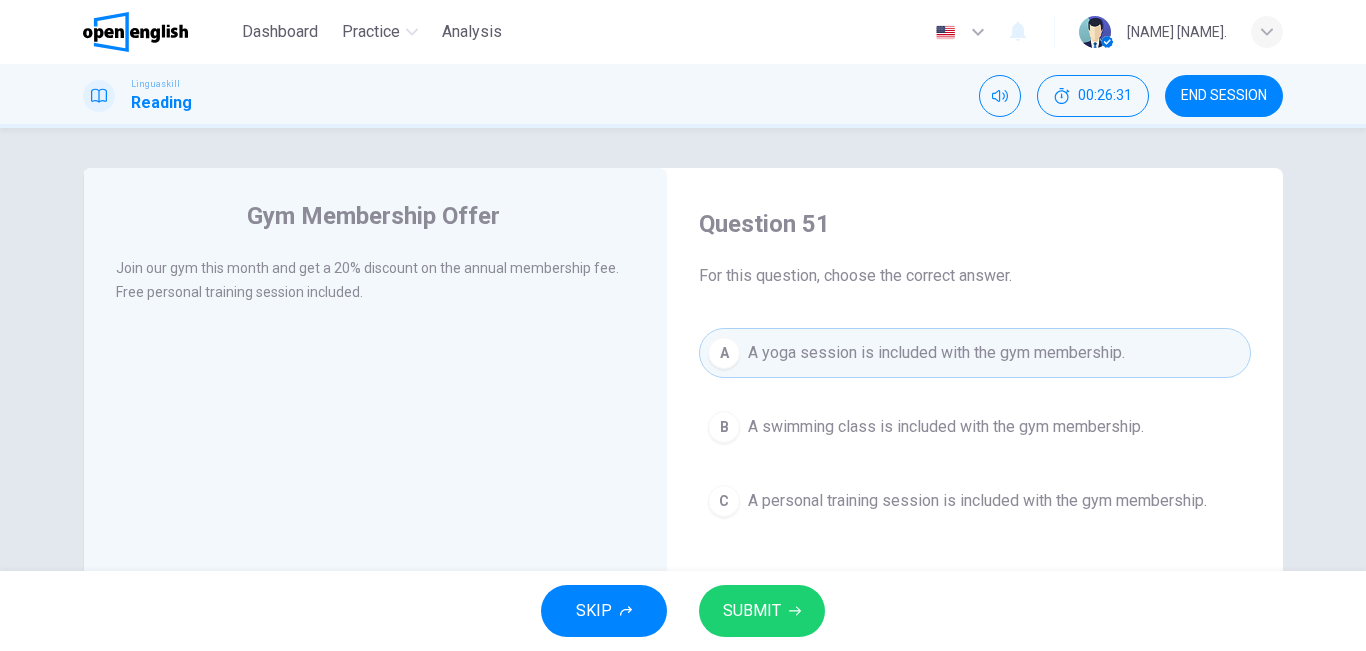 drag, startPoint x: 818, startPoint y: 498, endPoint x: 815, endPoint y: 577, distance: 79.05694 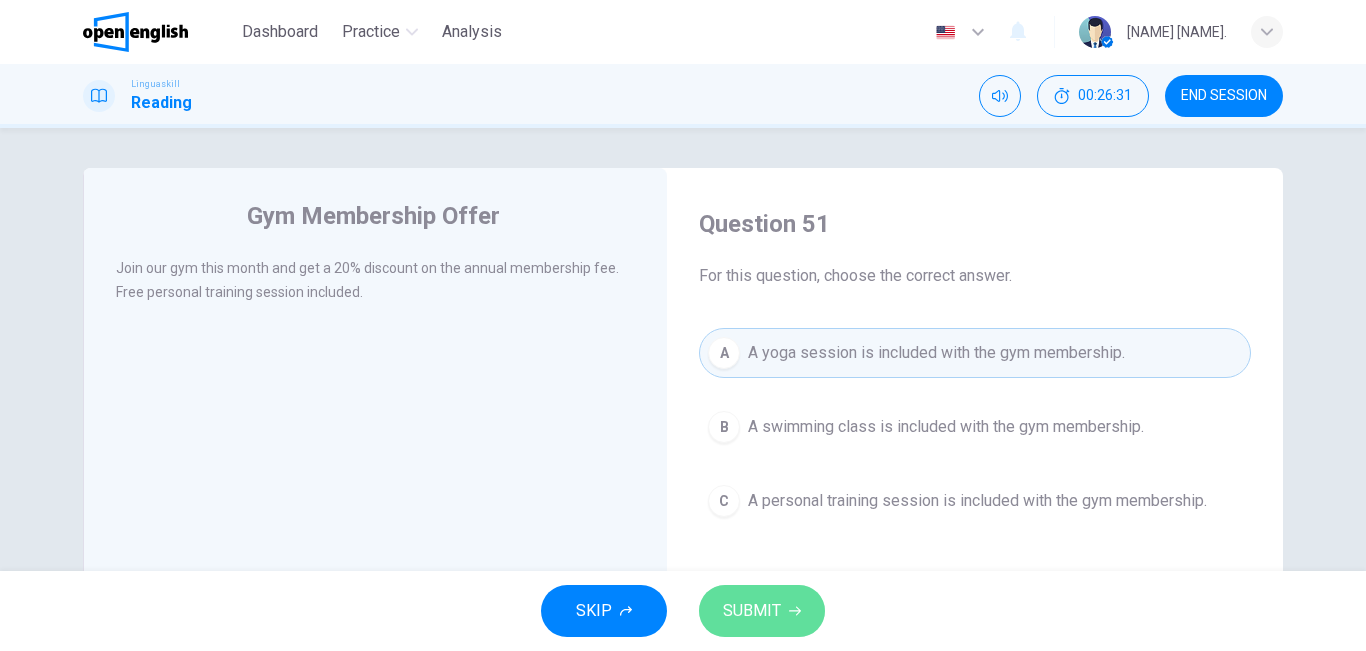 click on "SUBMIT" at bounding box center [762, 611] 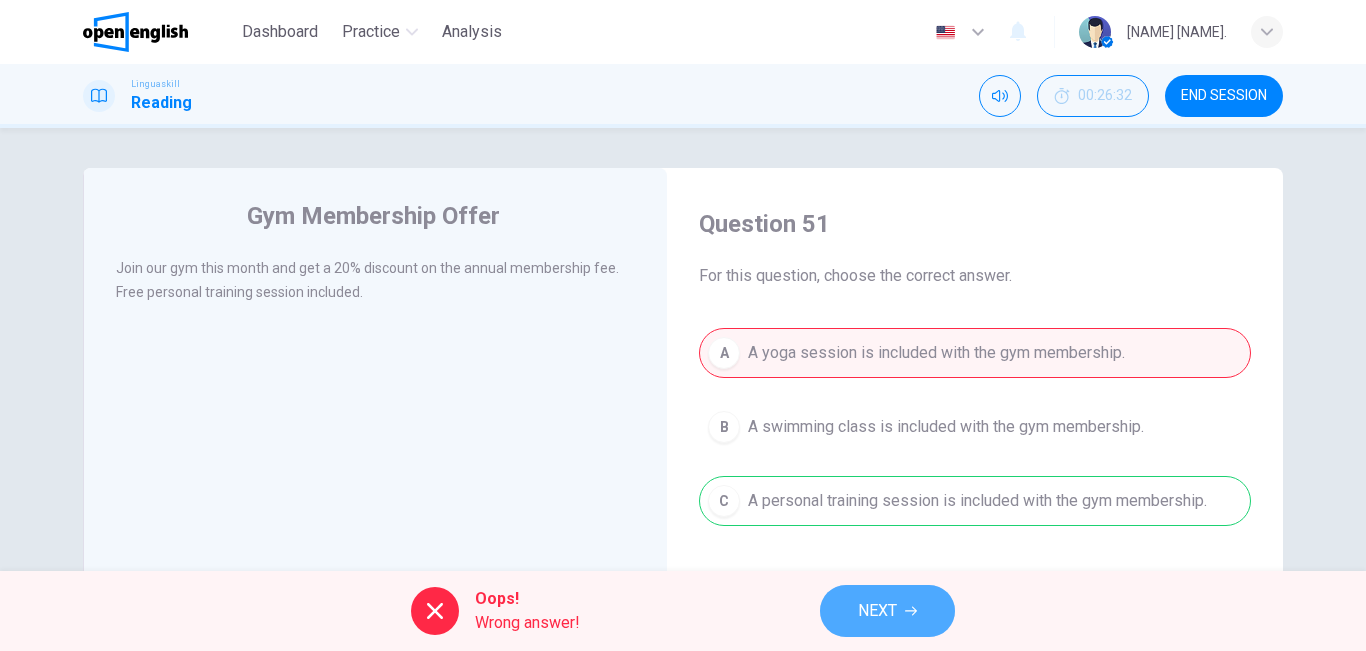 click on "NEXT" at bounding box center [877, 611] 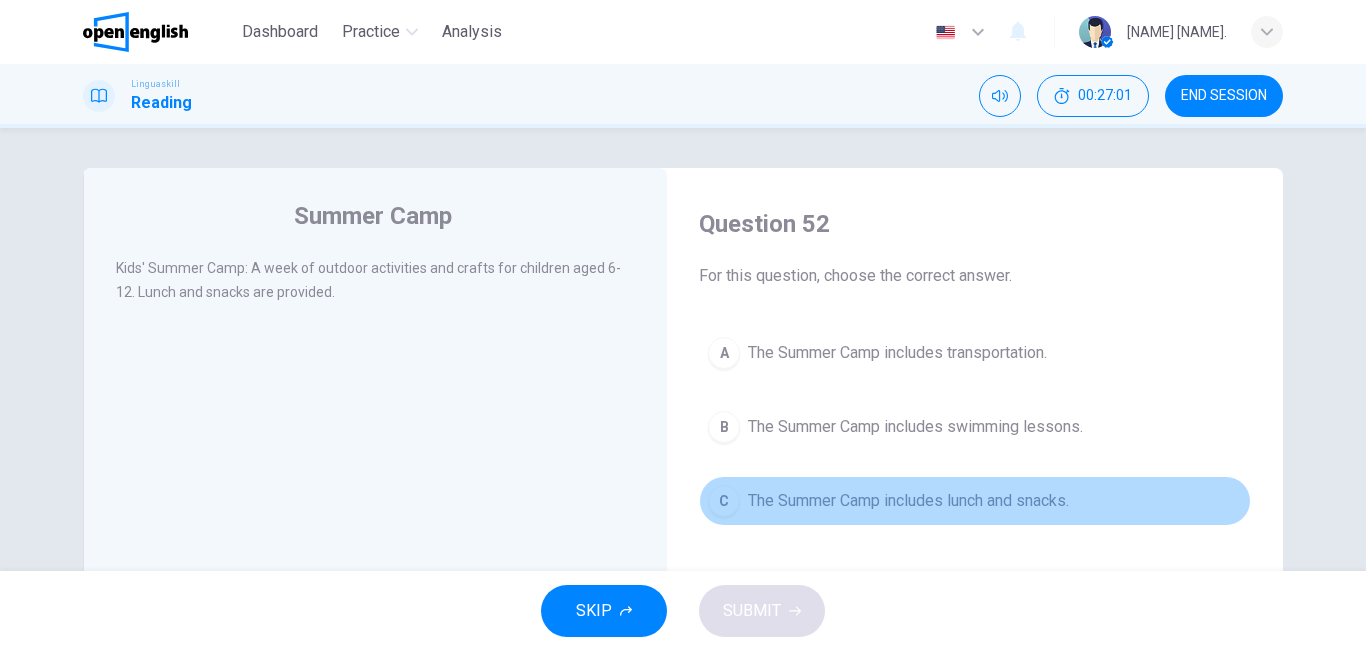 click on "The Summer Camp includes lunch and snacks." at bounding box center (908, 501) 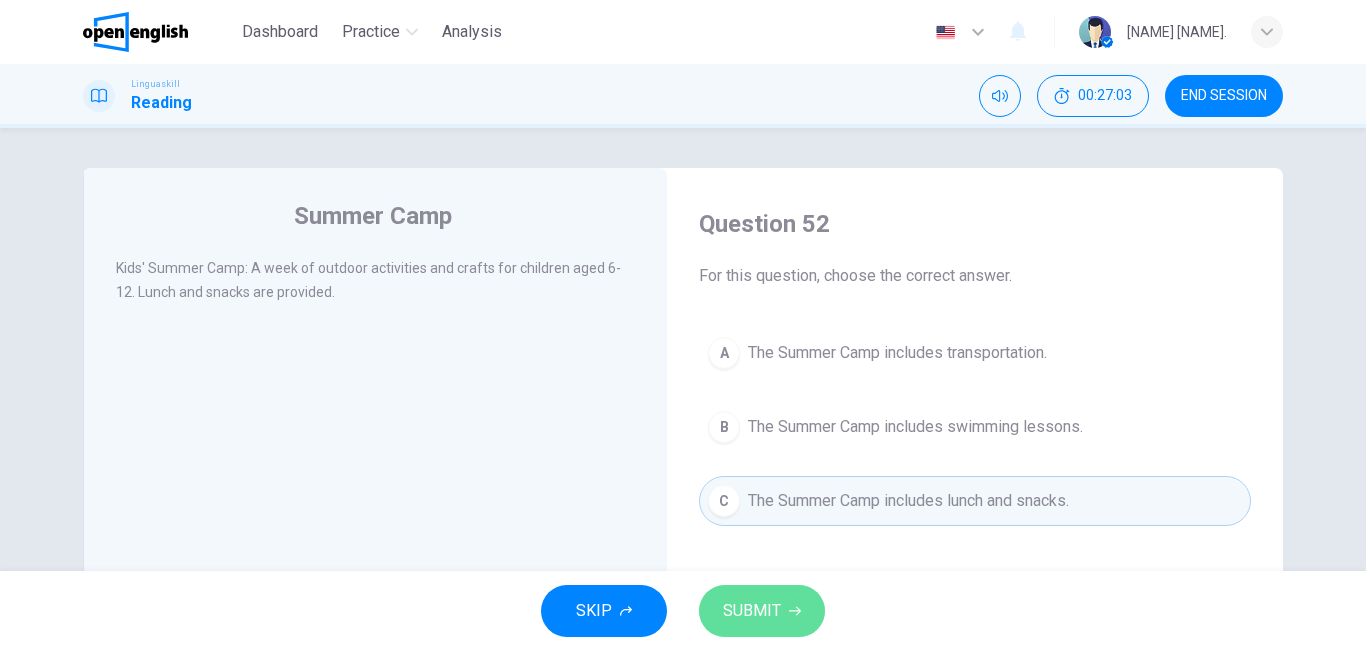 click on "SUBMIT" at bounding box center [752, 611] 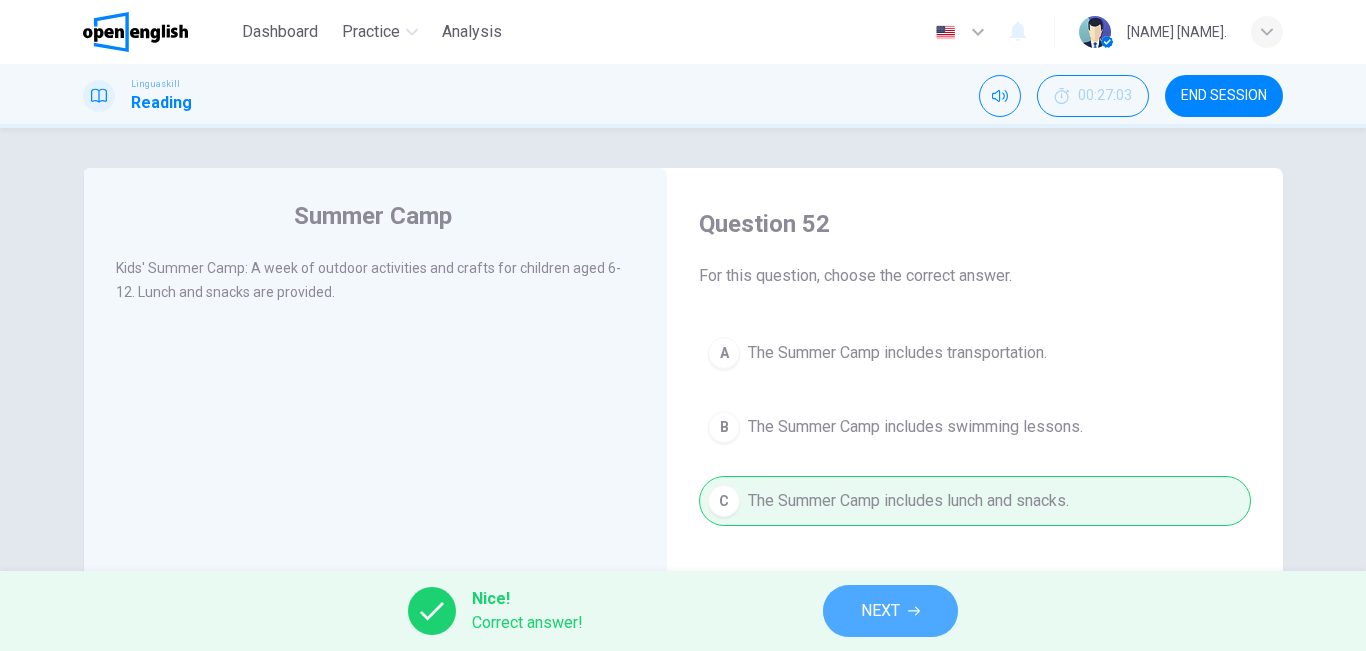 click on "NEXT" at bounding box center [890, 611] 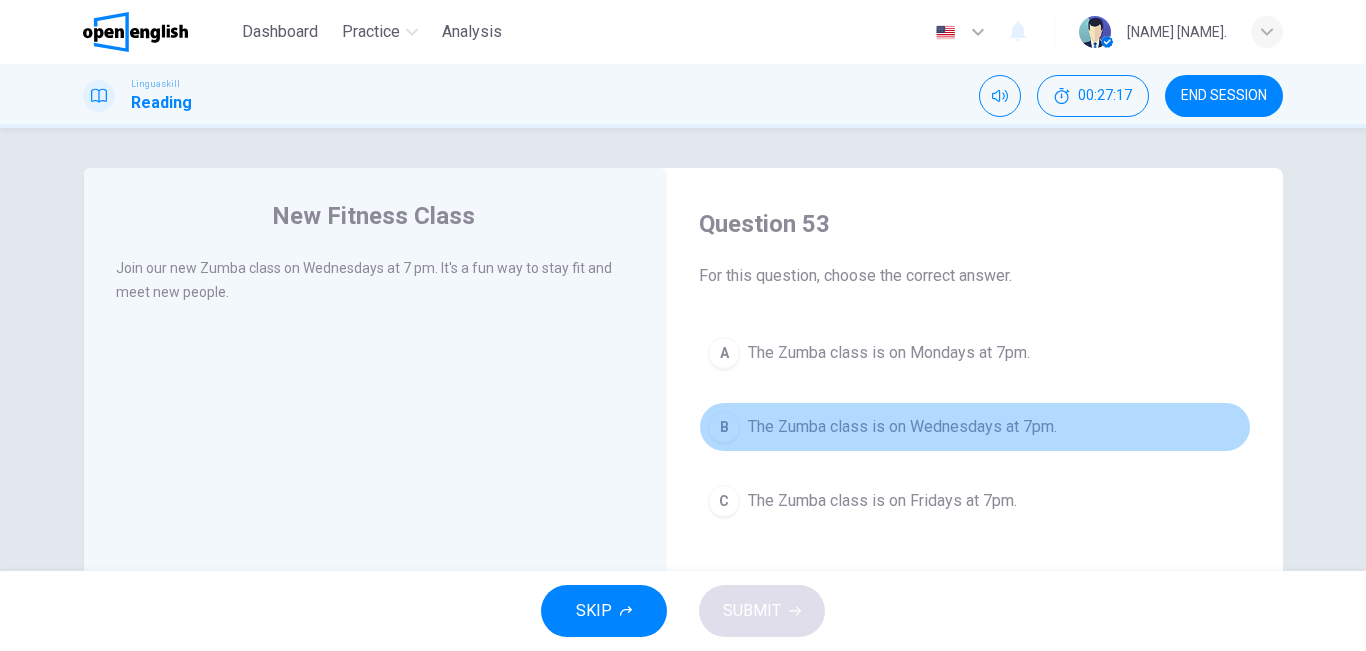 click on "The Zumba class is on Wednesdays at 7pm." at bounding box center [902, 427] 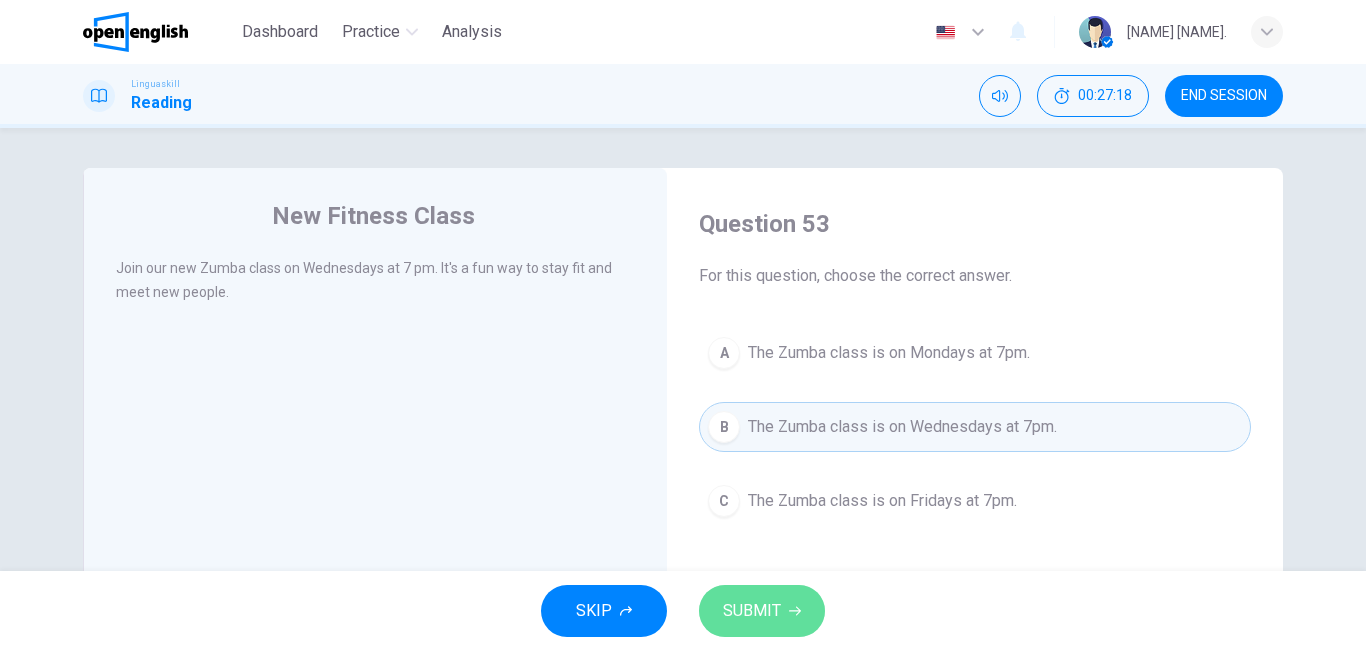 click on "SUBMIT" at bounding box center [752, 611] 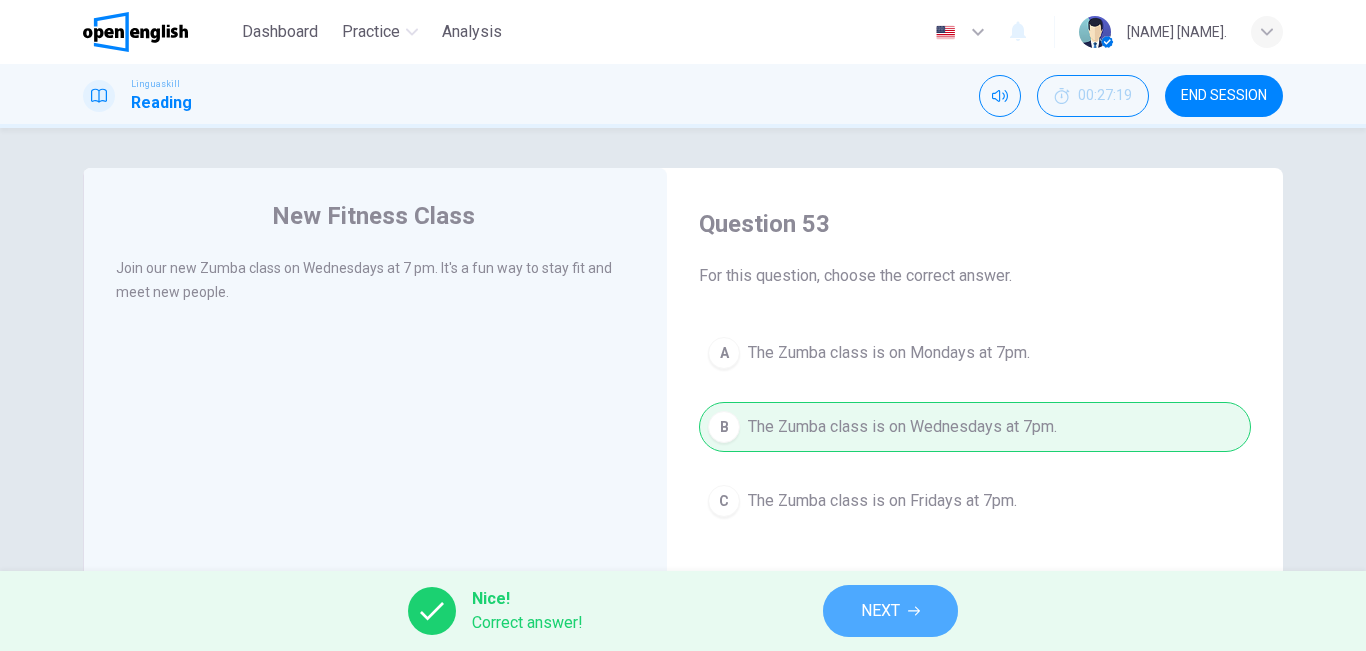 click on "NEXT" at bounding box center (880, 611) 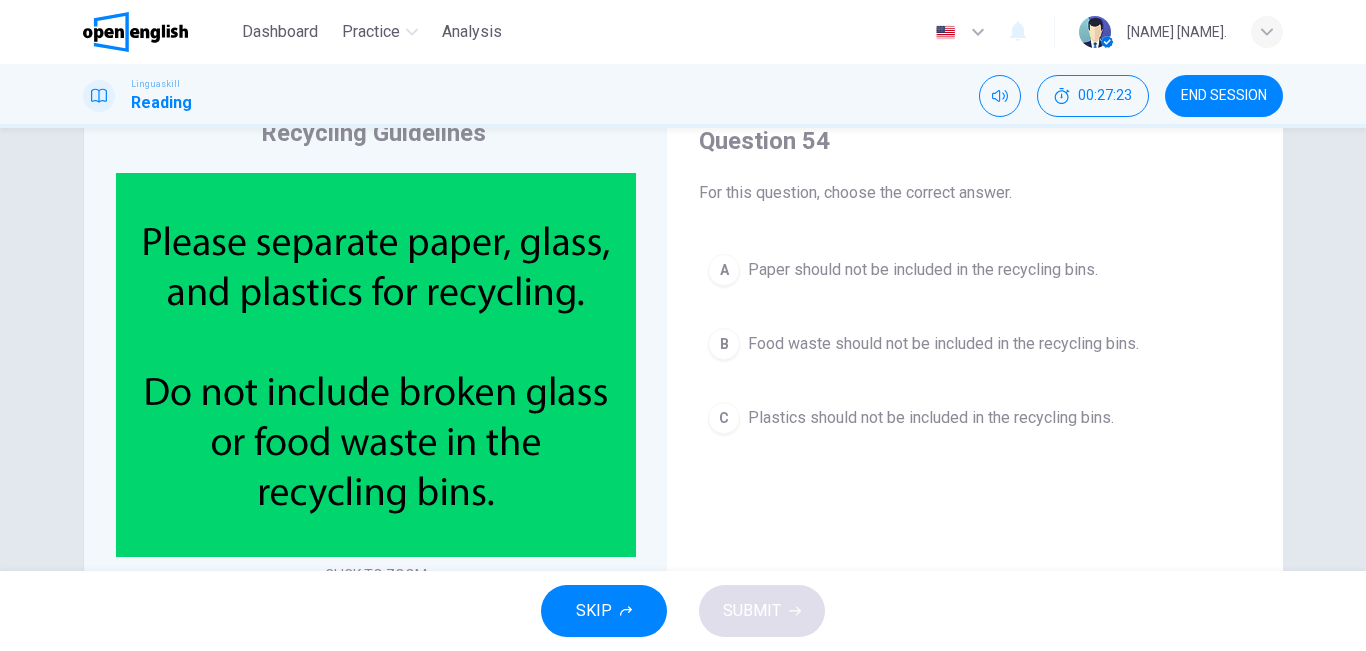 scroll, scrollTop: 70, scrollLeft: 0, axis: vertical 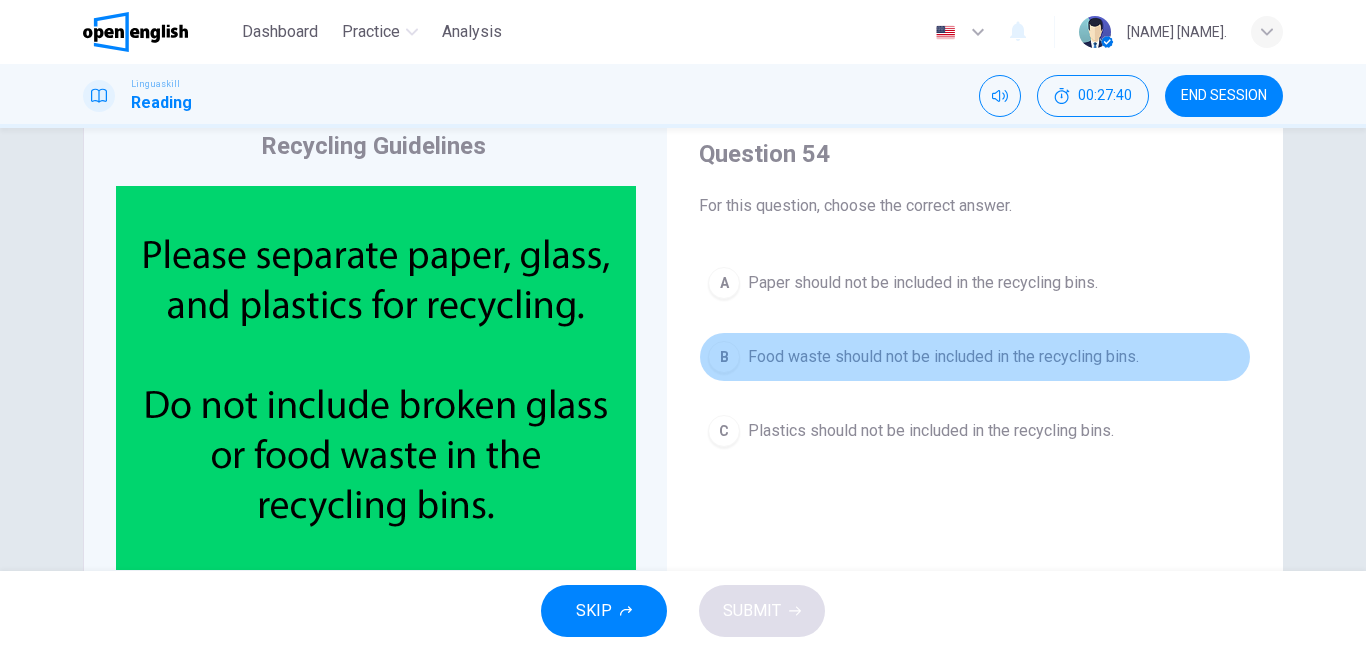 click on "B Food waste should not be included in the recycling bins." at bounding box center (975, 357) 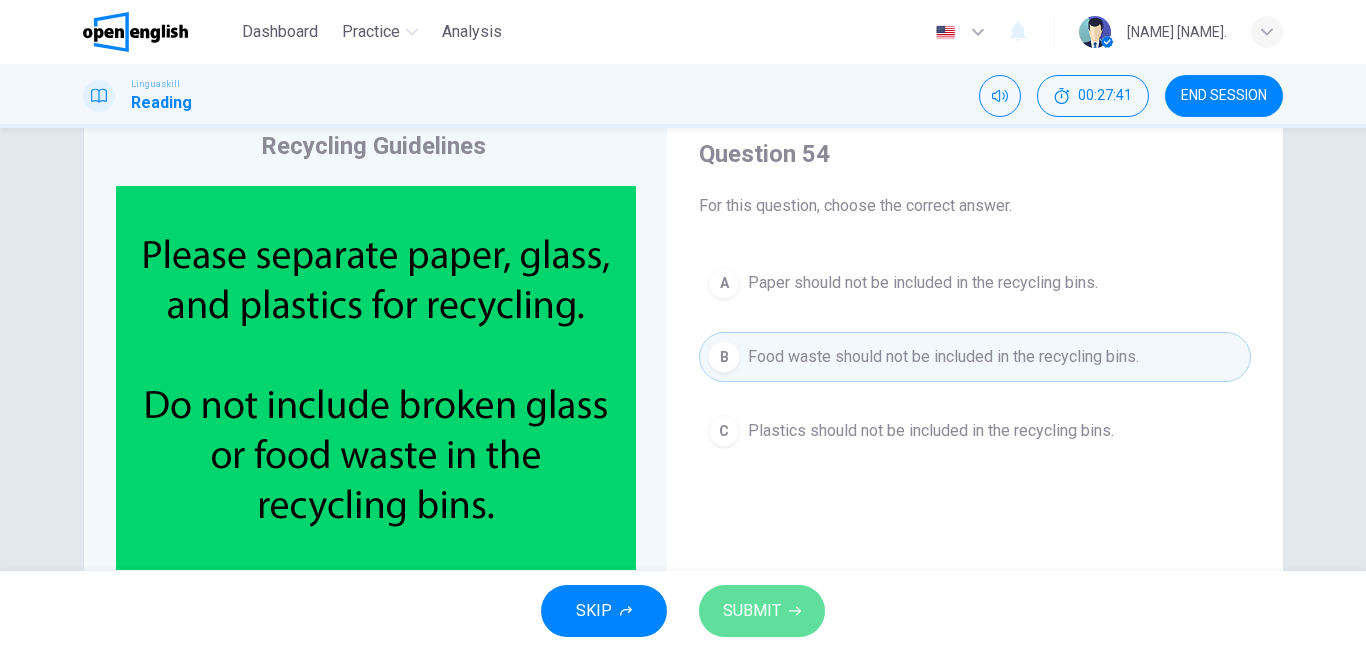 click on "SUBMIT" at bounding box center [752, 611] 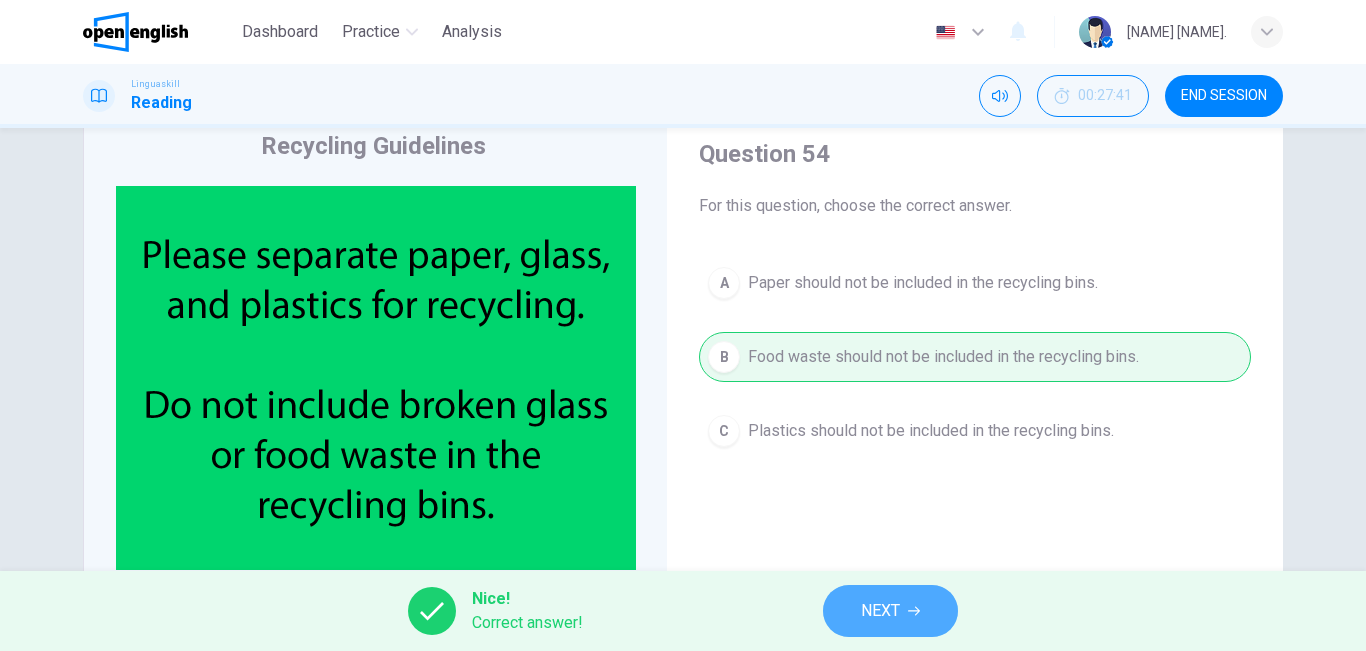 click on "NEXT" at bounding box center [880, 611] 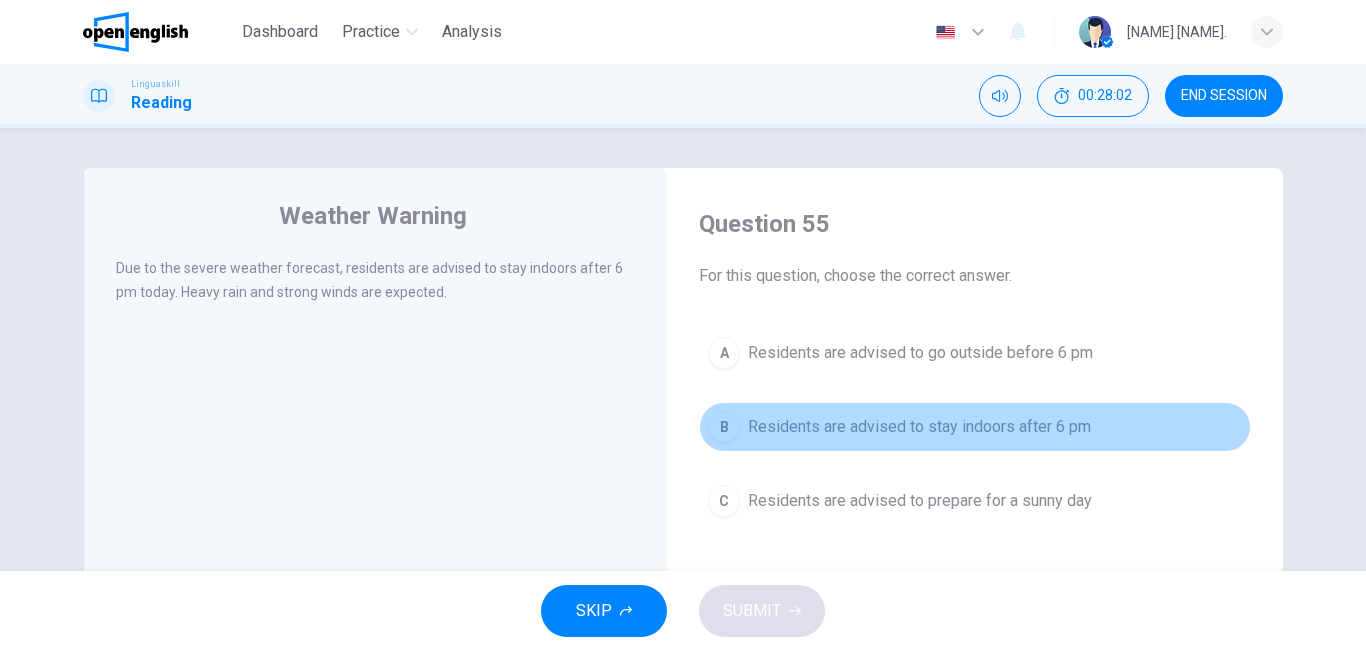 click on "Residents are advised to stay indoors after 6 pm" at bounding box center [919, 427] 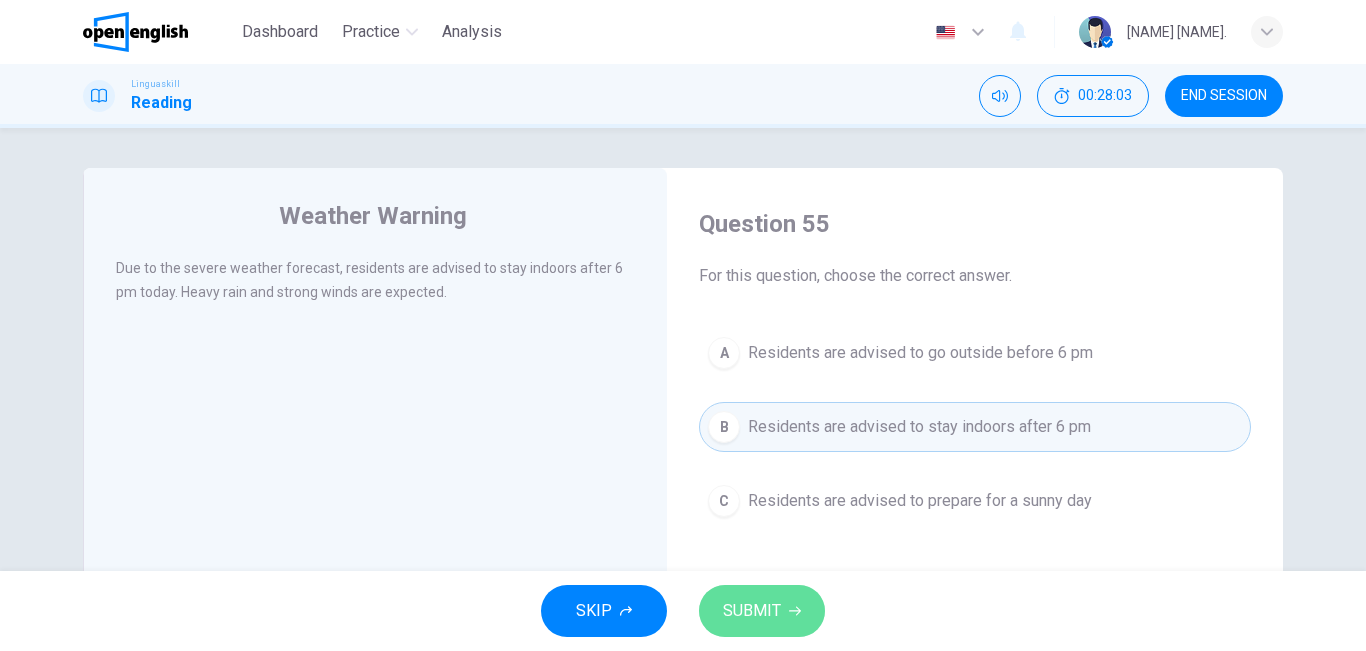 click on "SUBMIT" at bounding box center [752, 611] 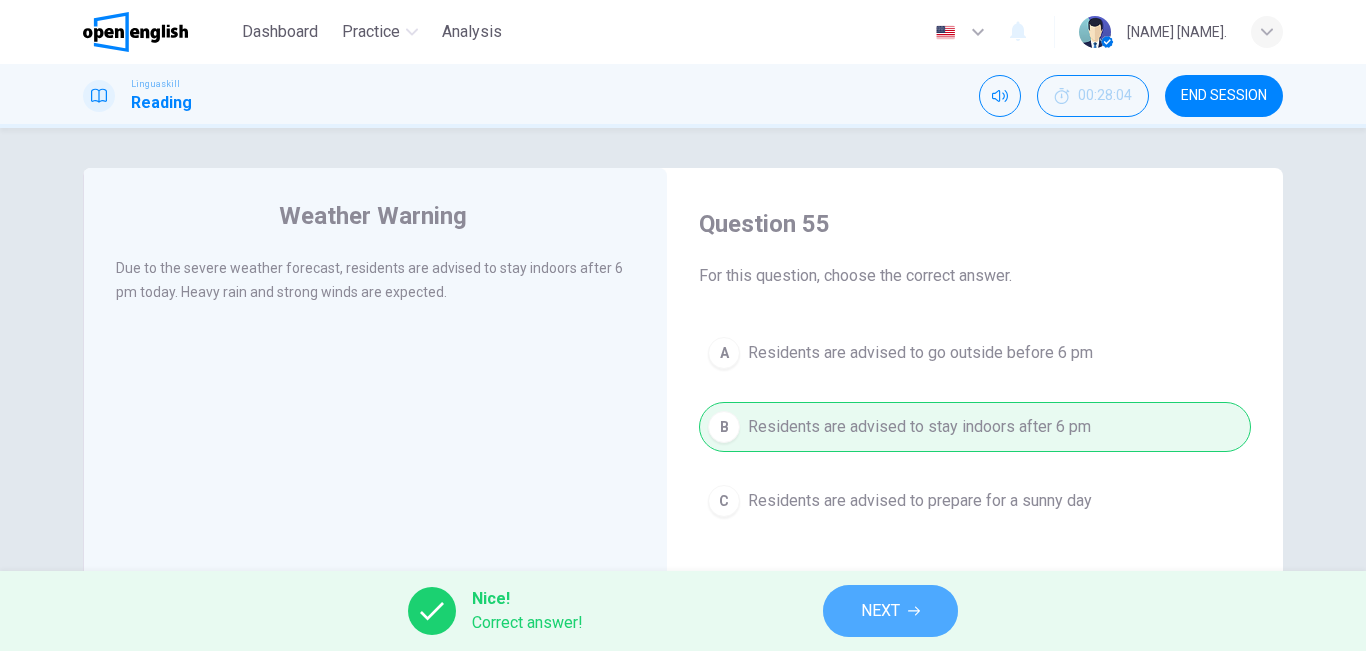 click on "NEXT" at bounding box center (880, 611) 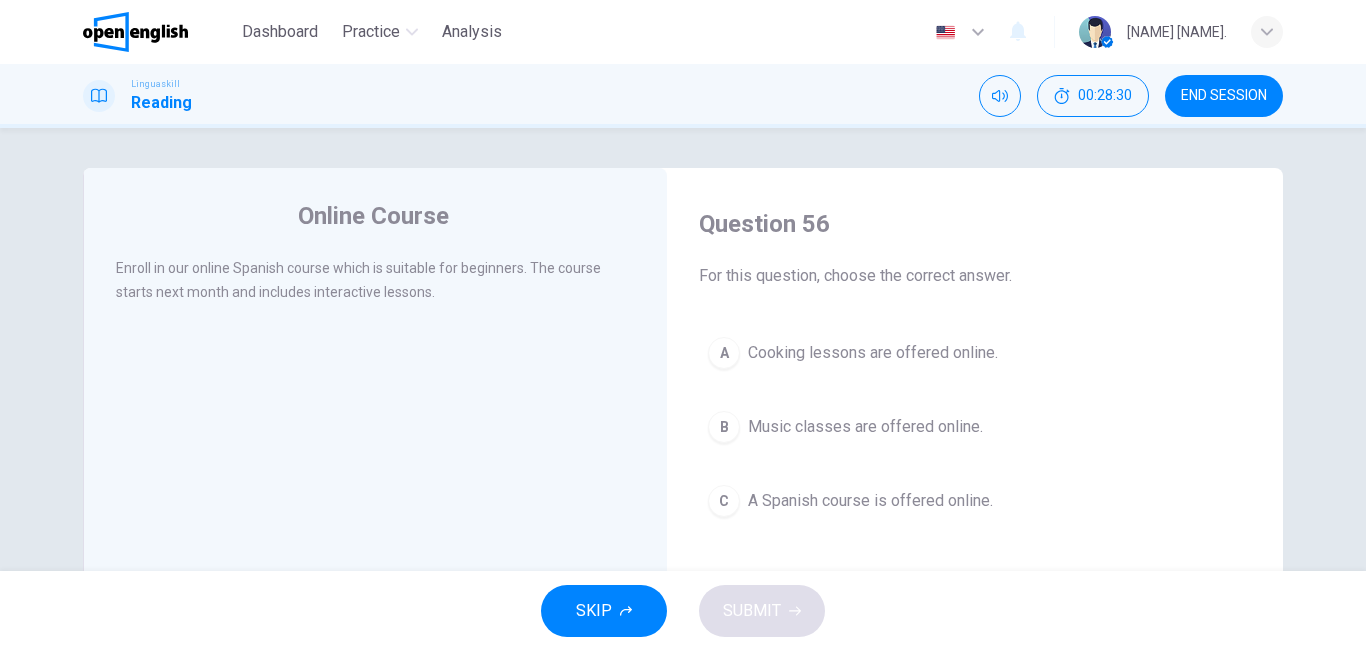 drag, startPoint x: 879, startPoint y: 352, endPoint x: 857, endPoint y: 471, distance: 121.016525 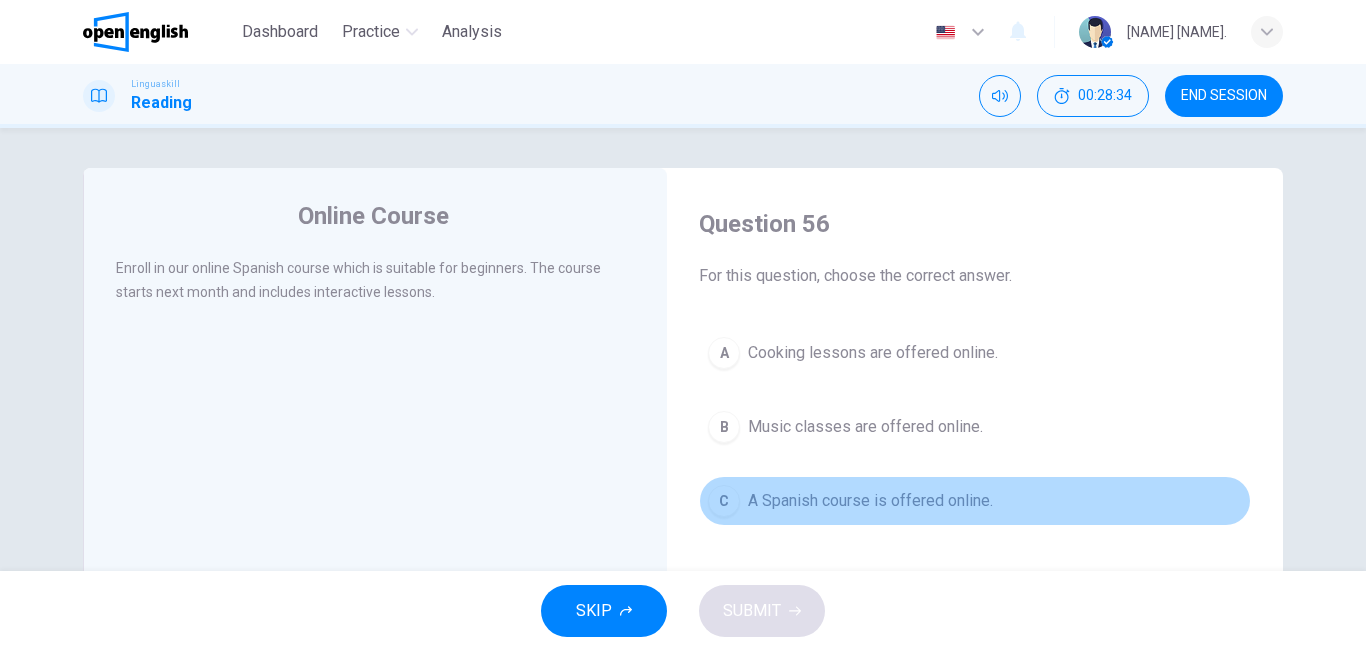 click on "A Spanish course is offered online." at bounding box center (870, 501) 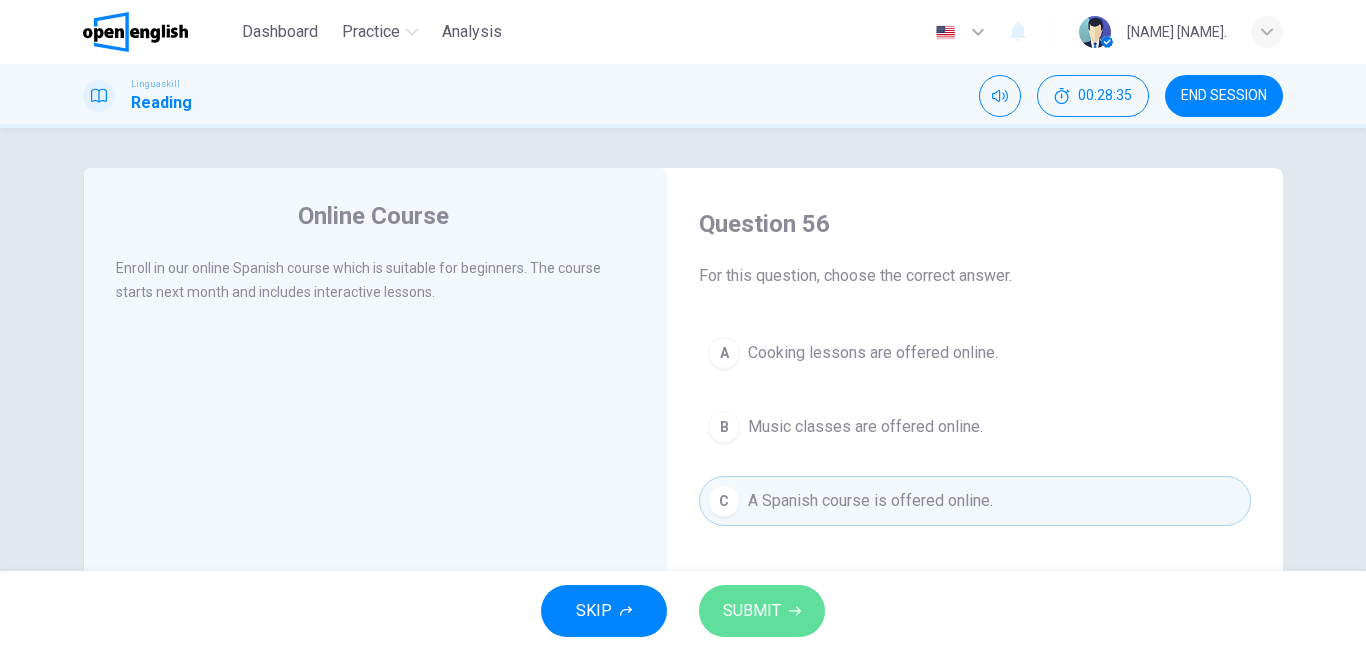 click on "SUBMIT" at bounding box center (752, 611) 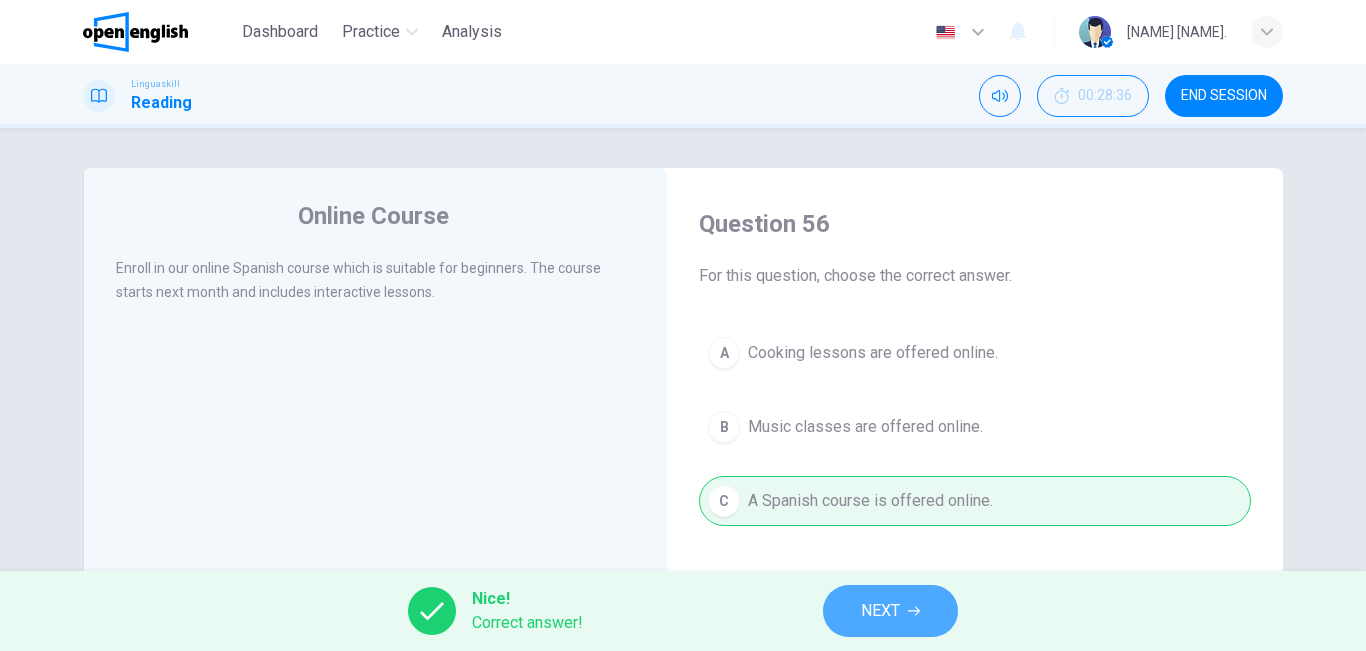 click 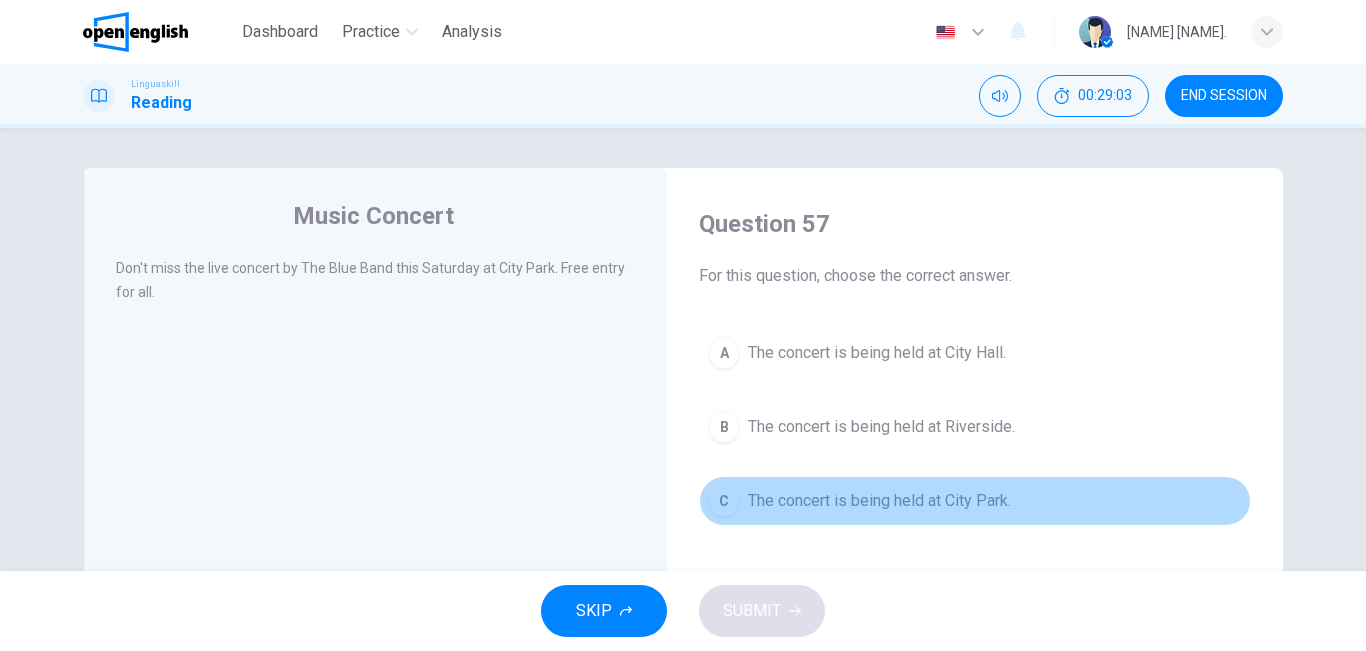 click on "The concert is being held at City Park." at bounding box center (879, 501) 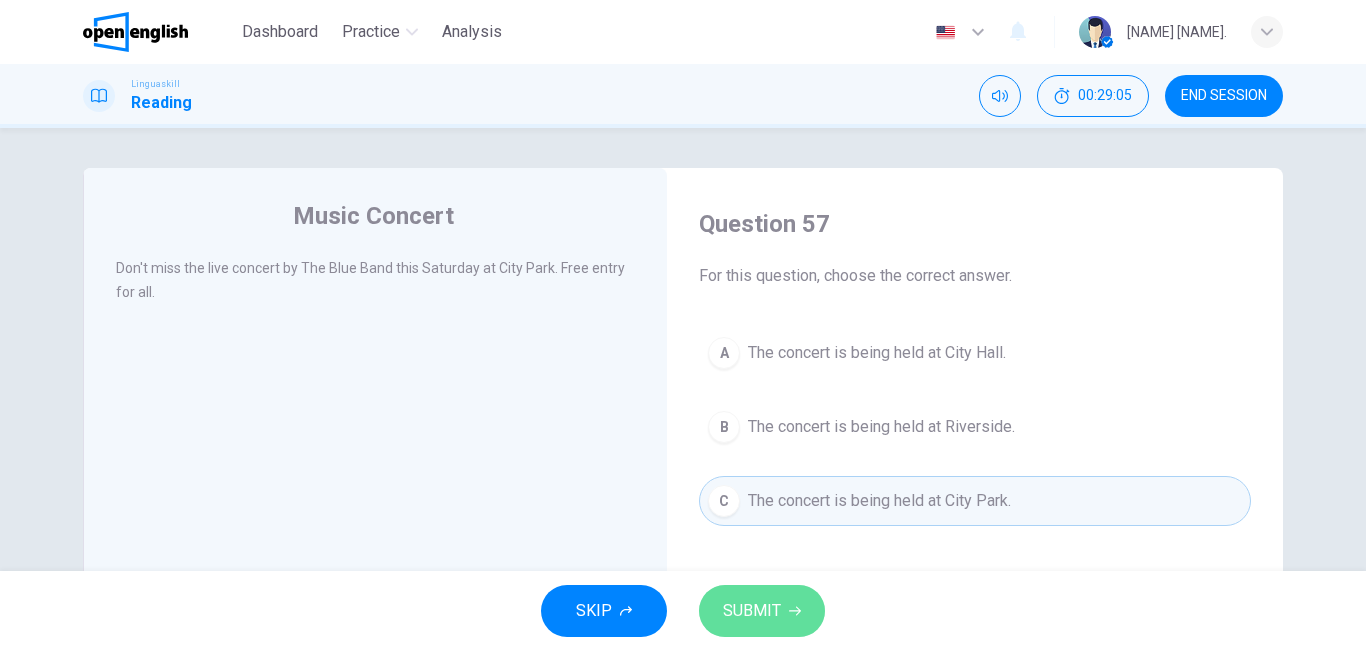 click on "SUBMIT" at bounding box center (752, 611) 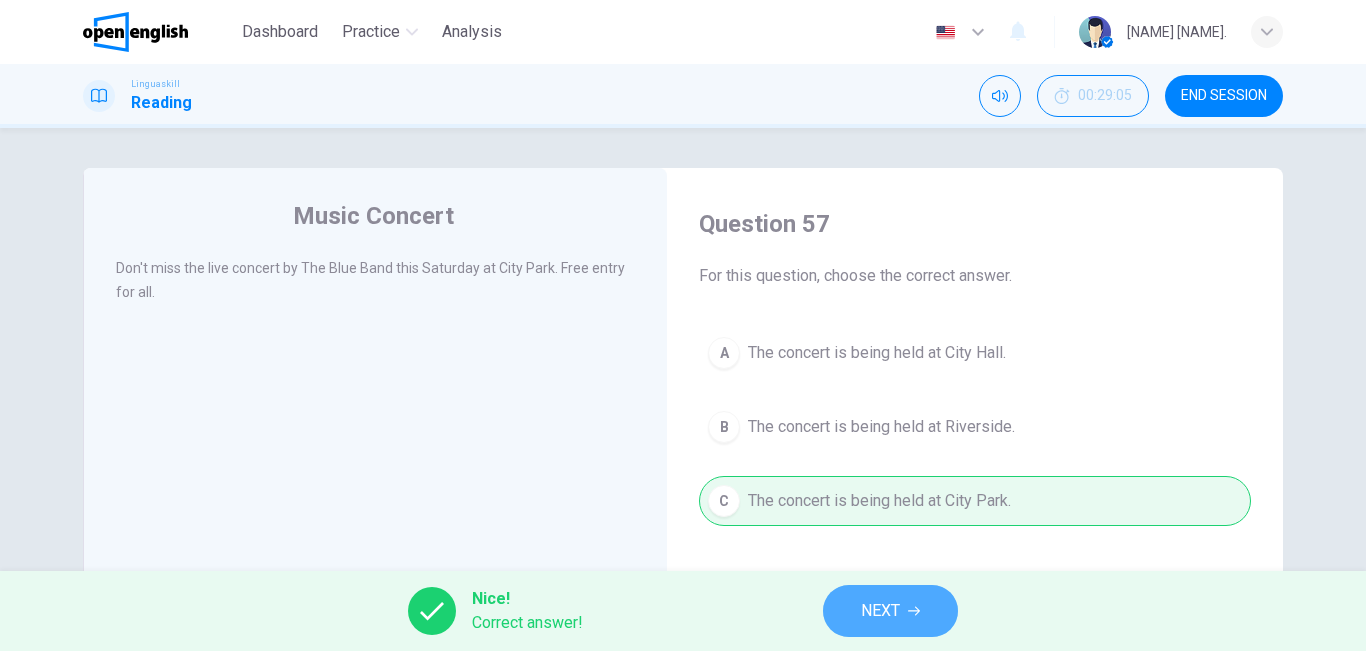 click on "NEXT" at bounding box center [880, 611] 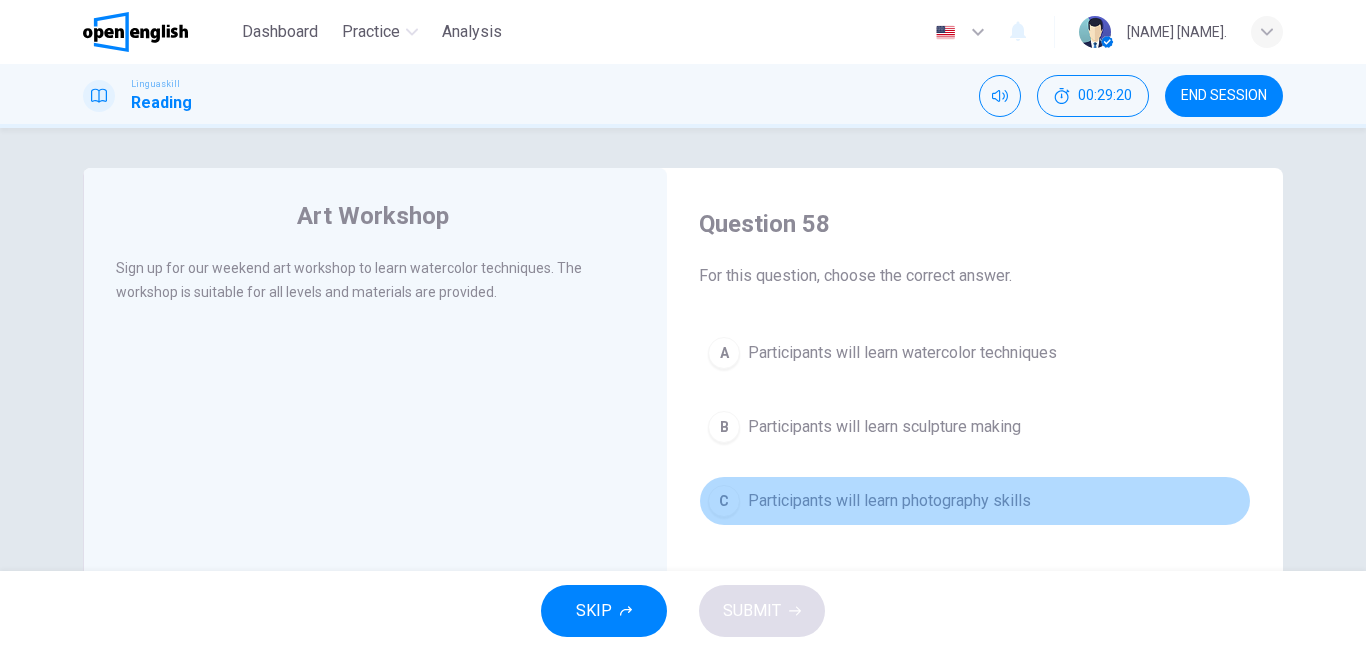 click on "Participants will learn photography skills" at bounding box center [889, 501] 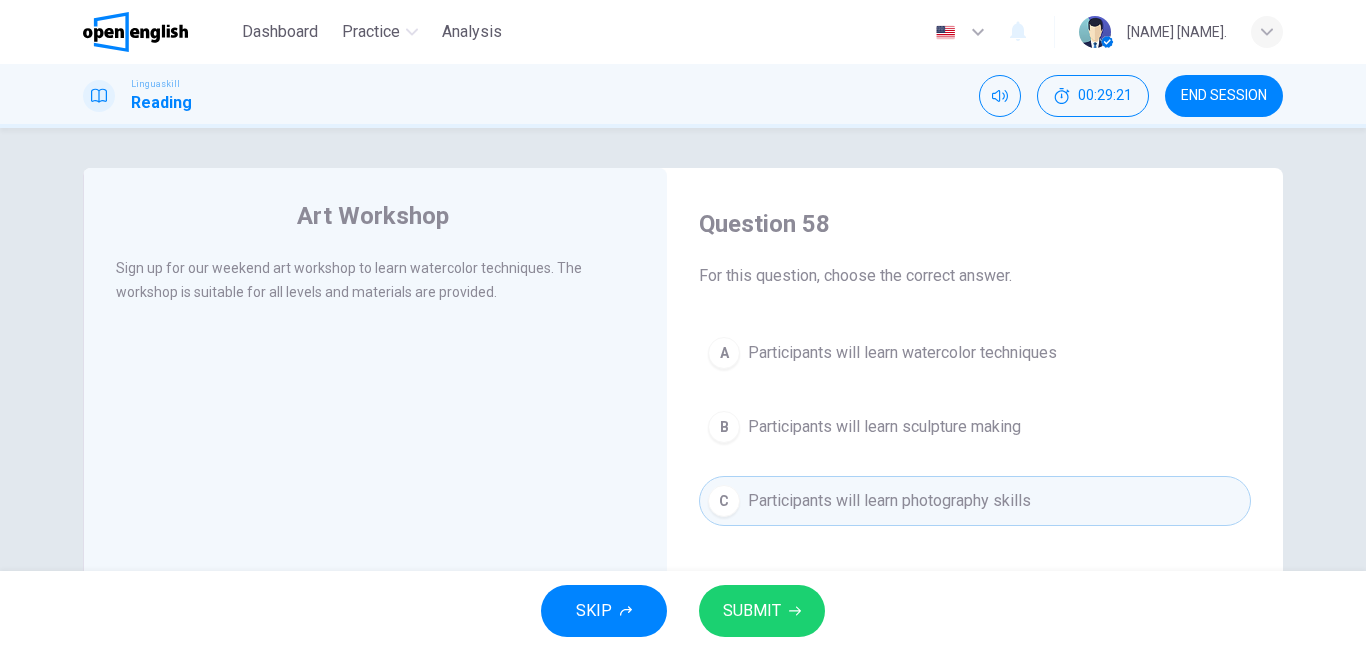 click on "SUBMIT" at bounding box center [752, 611] 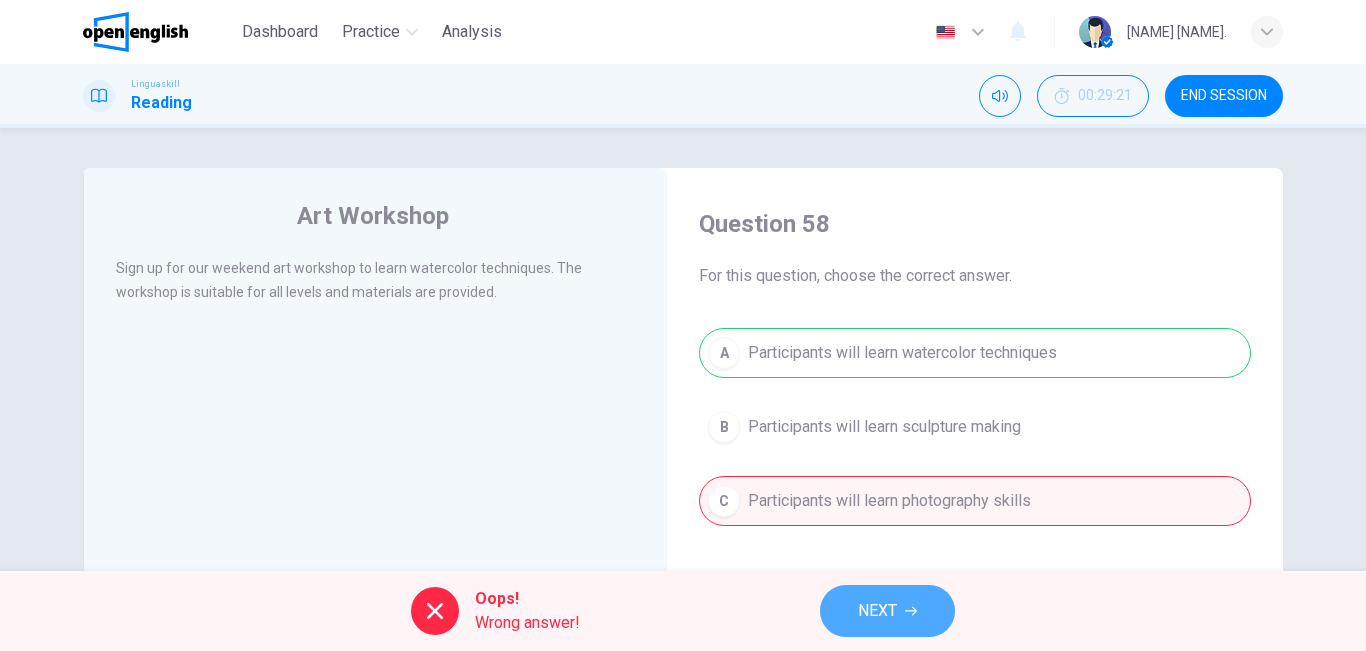 click on "NEXT" at bounding box center (877, 611) 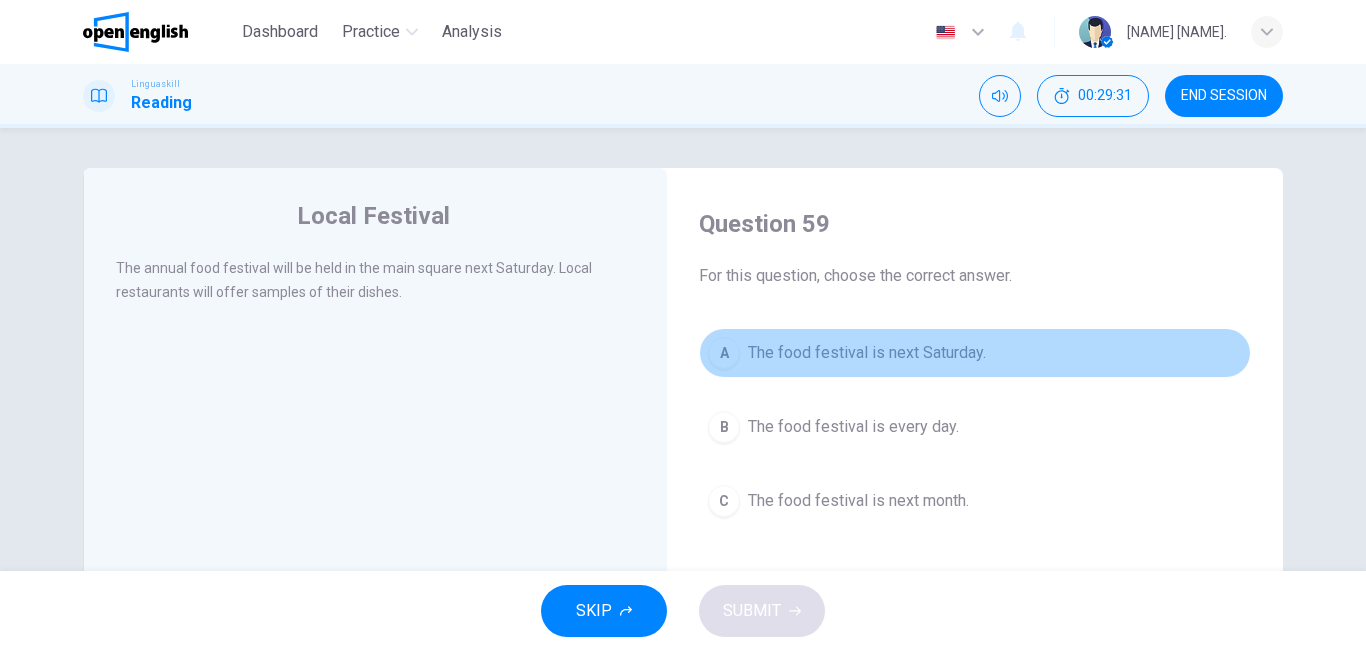 click on "The food festival is next Saturday." at bounding box center (867, 353) 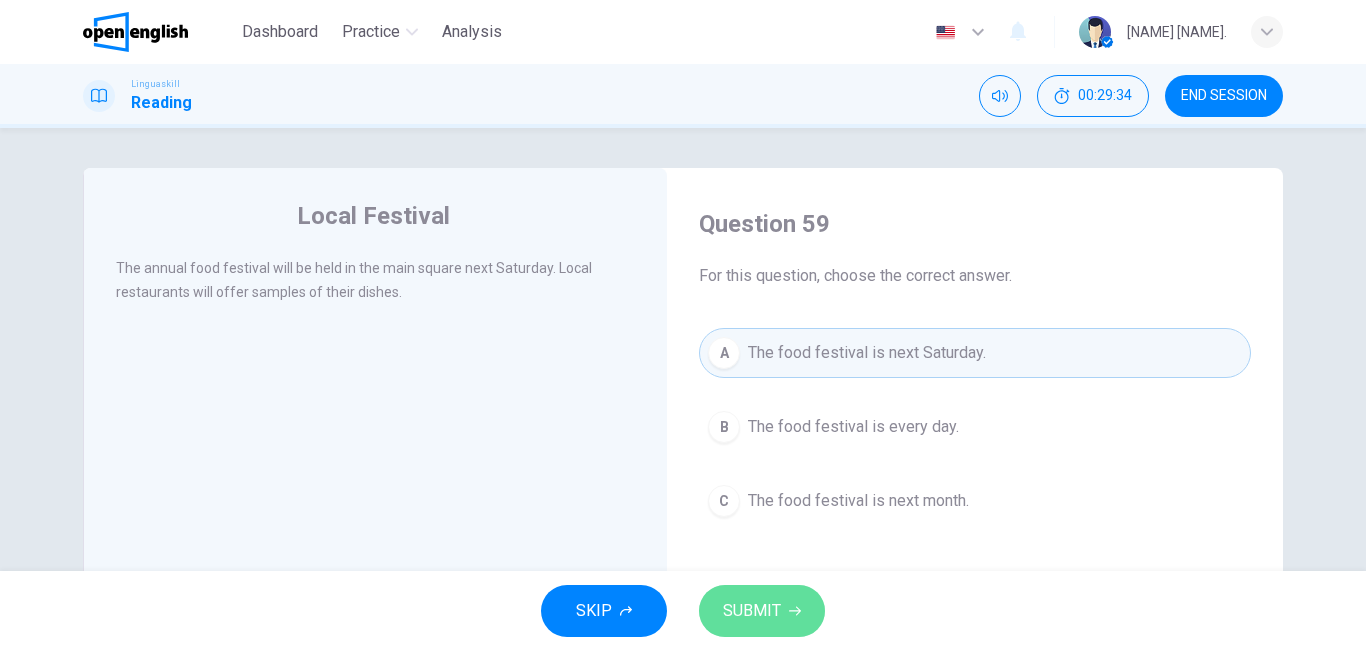 click on "SUBMIT" at bounding box center [752, 611] 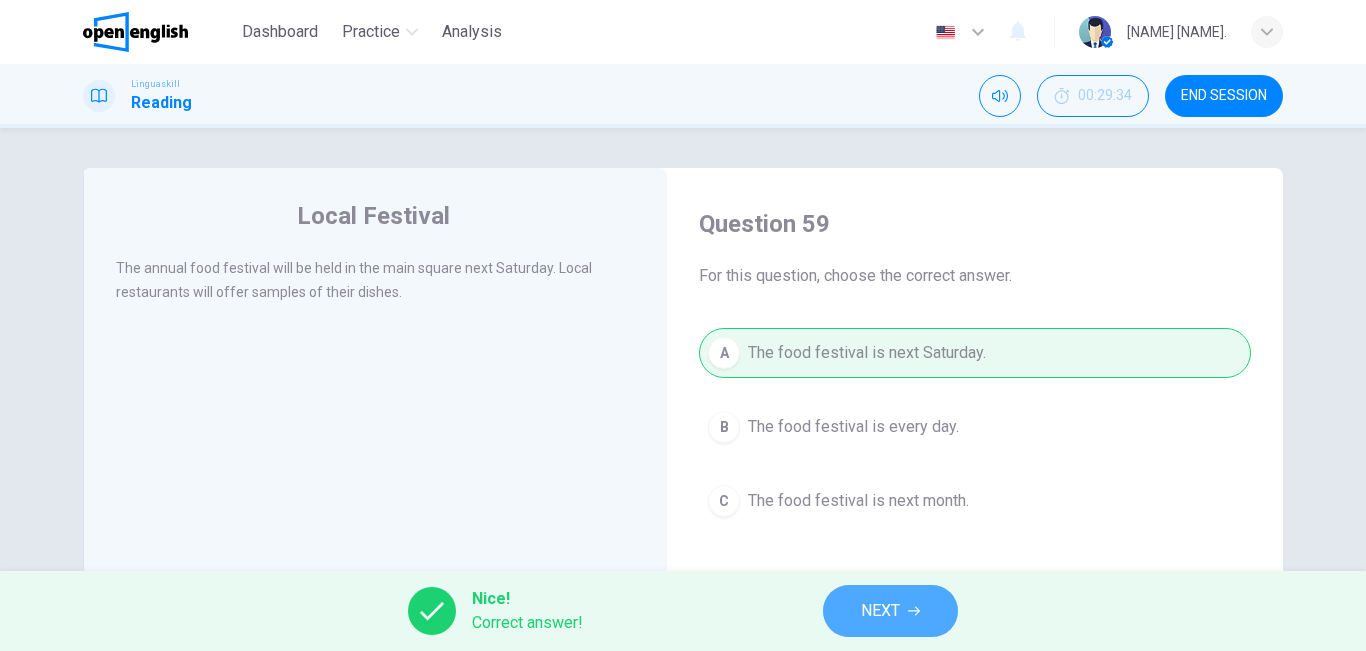 click on "NEXT" at bounding box center (880, 611) 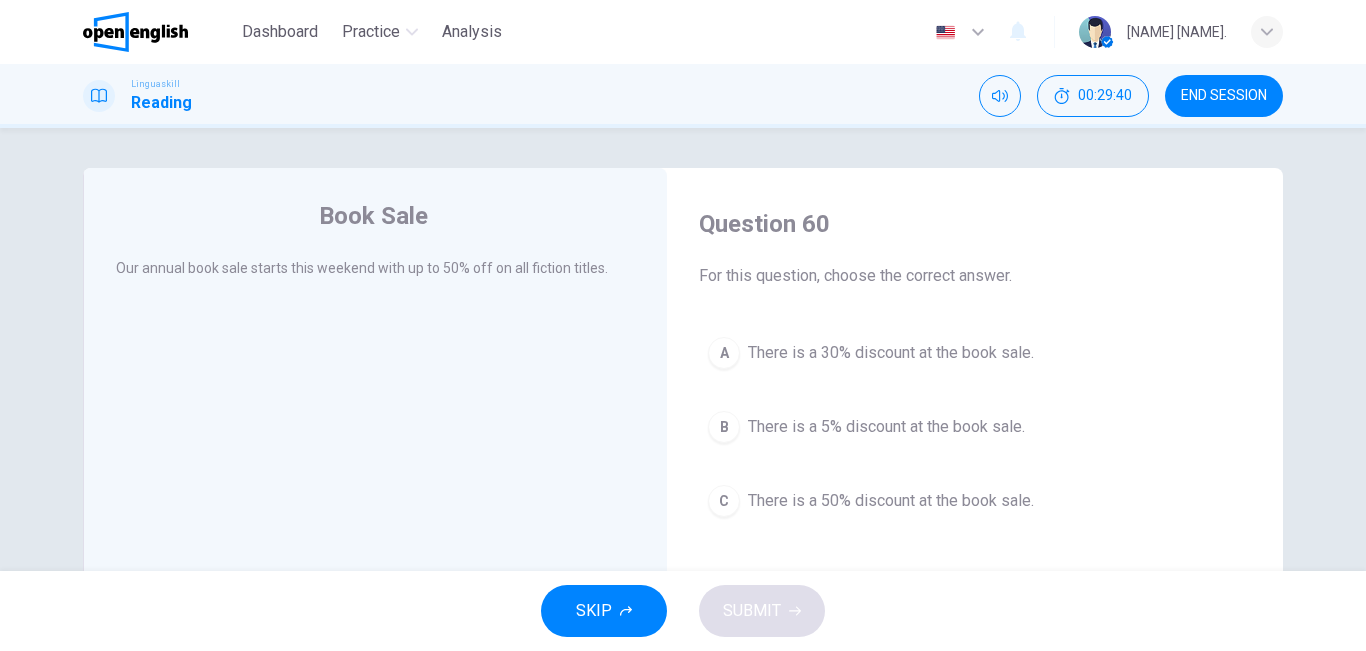 click on "There is a 50% discount at the book sale." at bounding box center (891, 501) 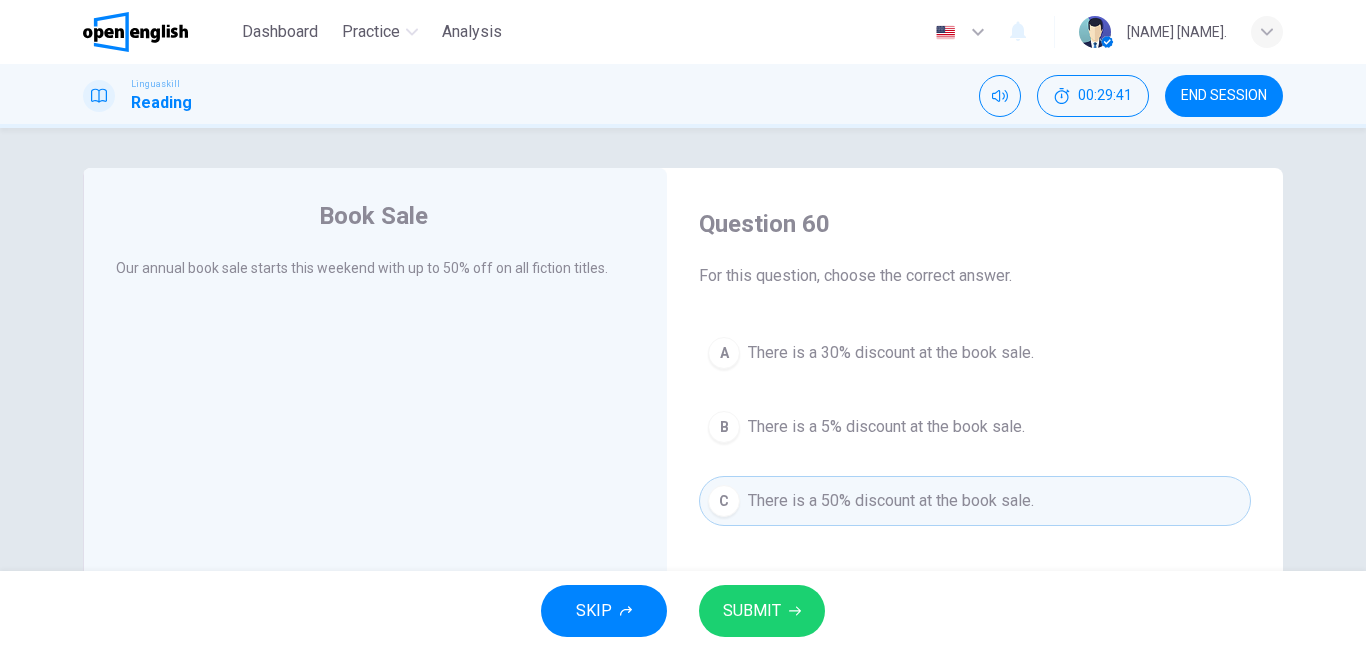 click on "There is a 50% discount at the book sale." at bounding box center [891, 501] 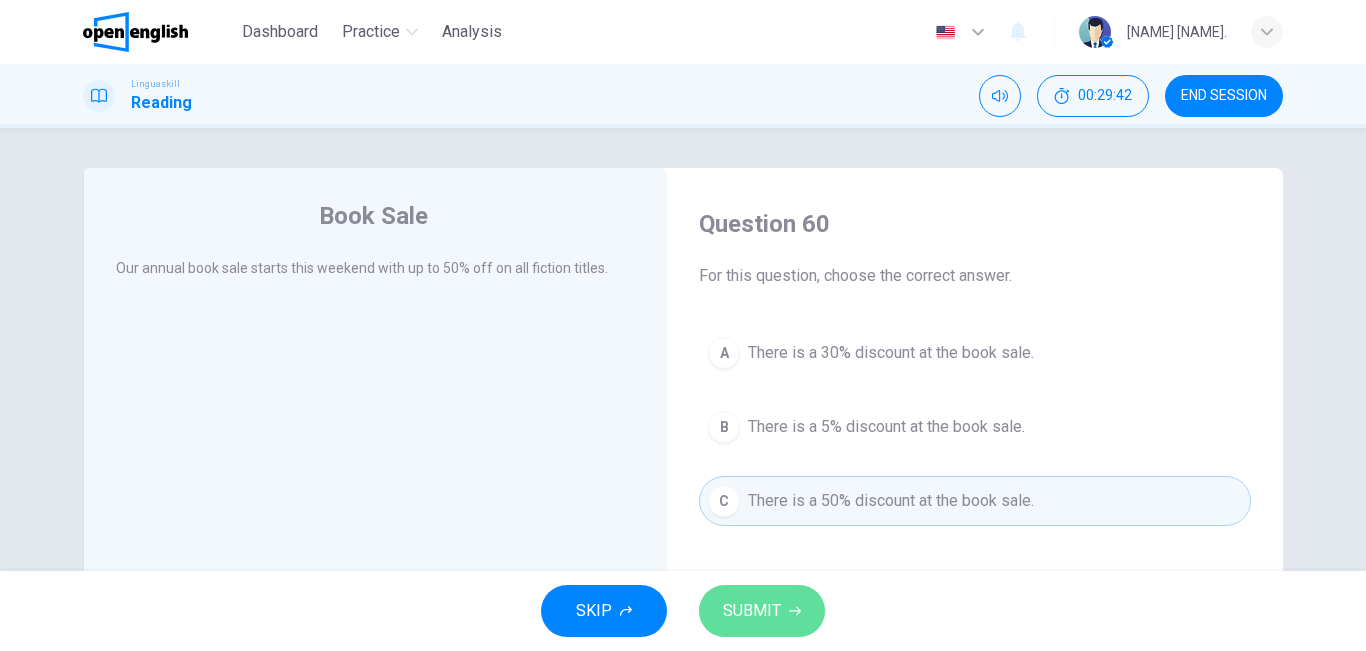 click on "SUBMIT" at bounding box center (752, 611) 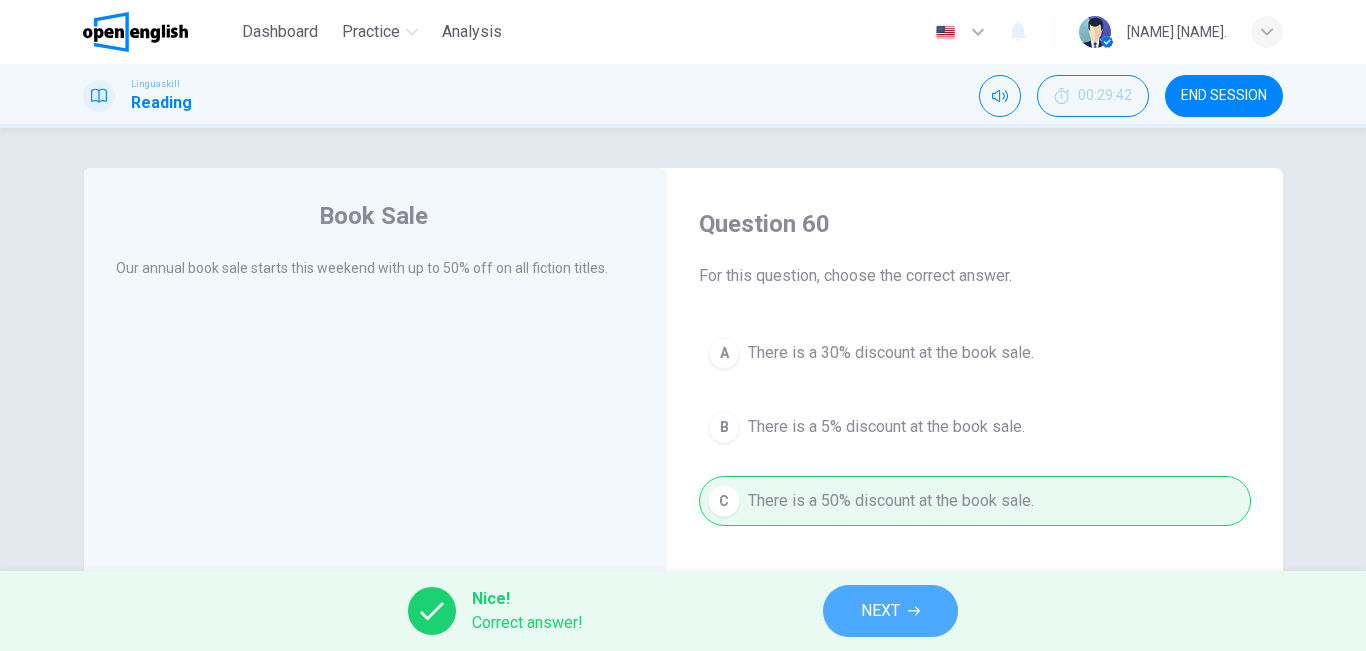 click on "NEXT" at bounding box center [880, 611] 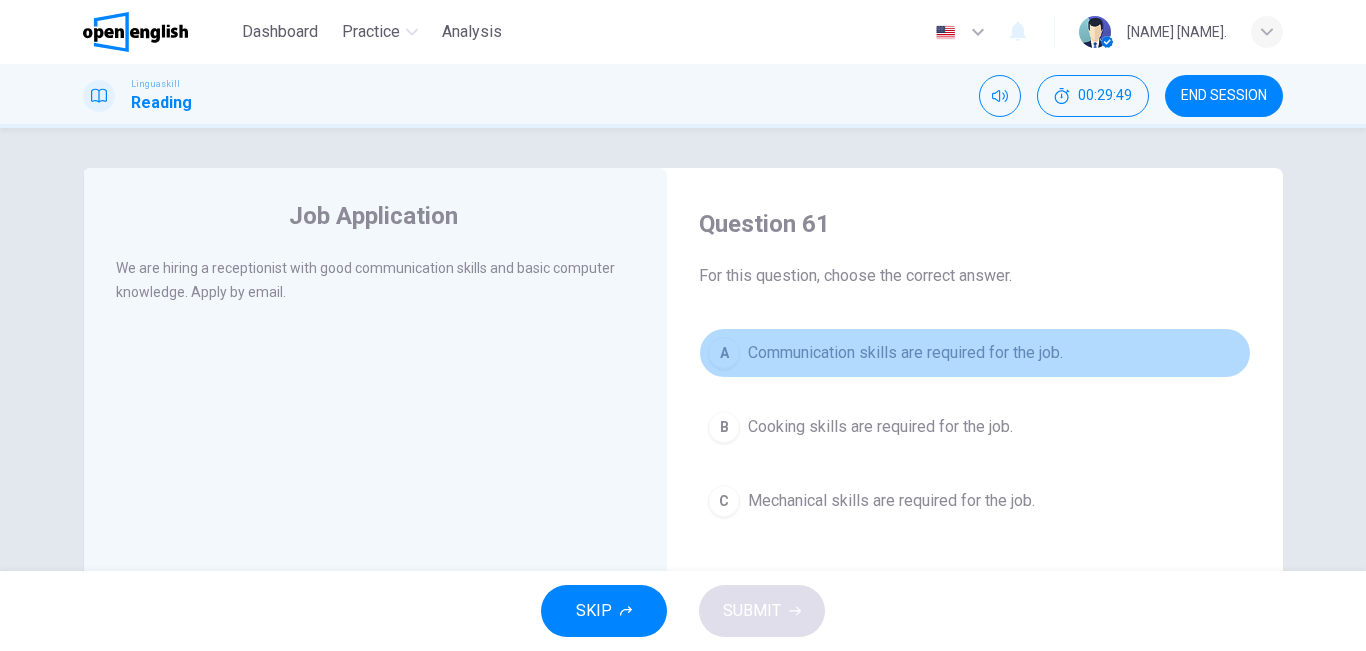 click on "Communication skills are required for the job." at bounding box center [905, 353] 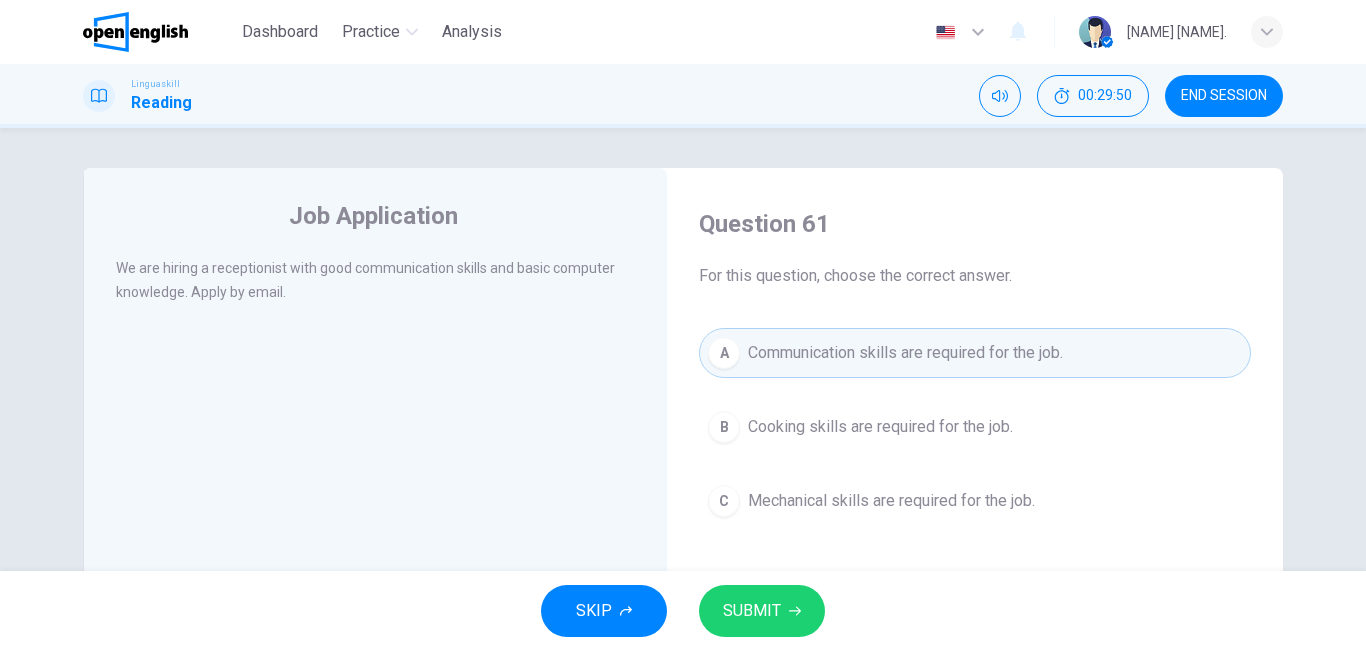 click on "SUBMIT" at bounding box center (752, 611) 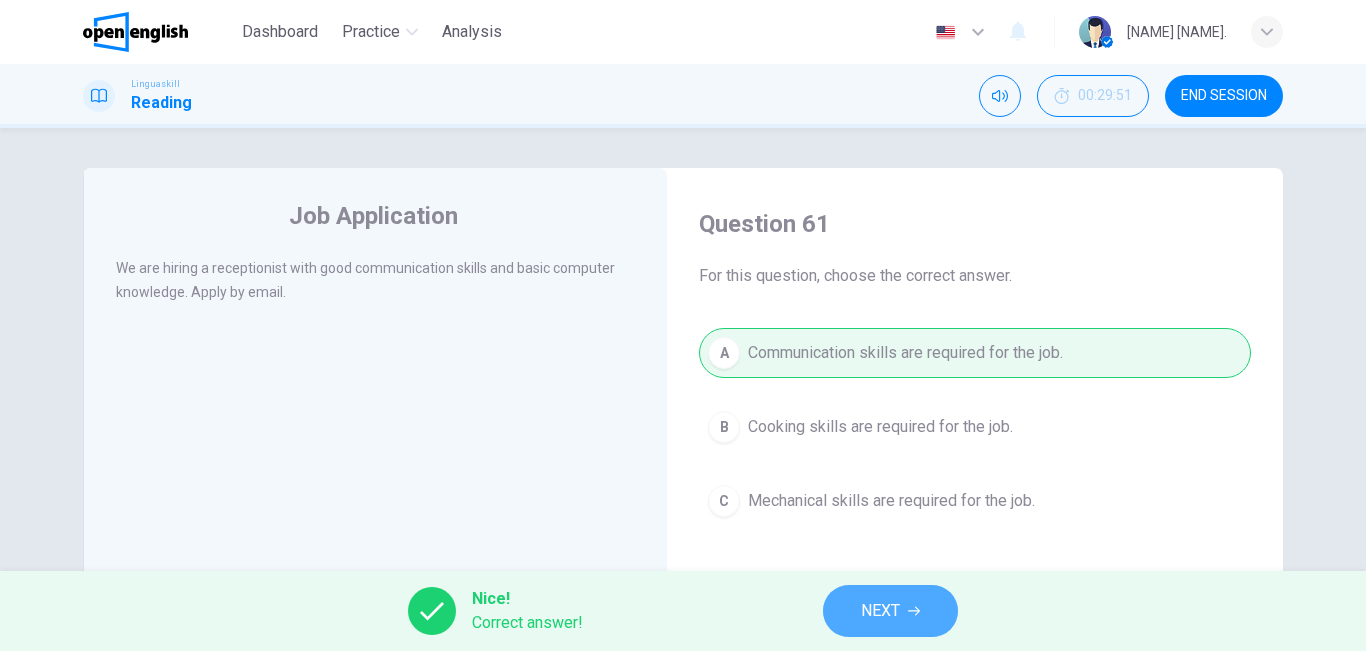 click on "NEXT" at bounding box center [890, 611] 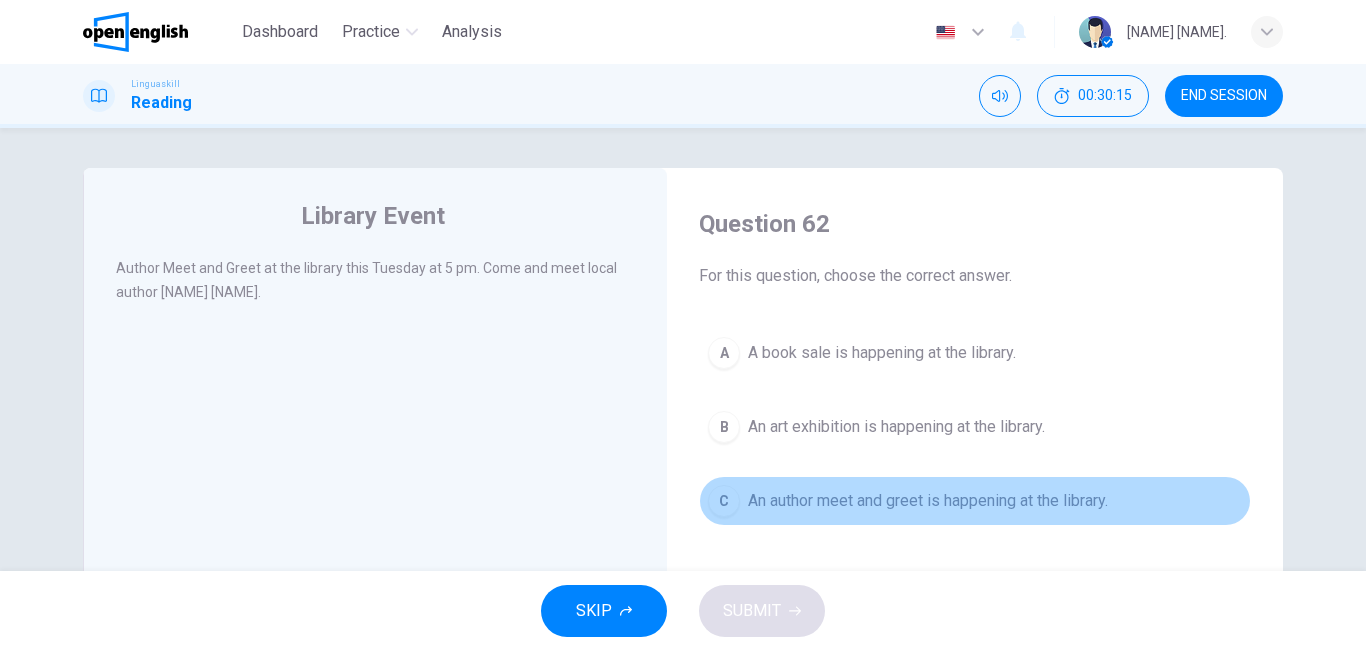 click on "An author meet and greet is happening at the library." at bounding box center (928, 501) 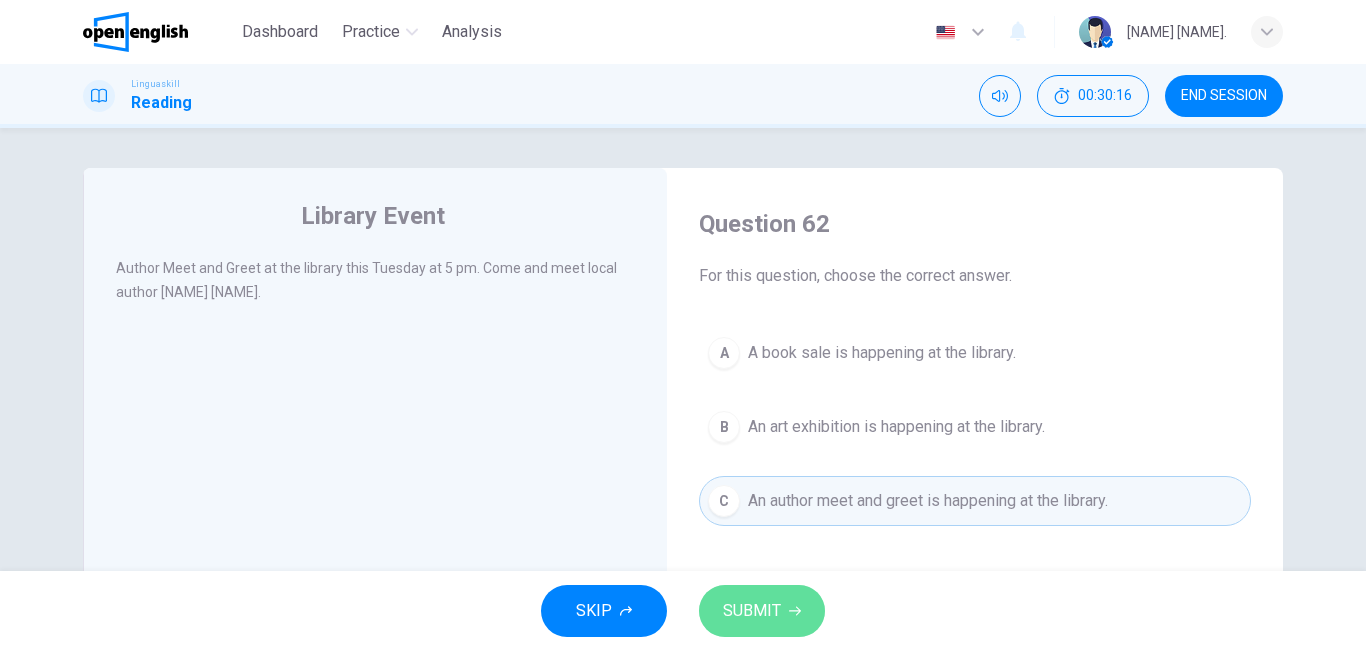 click on "SUBMIT" at bounding box center [762, 611] 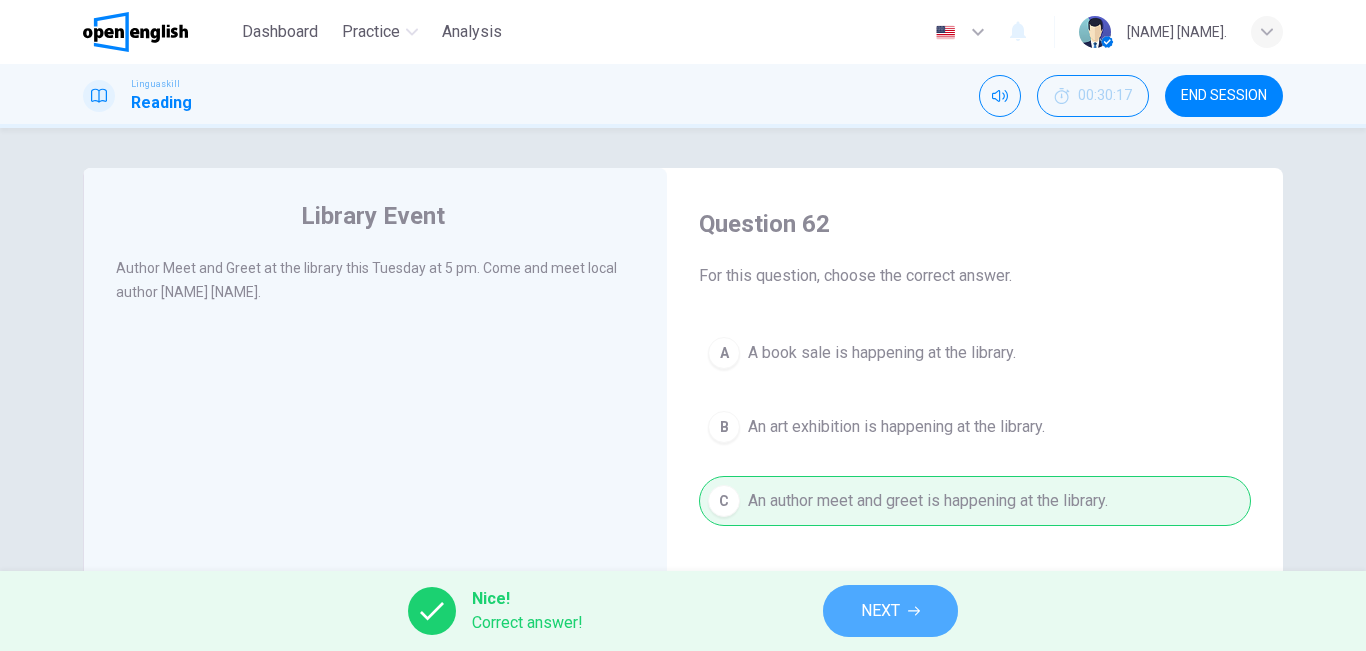 click on "NEXT" at bounding box center [880, 611] 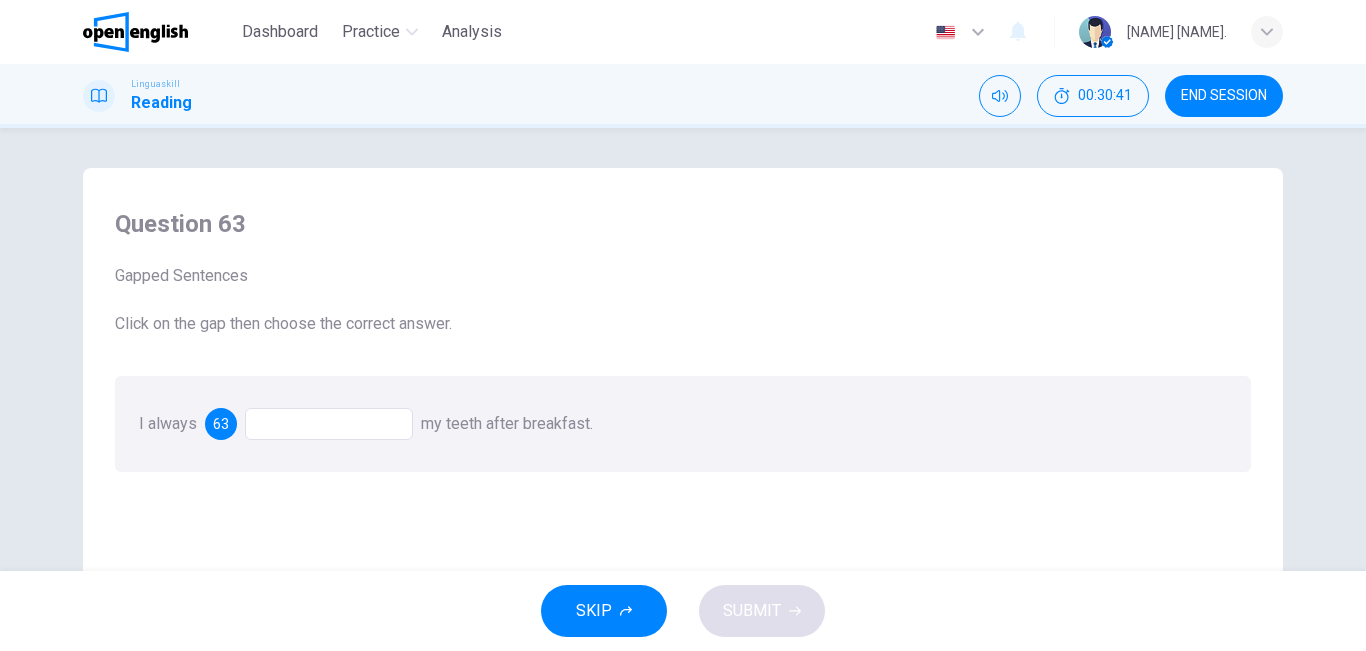 click at bounding box center [329, 424] 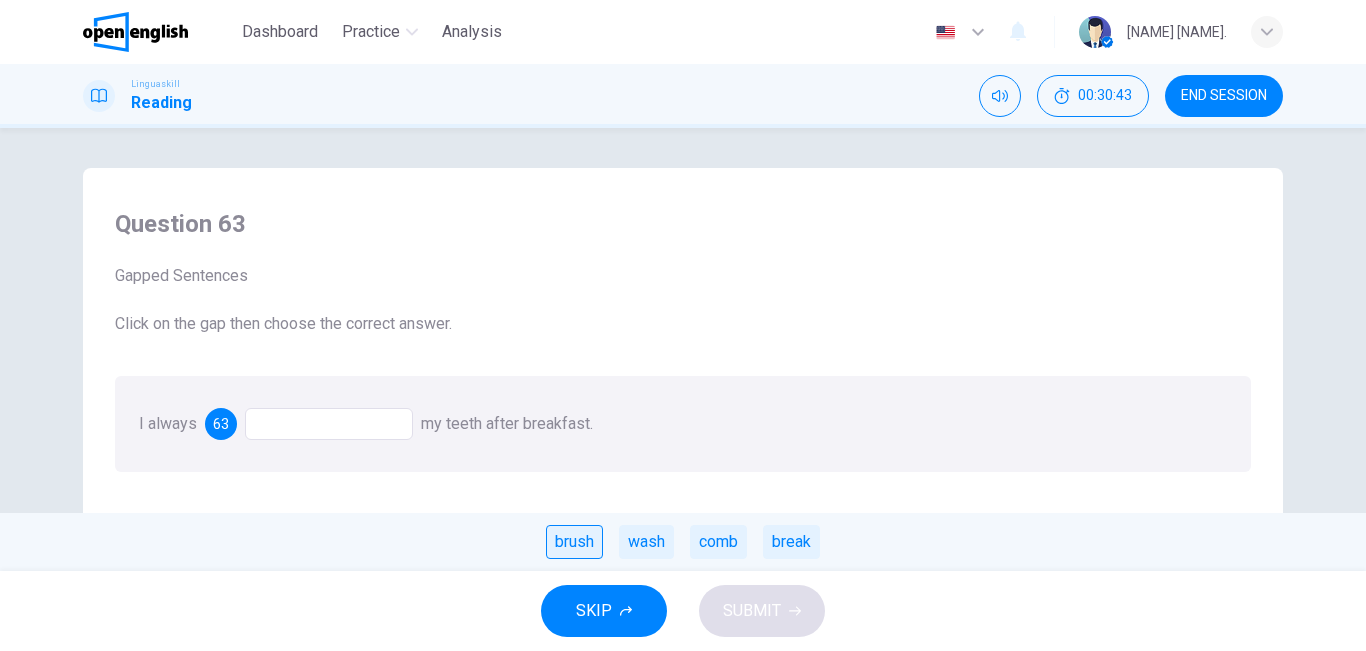 click on "brush" at bounding box center [574, 542] 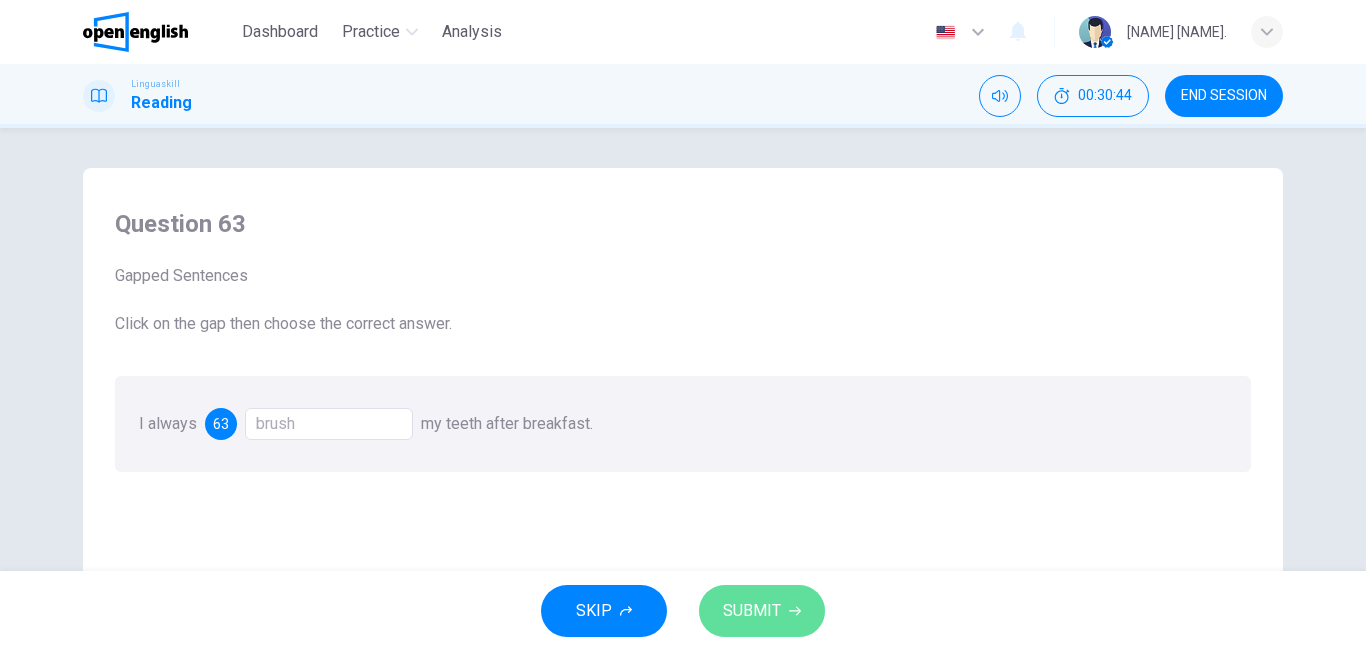 click on "SUBMIT" at bounding box center (752, 611) 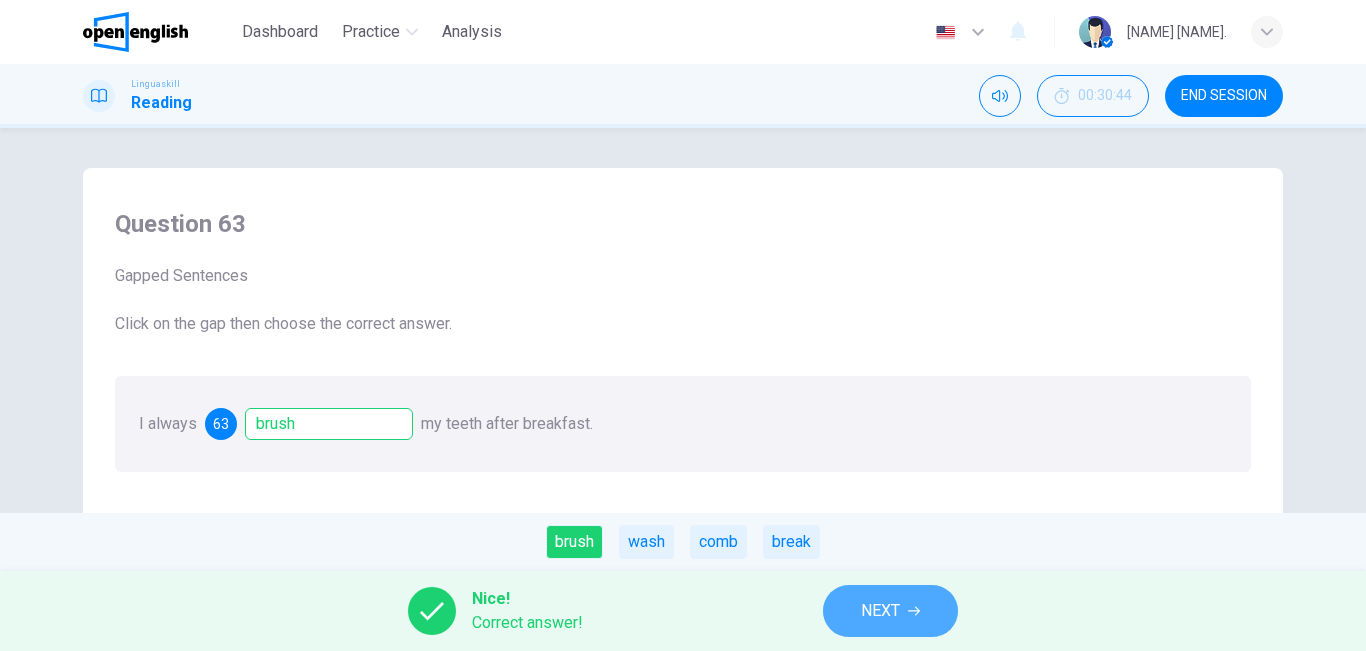 click on "NEXT" at bounding box center (890, 611) 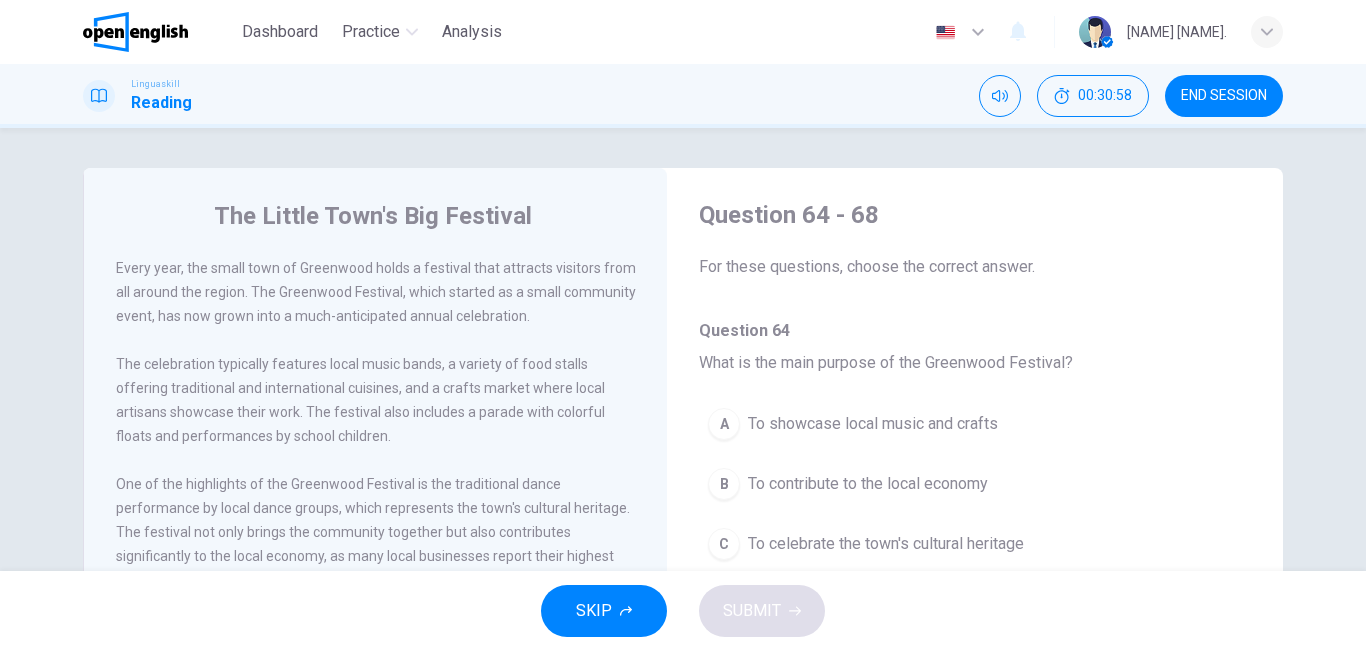 scroll, scrollTop: 0, scrollLeft: 0, axis: both 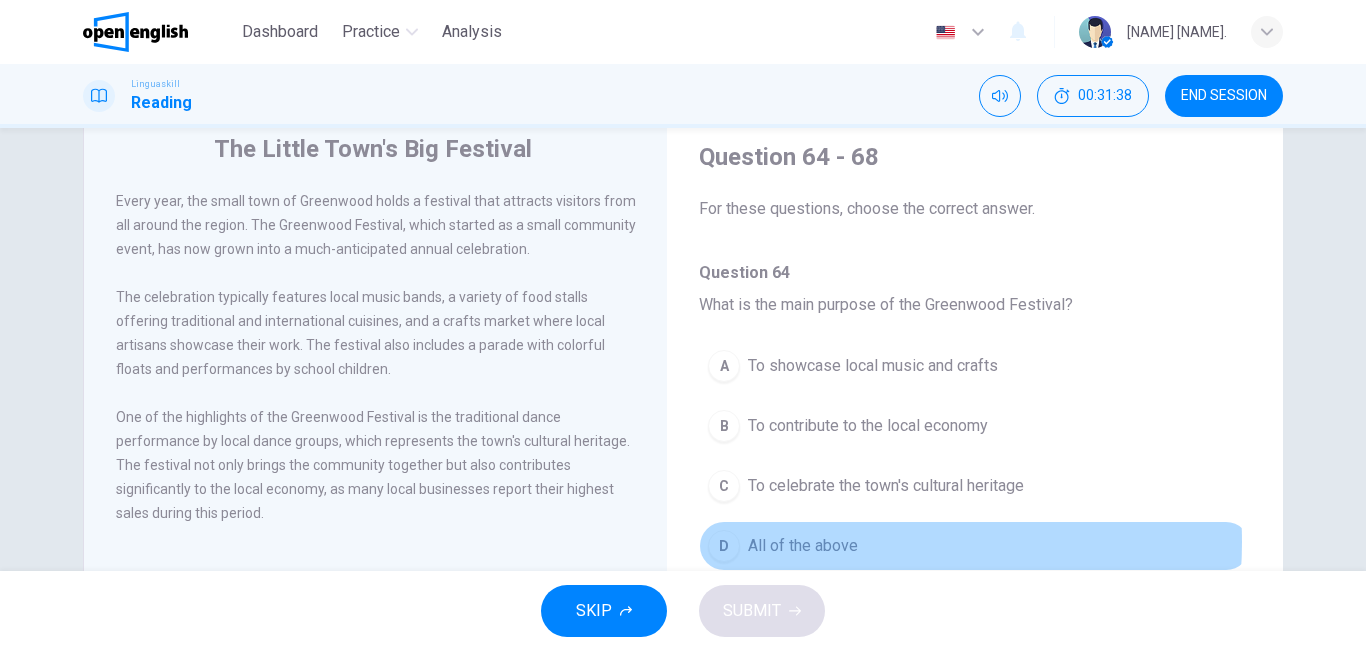 click on "All of the above" at bounding box center (803, 546) 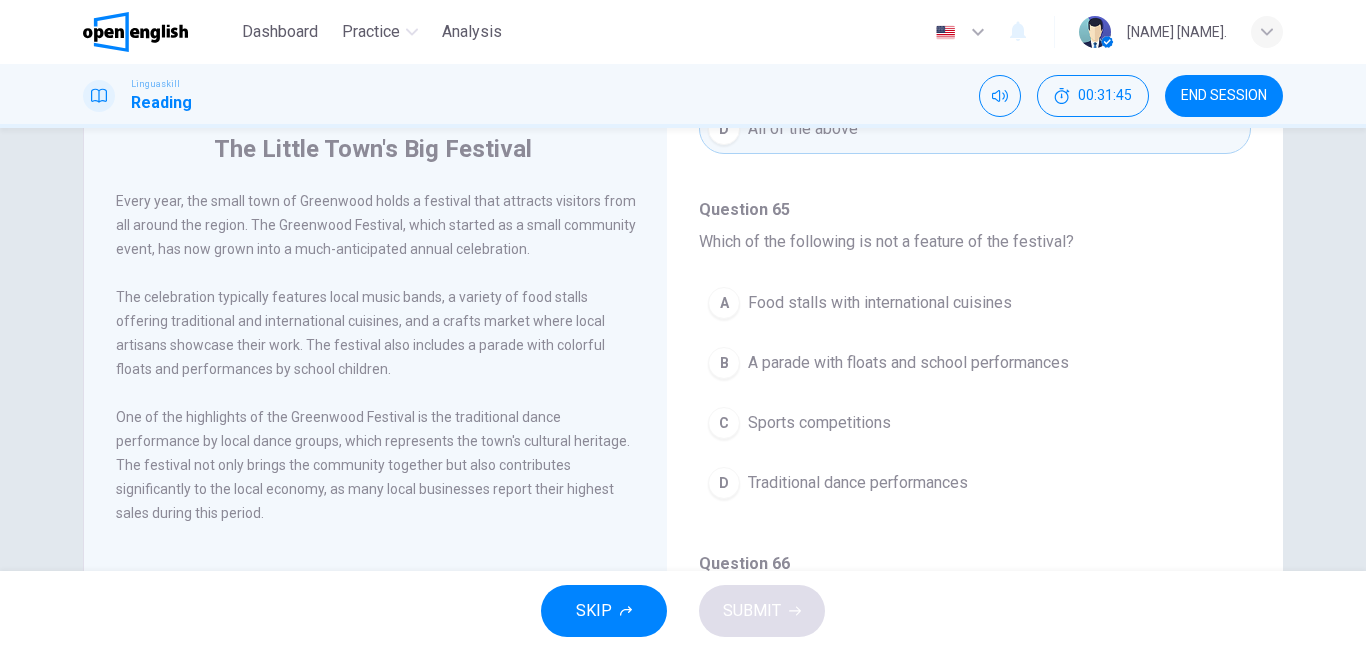 scroll, scrollTop: 426, scrollLeft: 0, axis: vertical 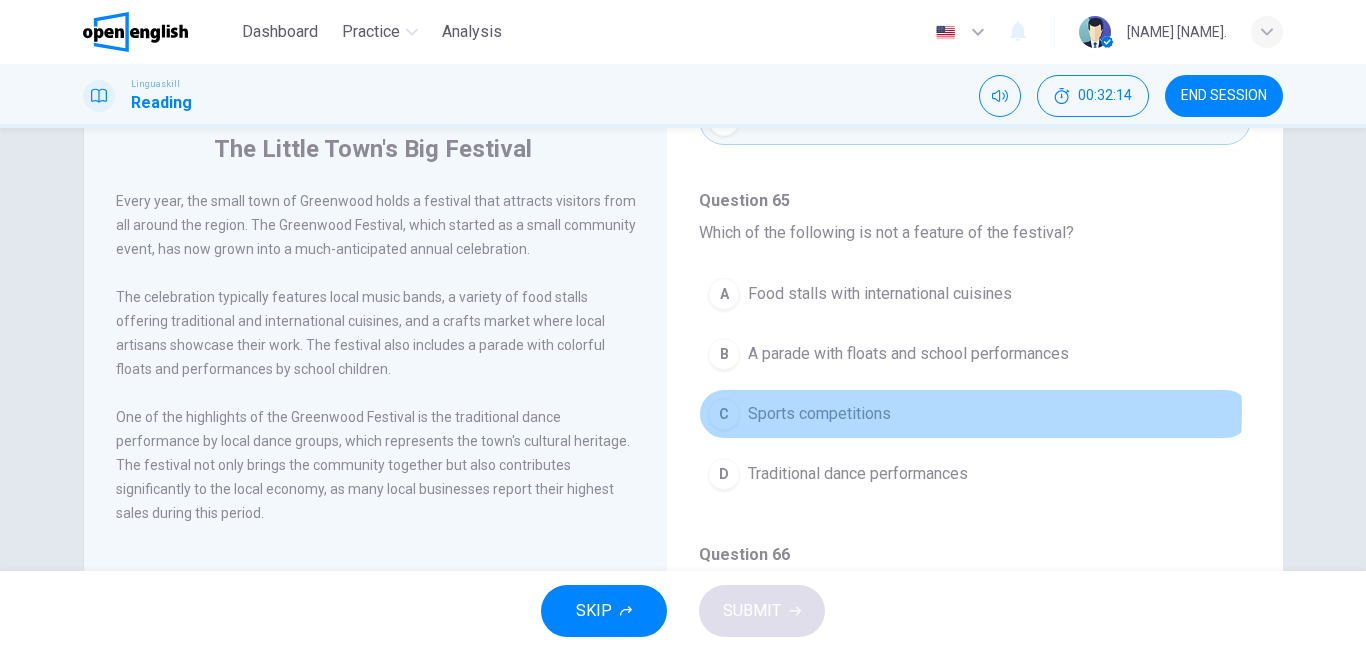 click on "Sports competitions" at bounding box center (819, 414) 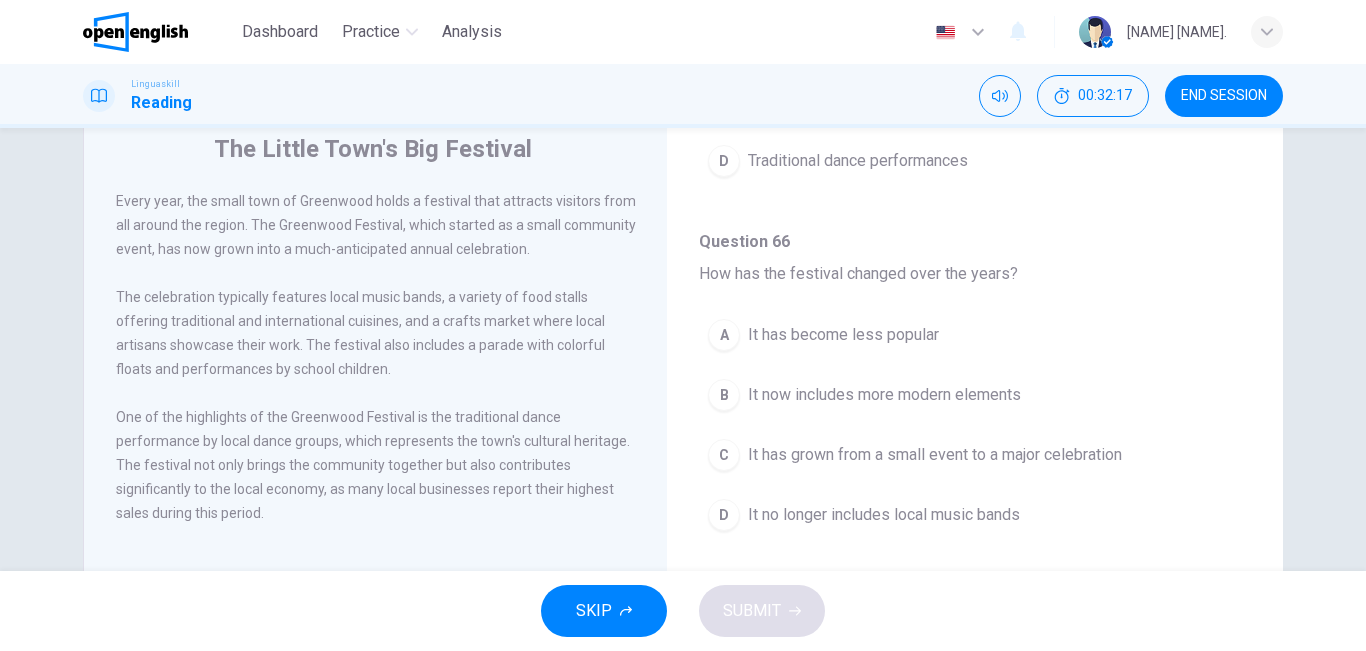 scroll, scrollTop: 748, scrollLeft: 0, axis: vertical 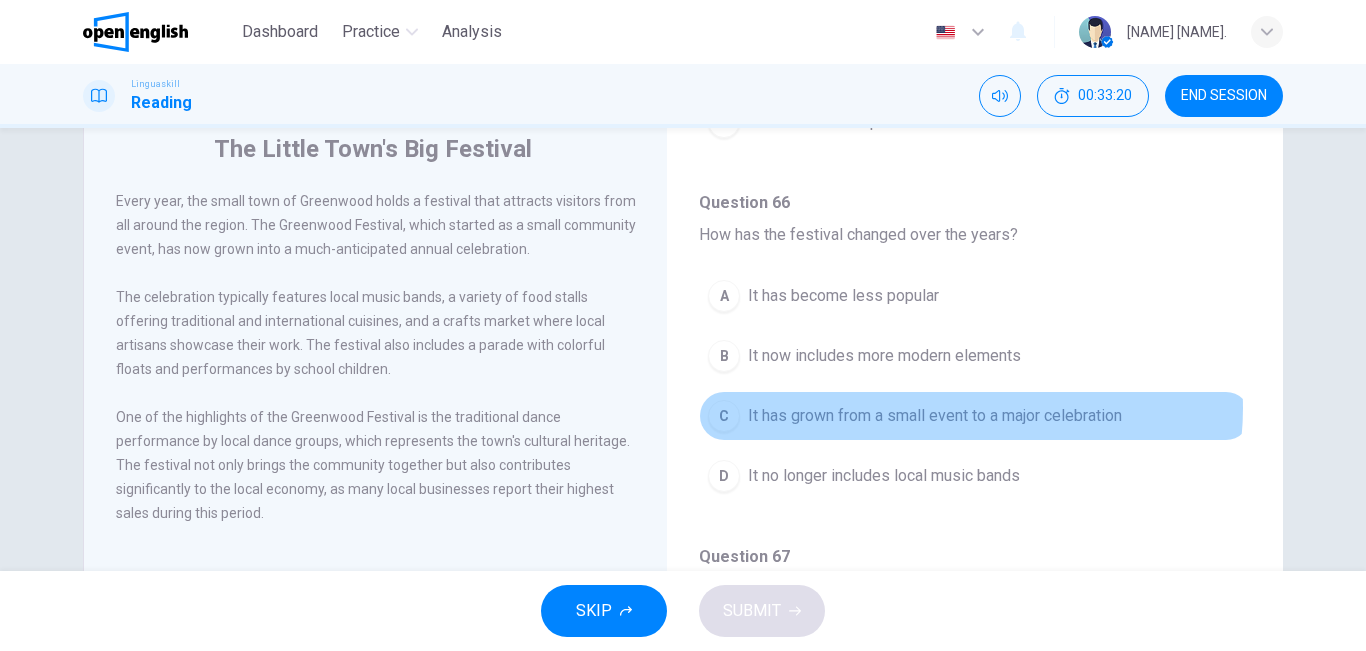 click on "It has grown from a small event to a major celebration" at bounding box center [935, 416] 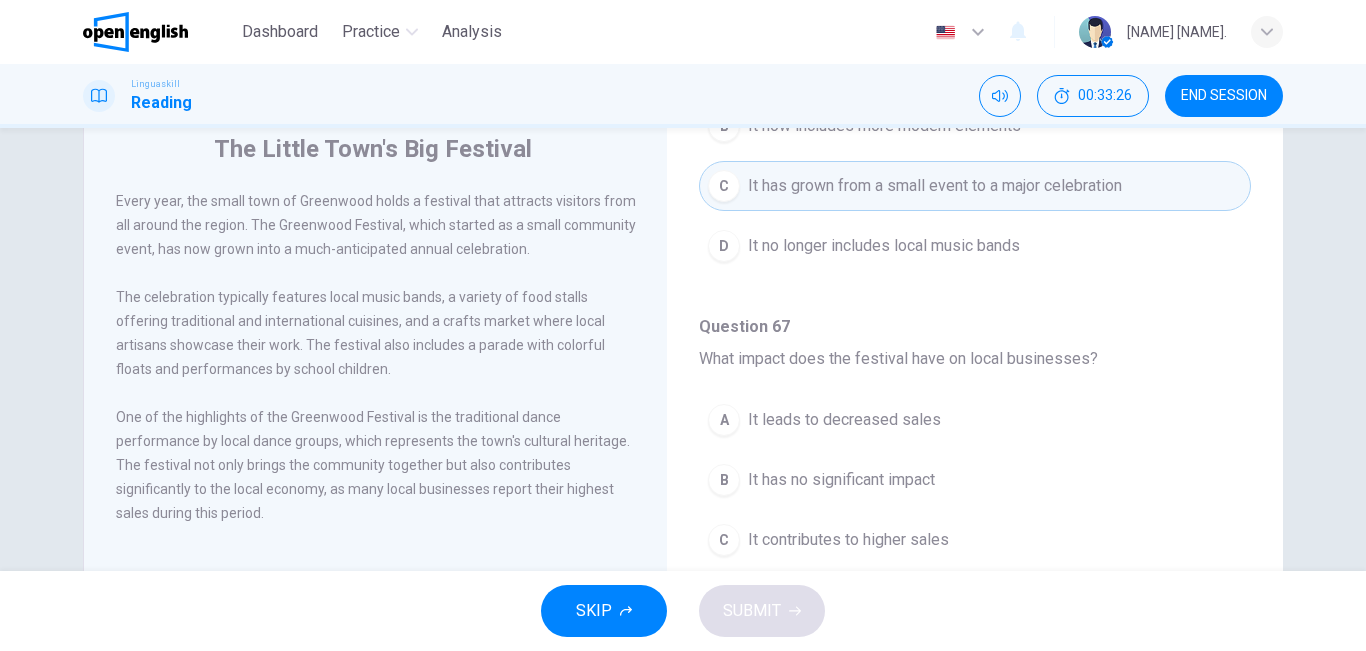 scroll, scrollTop: 1014, scrollLeft: 0, axis: vertical 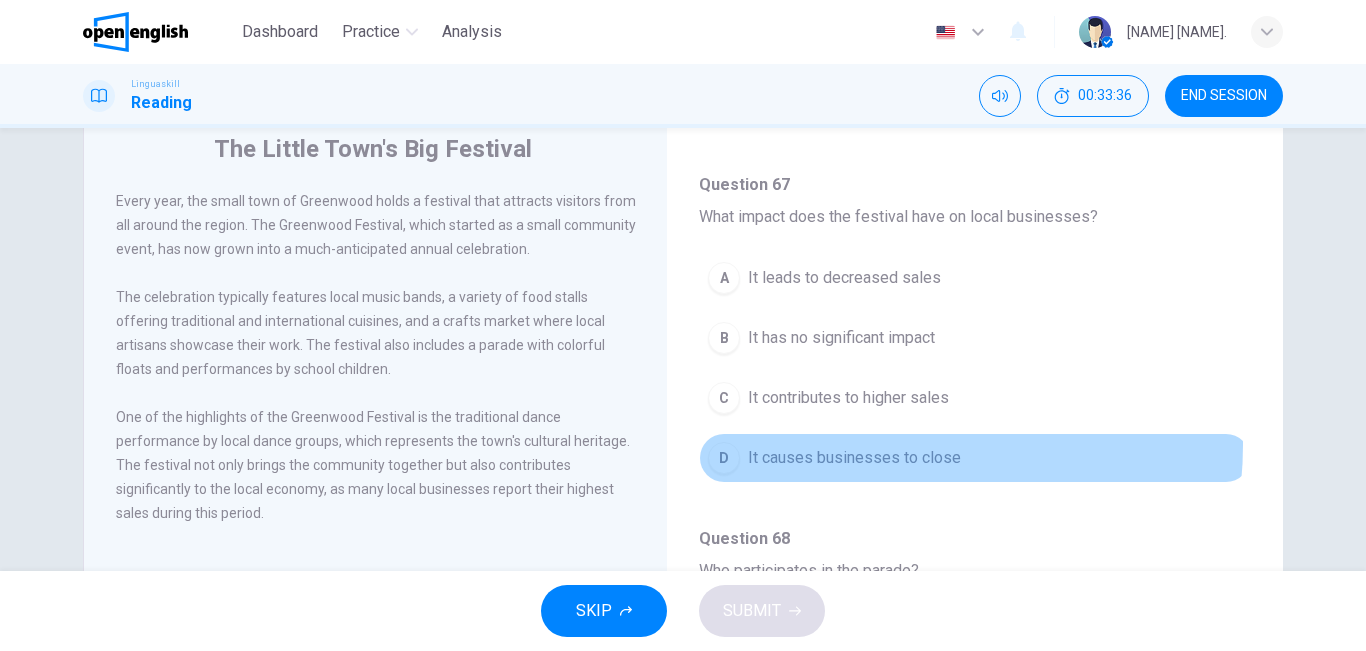 click on "D It causes businesses to close" at bounding box center [975, 458] 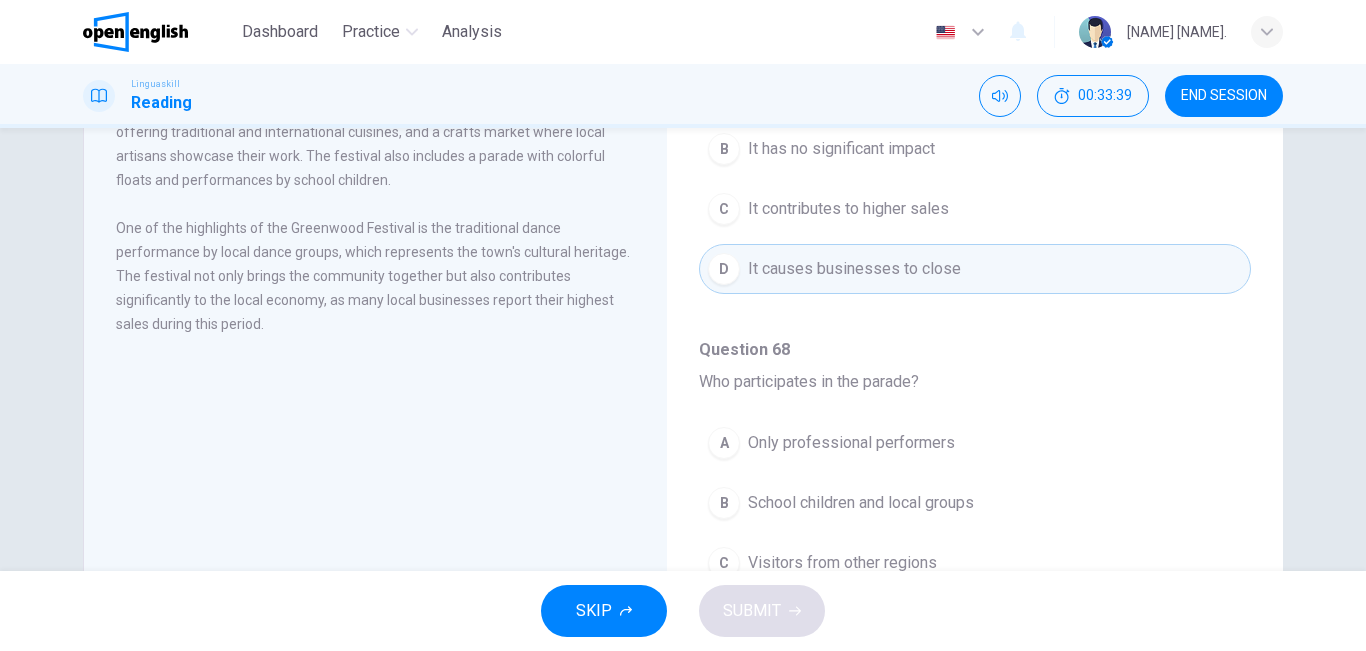 scroll, scrollTop: 263, scrollLeft: 0, axis: vertical 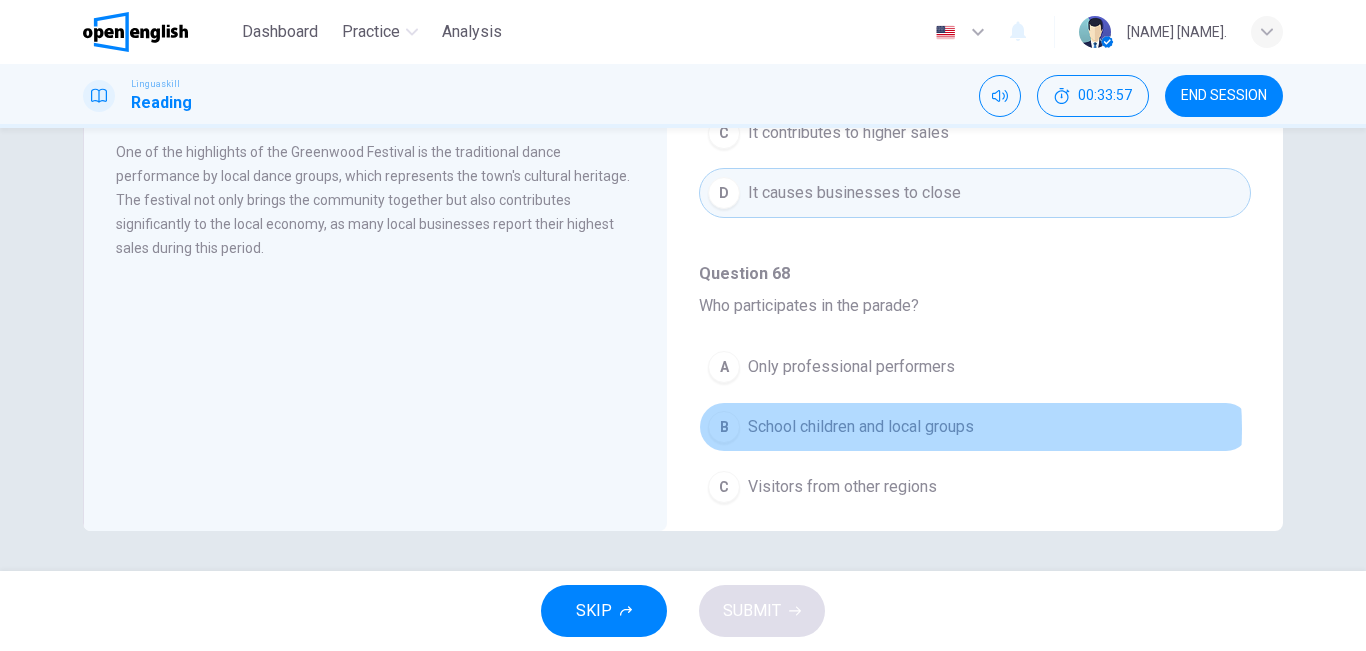 click on "School children and local groups" at bounding box center [861, 427] 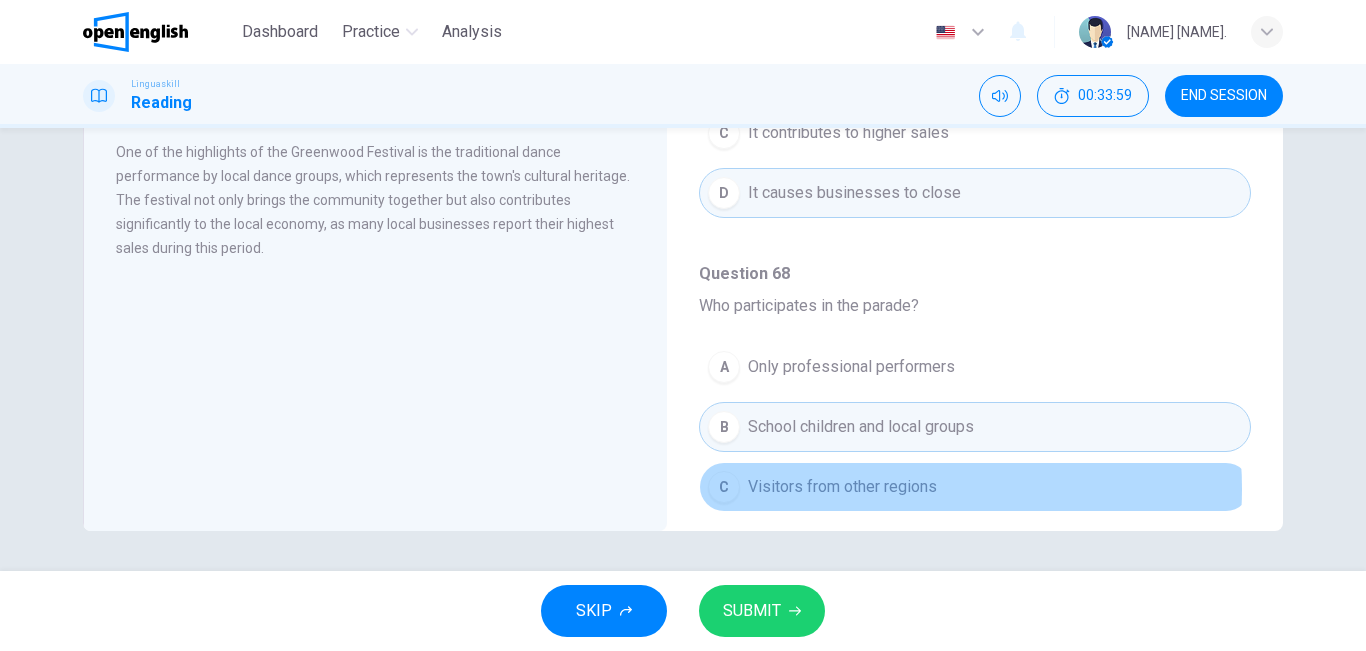 click on "Visitors from other regions" at bounding box center (842, 487) 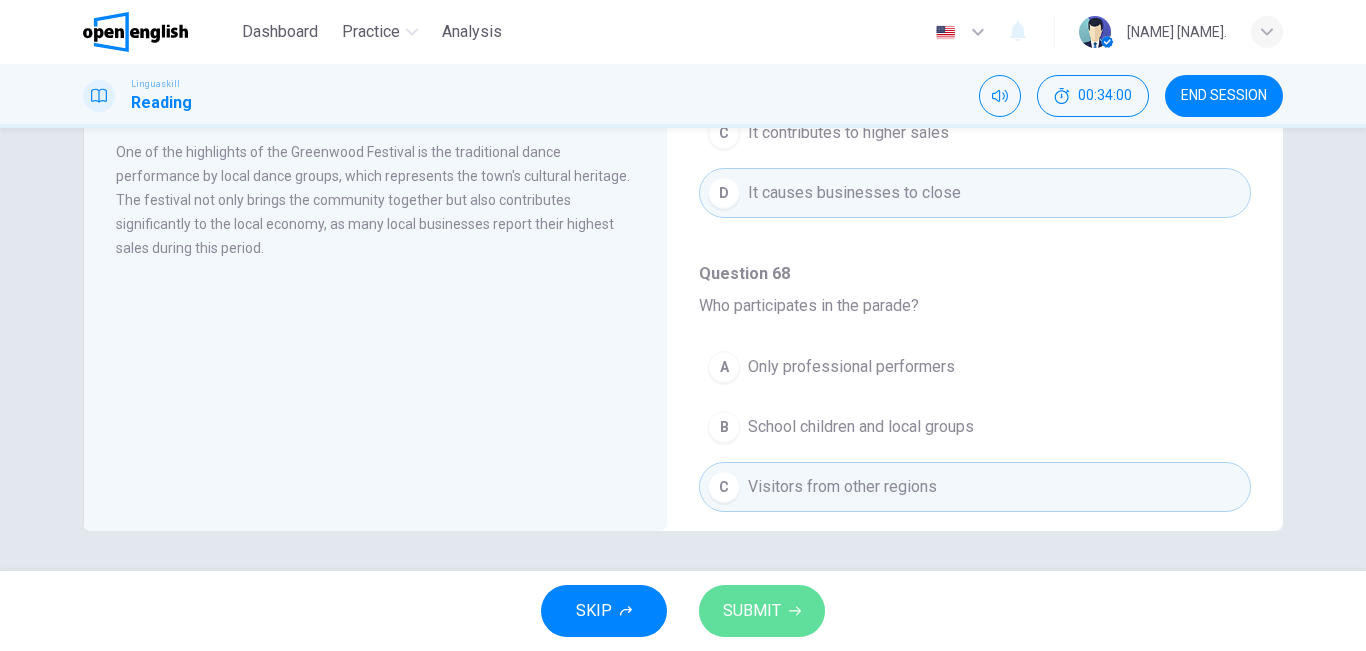 click on "SUBMIT" at bounding box center [762, 611] 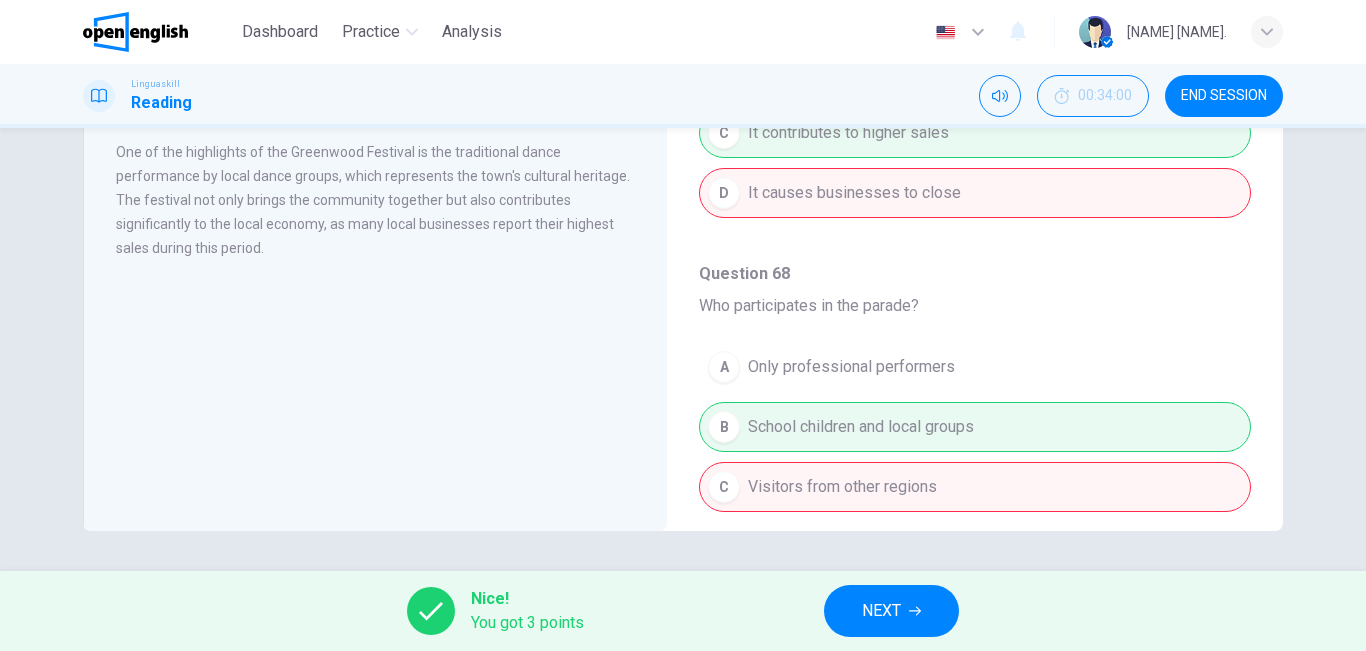 click on "NEXT" at bounding box center [881, 611] 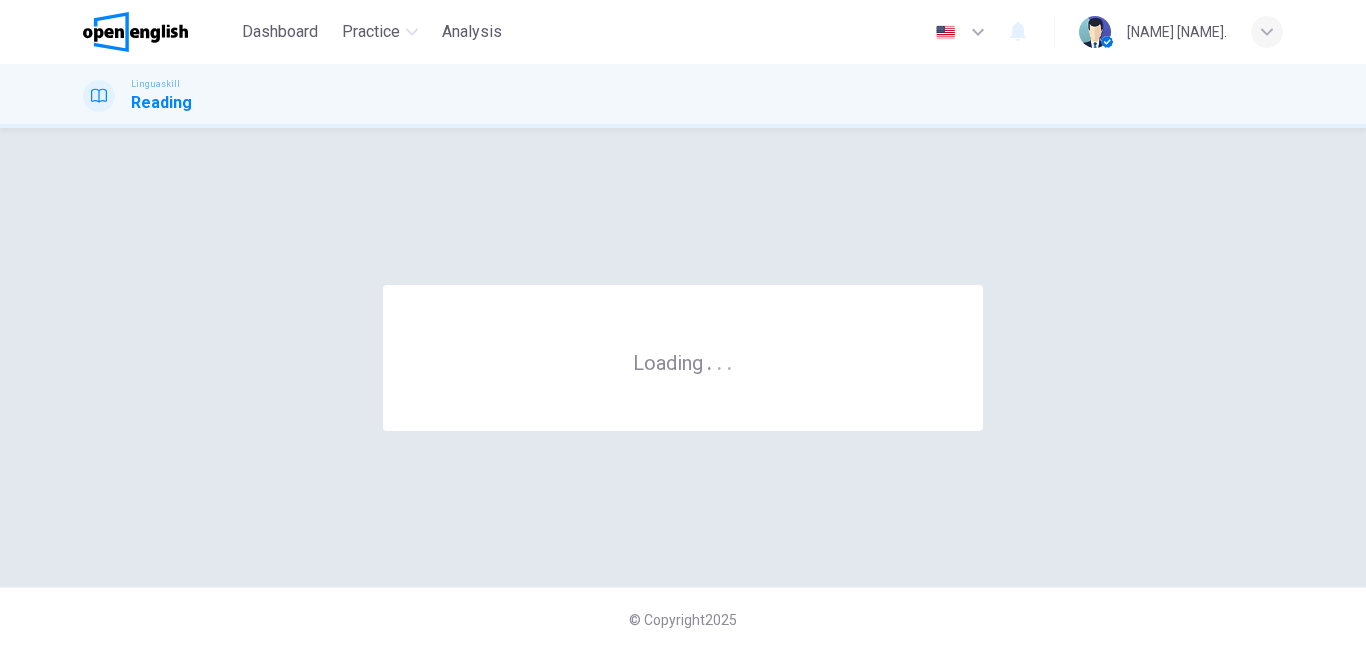 scroll, scrollTop: 0, scrollLeft: 0, axis: both 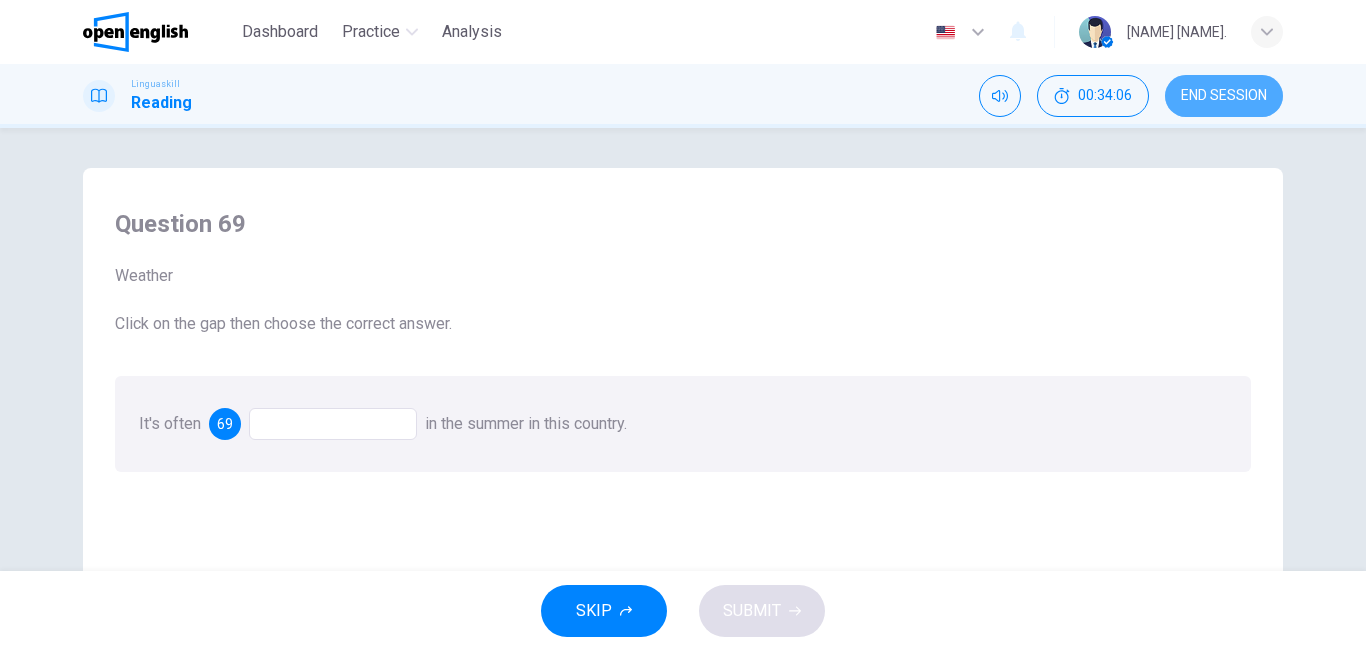 click on "END SESSION" at bounding box center (1224, 96) 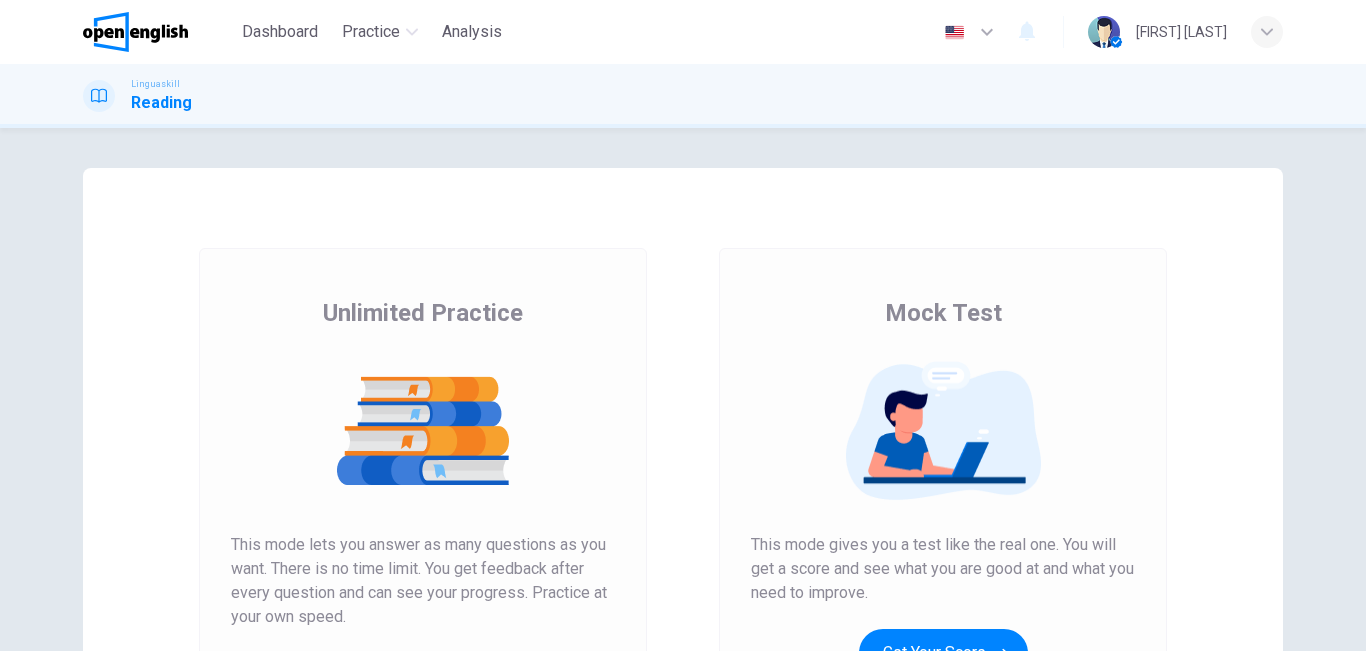 scroll, scrollTop: 0, scrollLeft: 0, axis: both 